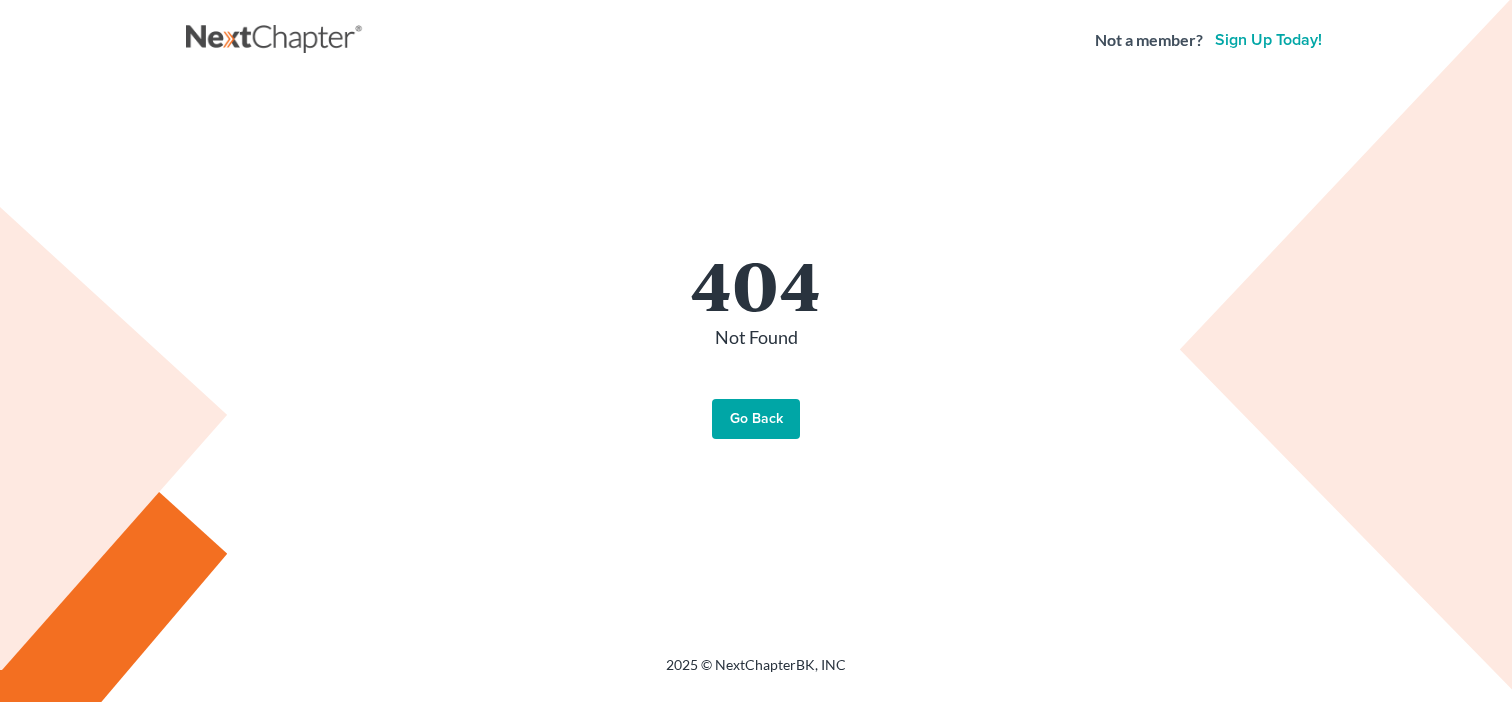 scroll, scrollTop: 0, scrollLeft: 0, axis: both 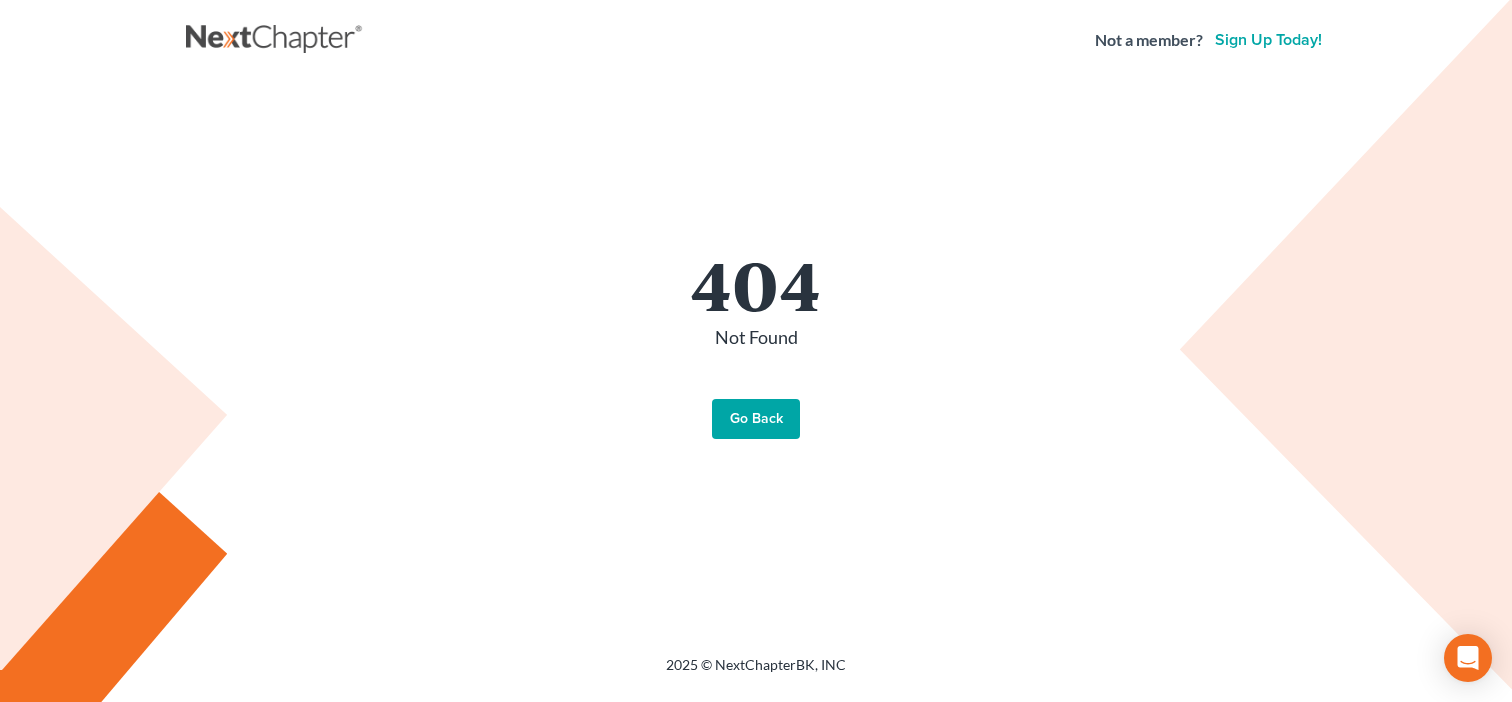 click on "Go Back" at bounding box center [756, 419] 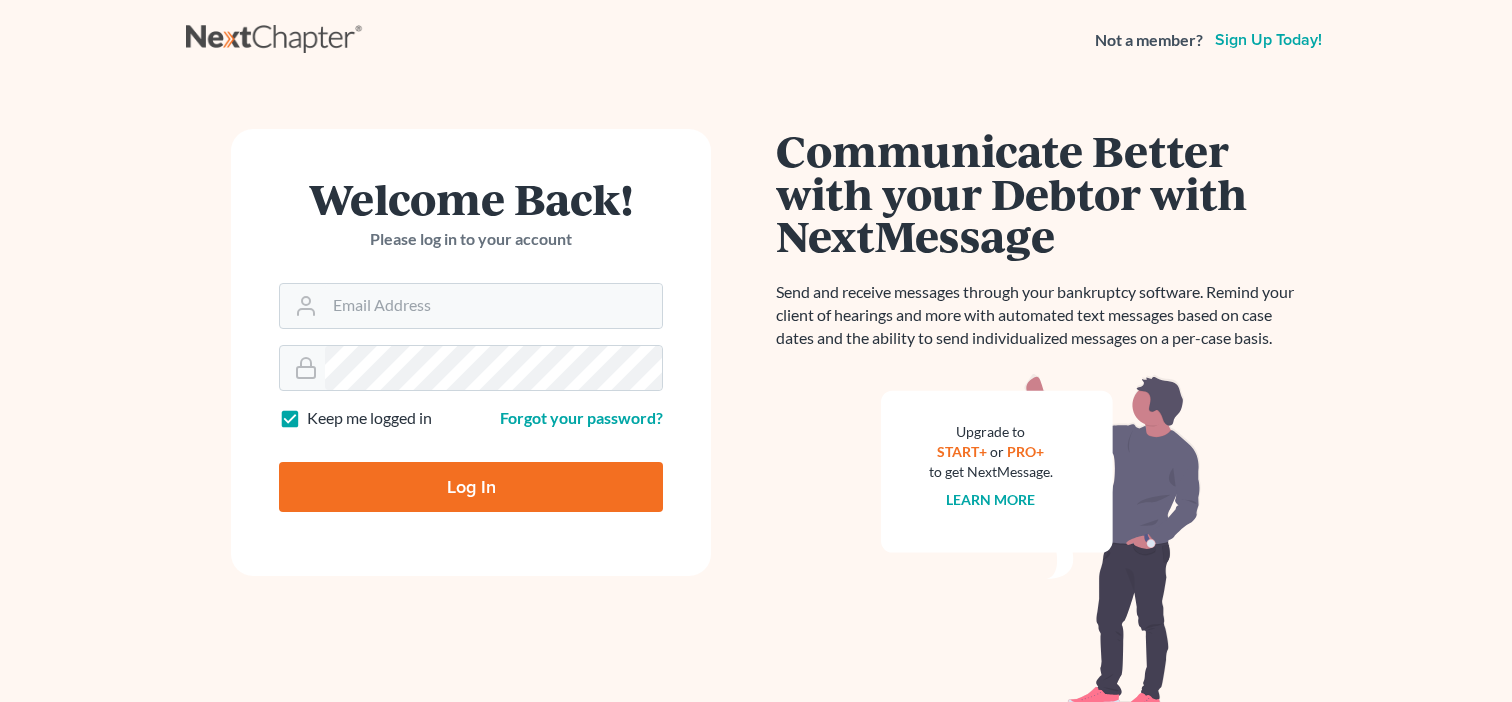 scroll, scrollTop: 0, scrollLeft: 0, axis: both 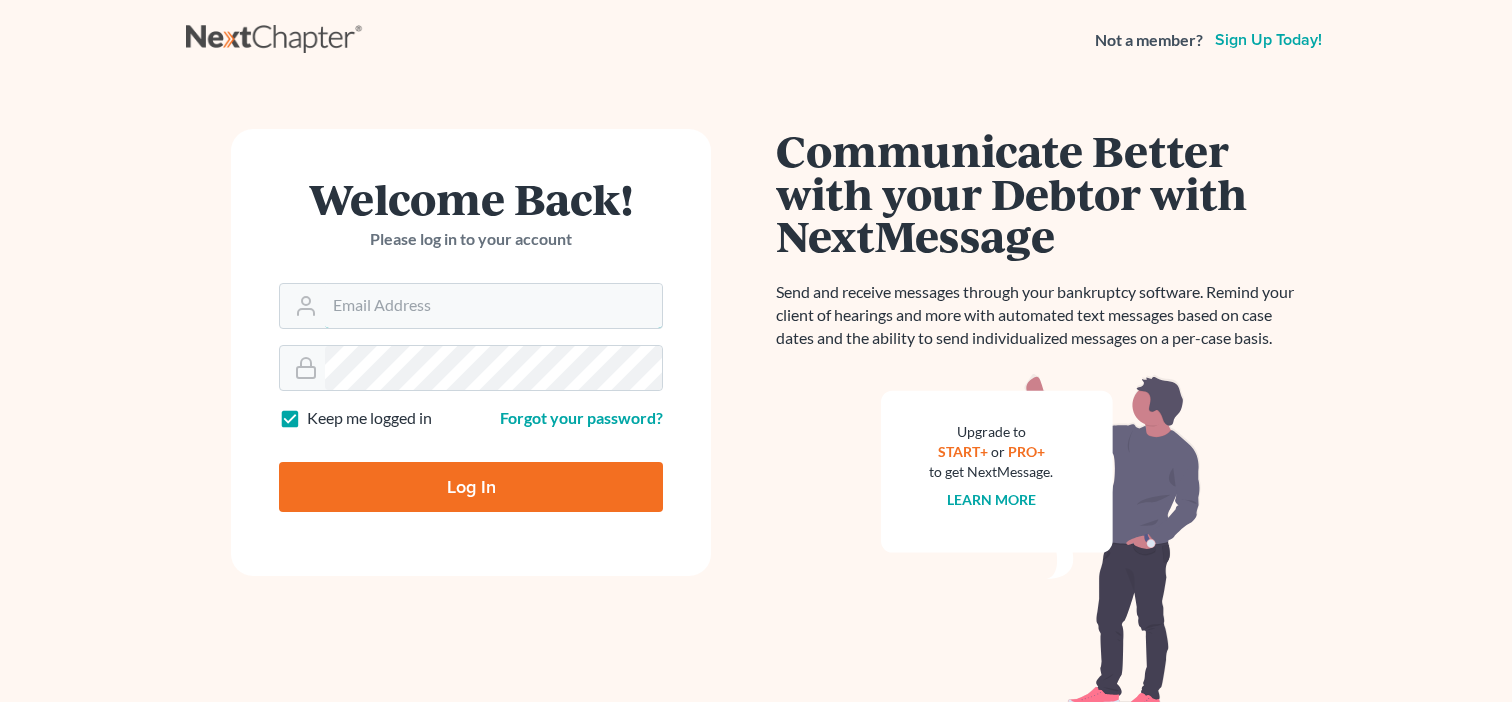 type on "[FIRST]@[EXAMPLE.COM]" 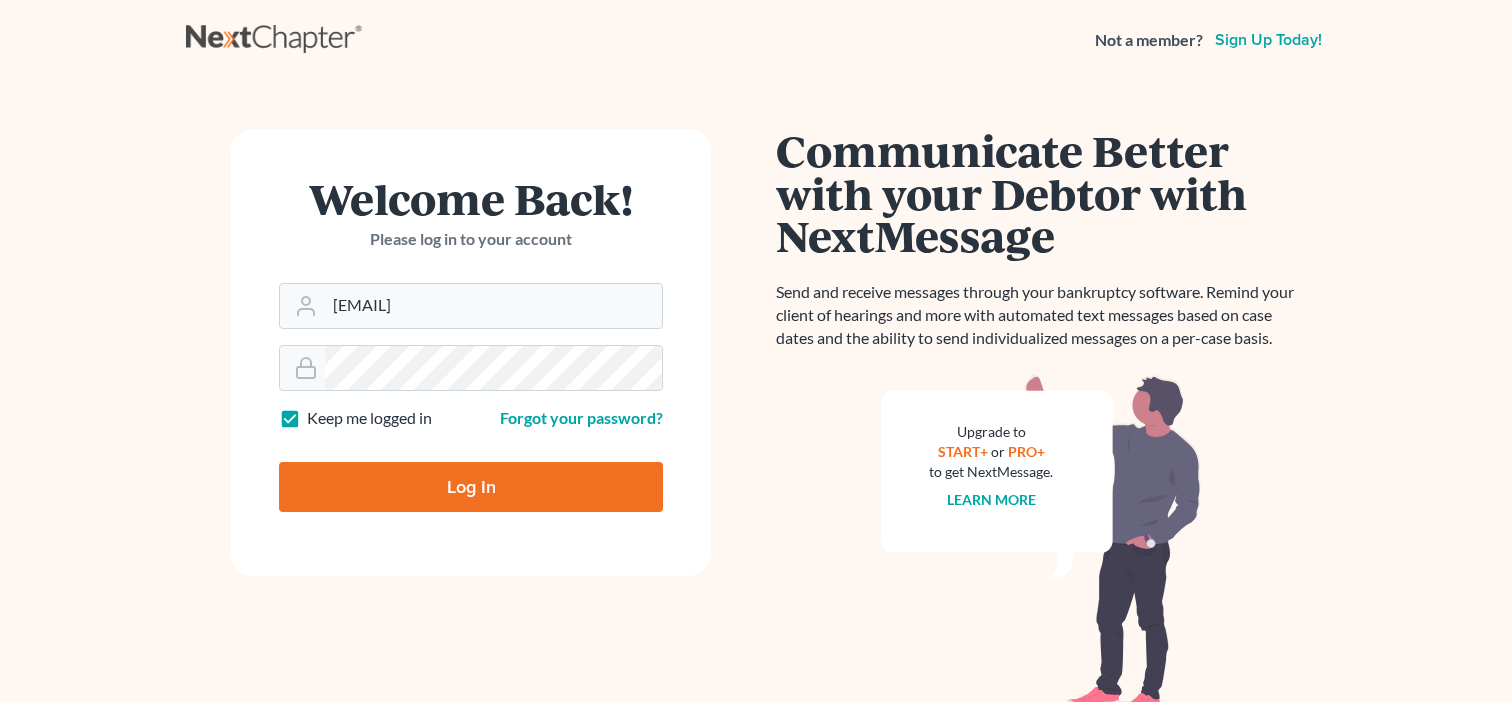 click on "Log In" at bounding box center [471, 487] 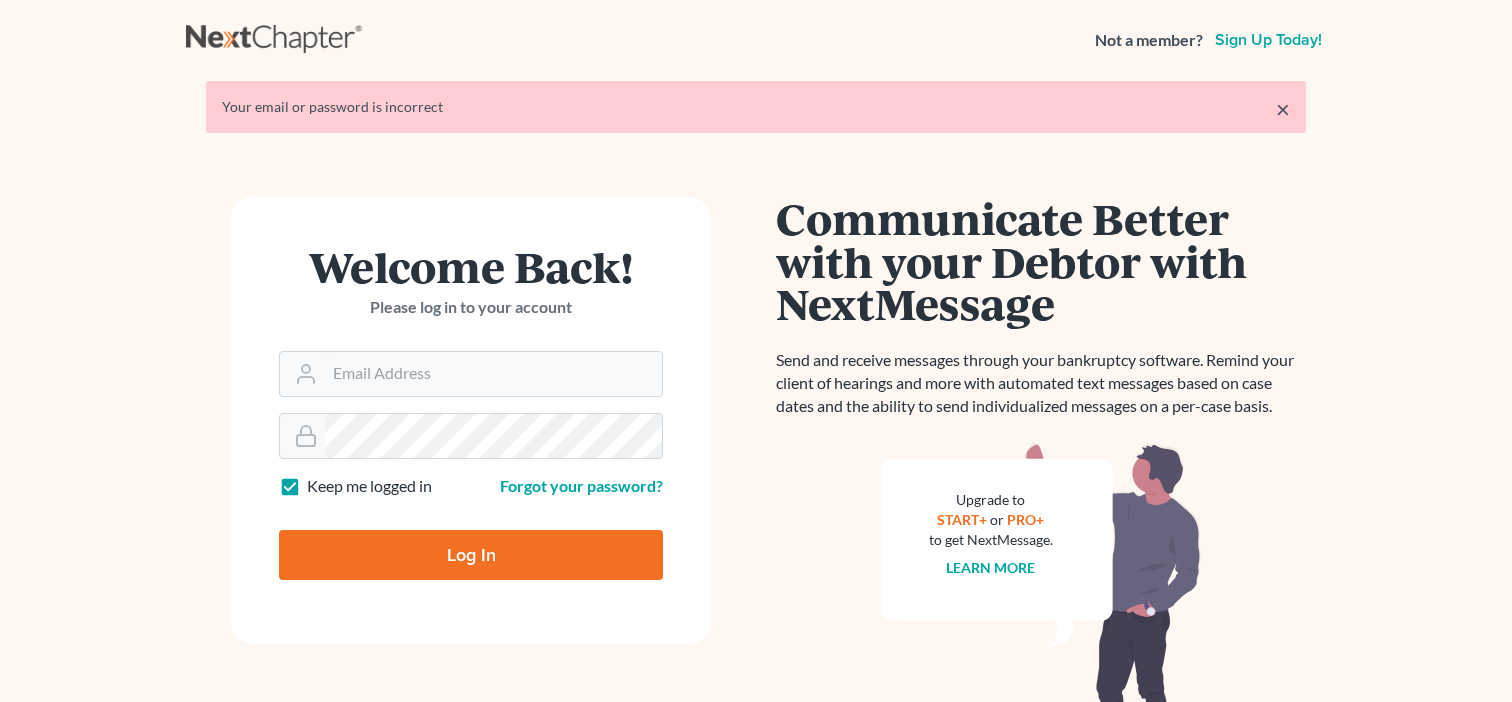 scroll, scrollTop: 0, scrollLeft: 0, axis: both 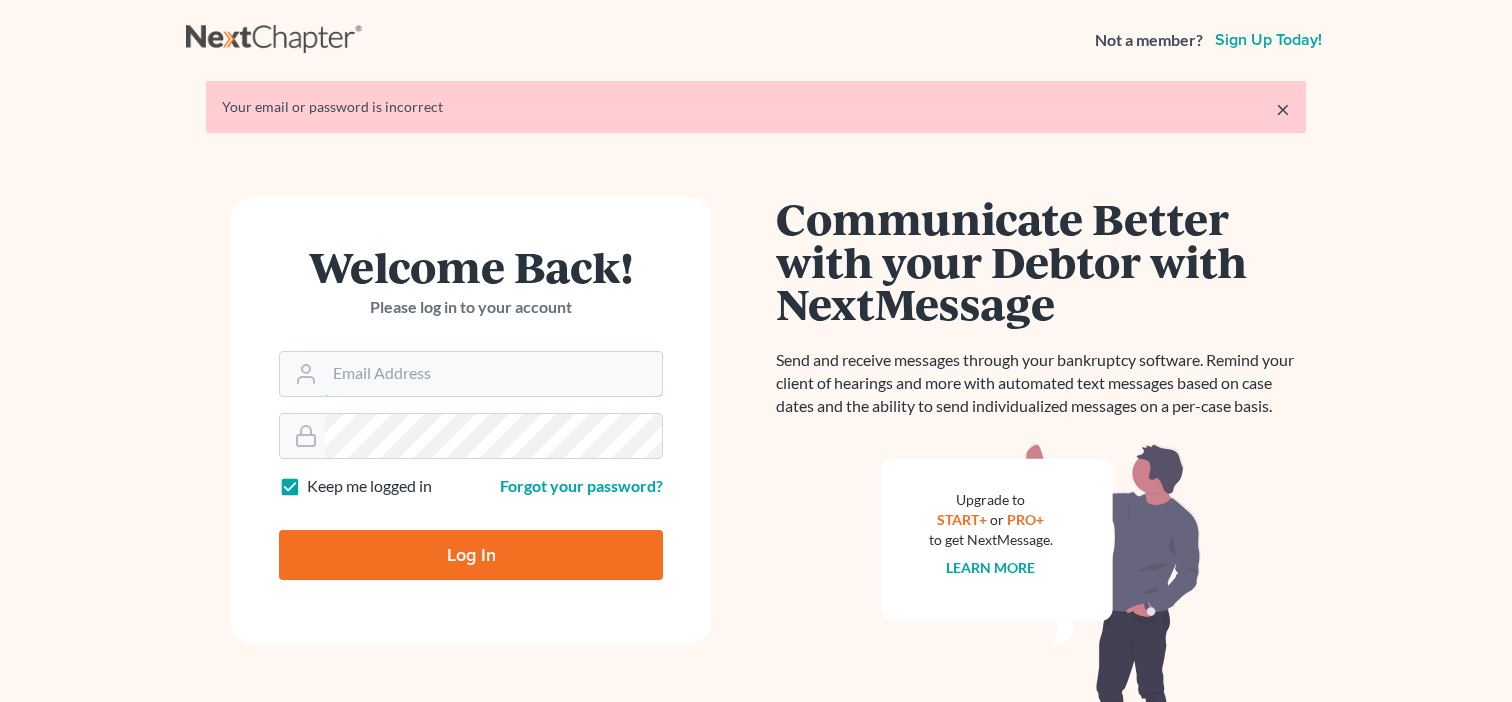 type on "[EMAIL]" 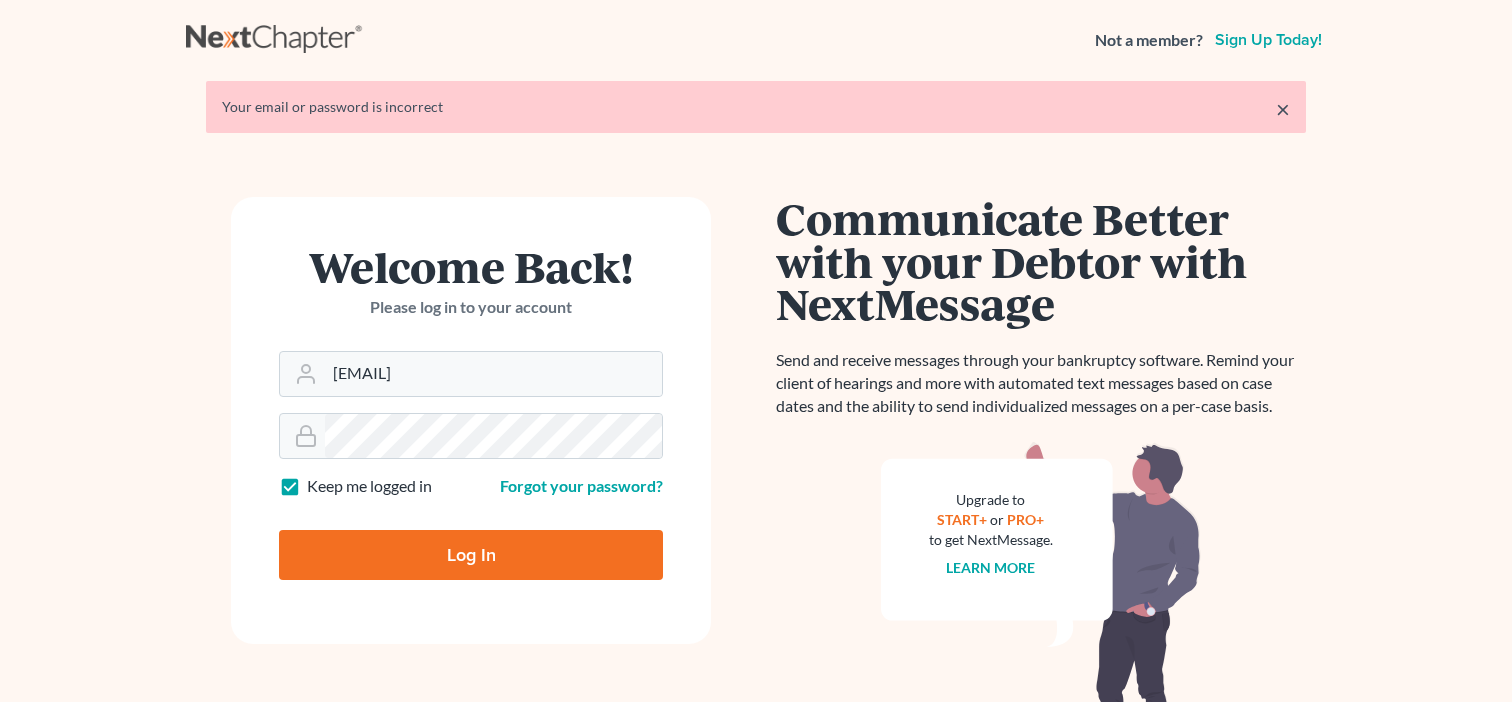 click on "Log In" at bounding box center (471, 555) 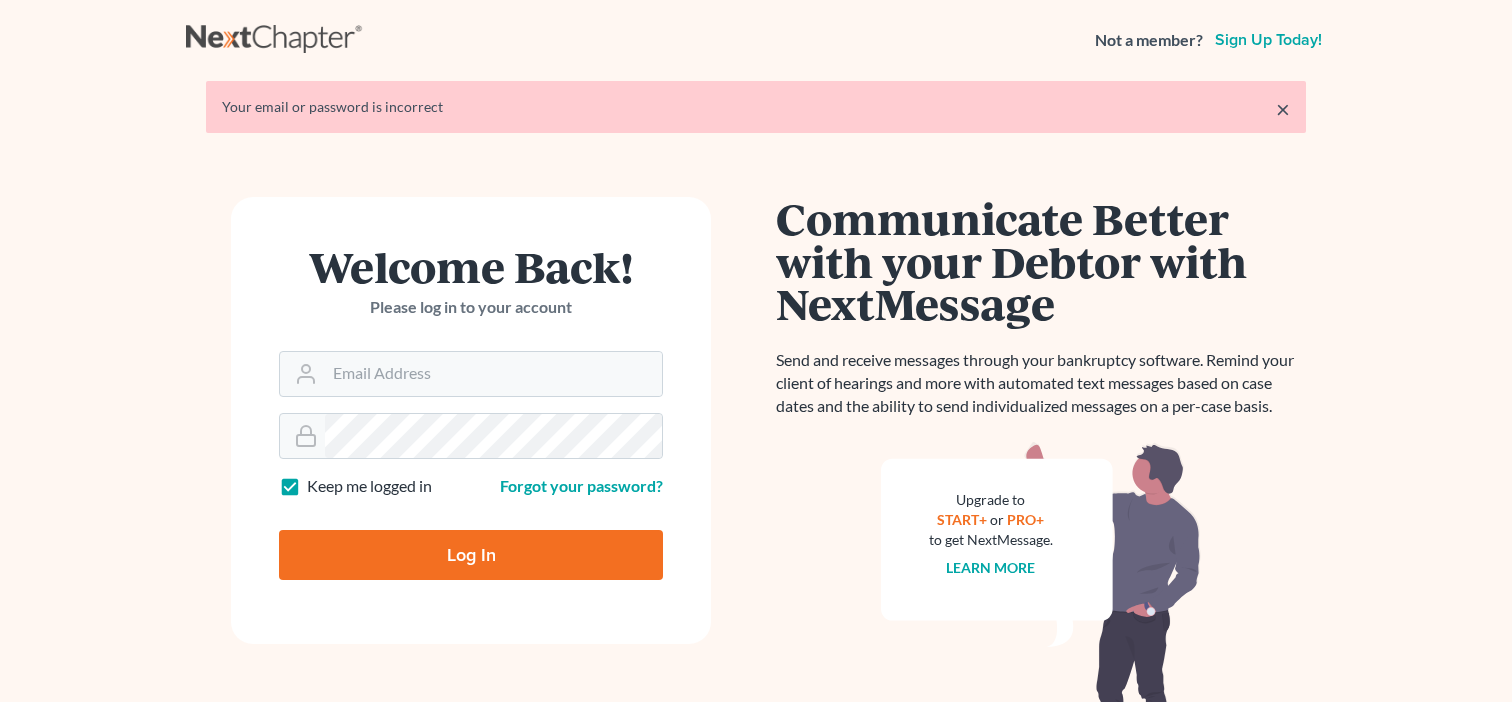 scroll, scrollTop: 0, scrollLeft: 0, axis: both 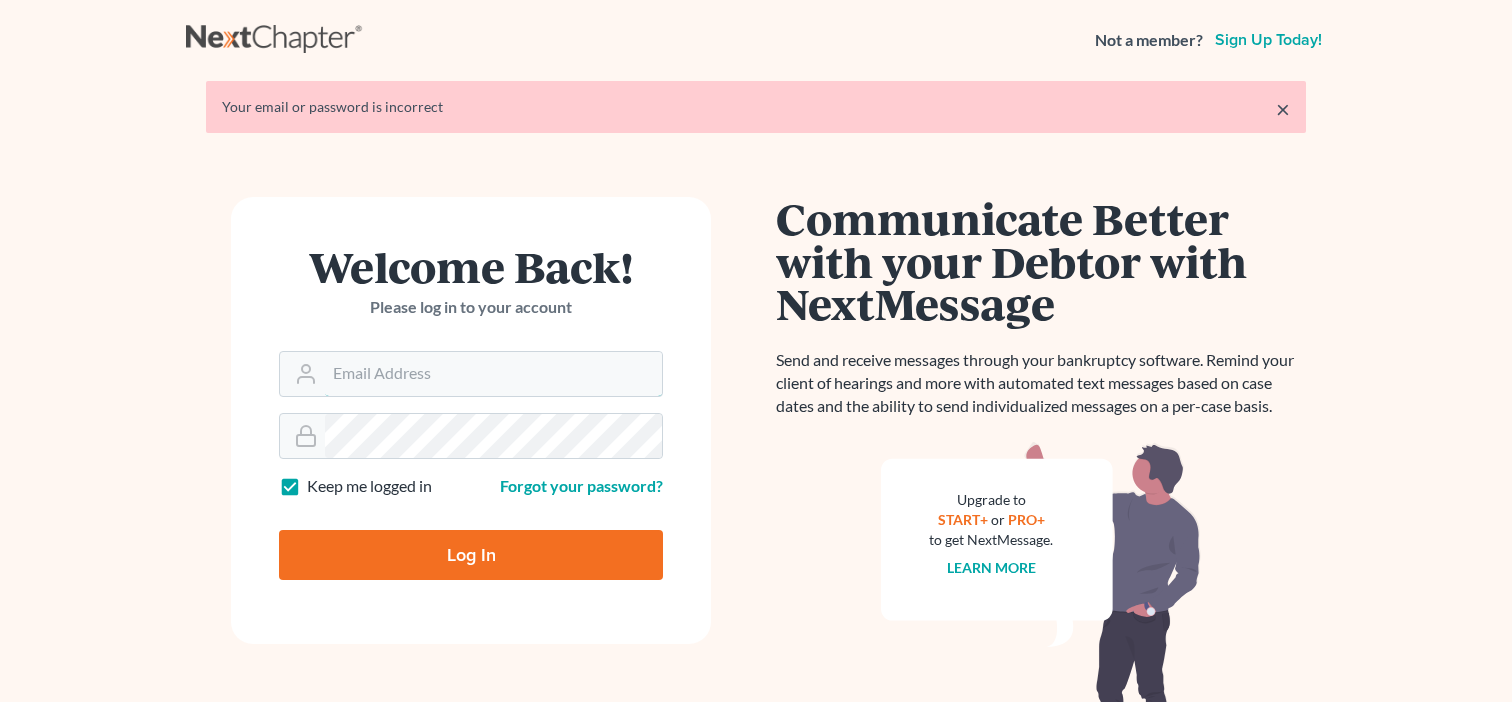 type on "[EMAIL]" 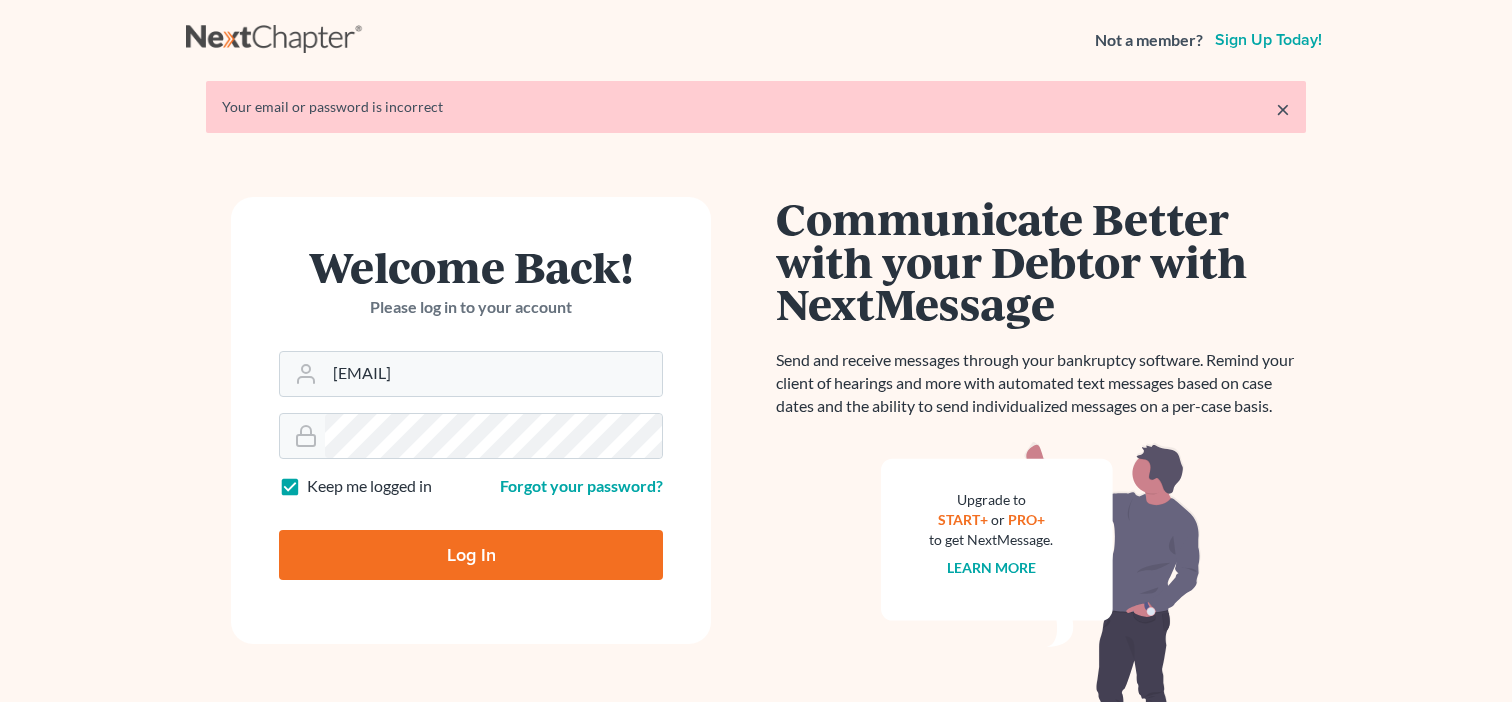 click on "Log In" at bounding box center [471, 555] 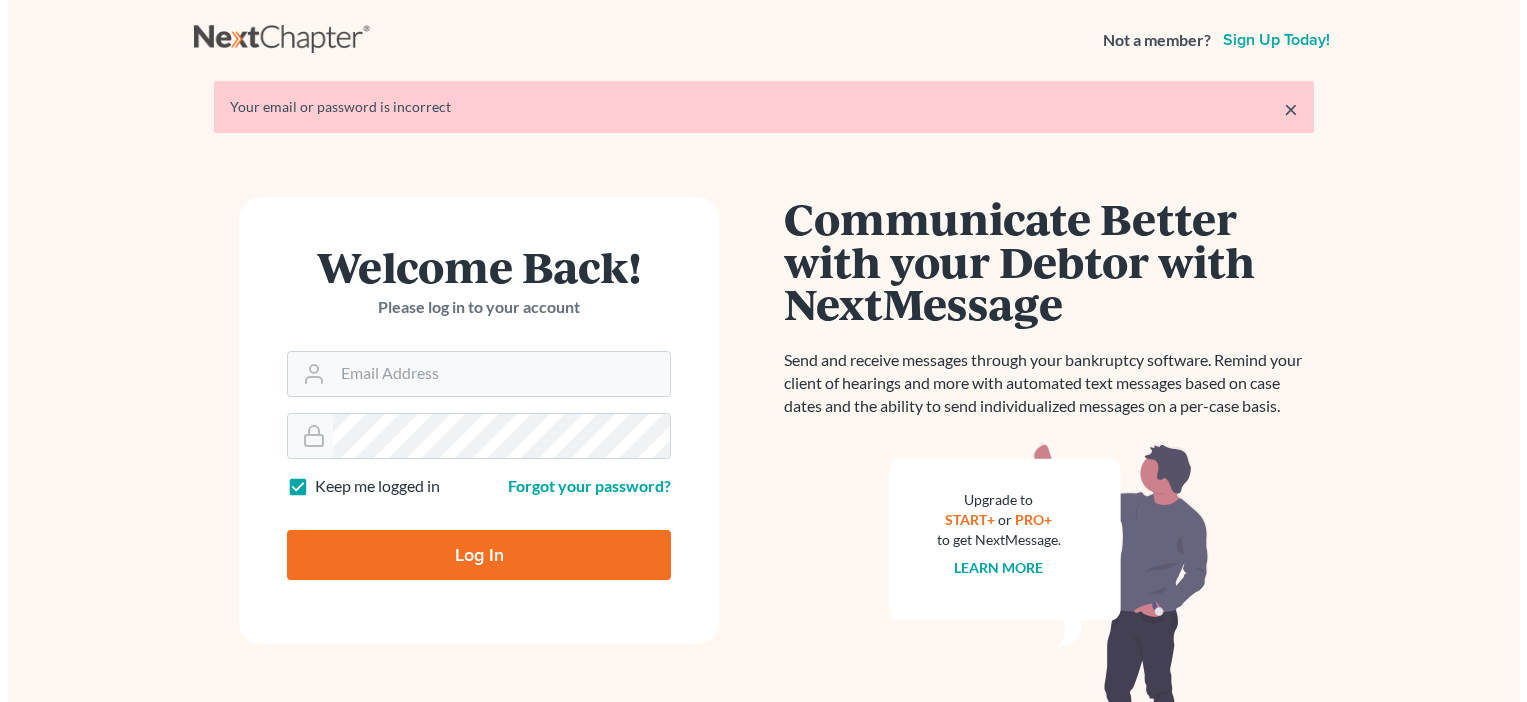 scroll, scrollTop: 0, scrollLeft: 0, axis: both 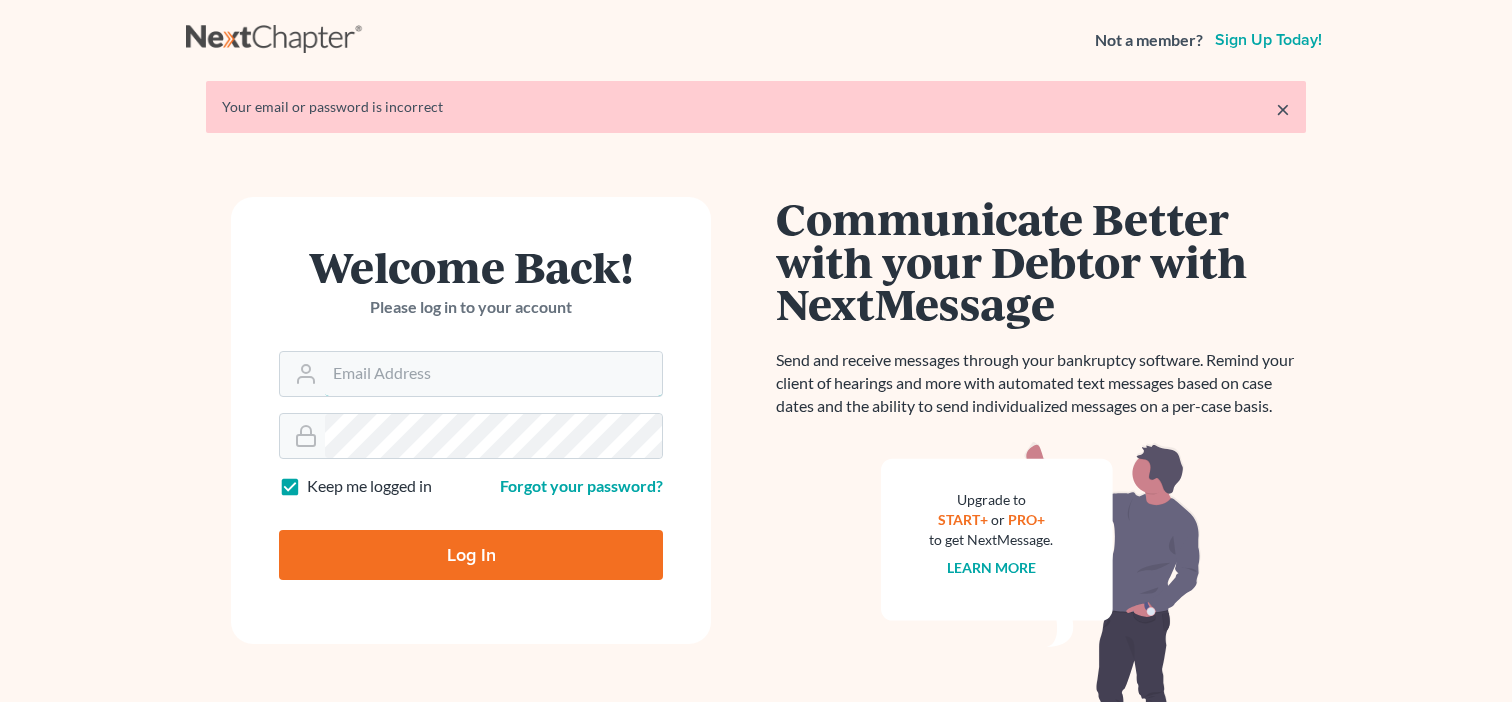 type on "[EMAIL]" 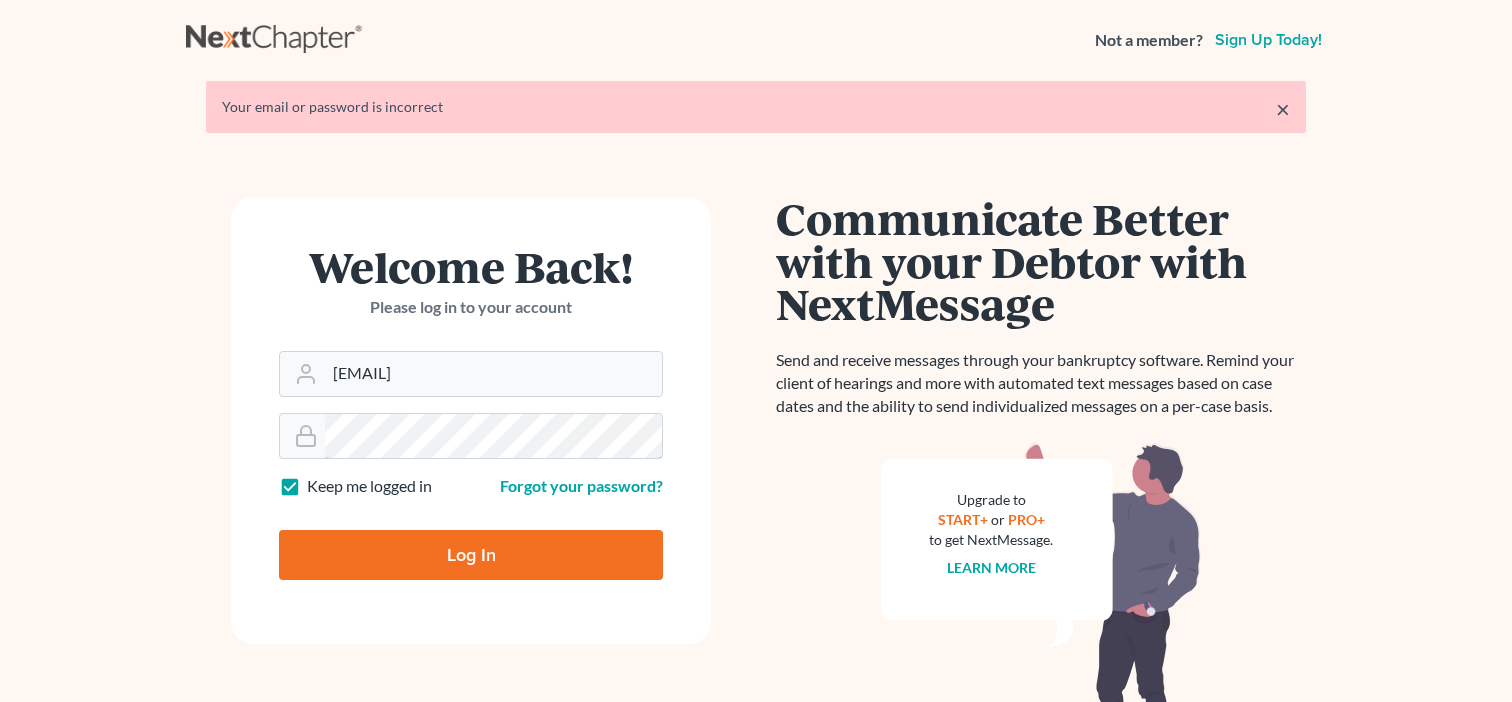click on "Welcome Back! Please log in to your account Email Address [EMAIL] Password Keep me logged in Forgot your password? Log In" at bounding box center (471, 494) 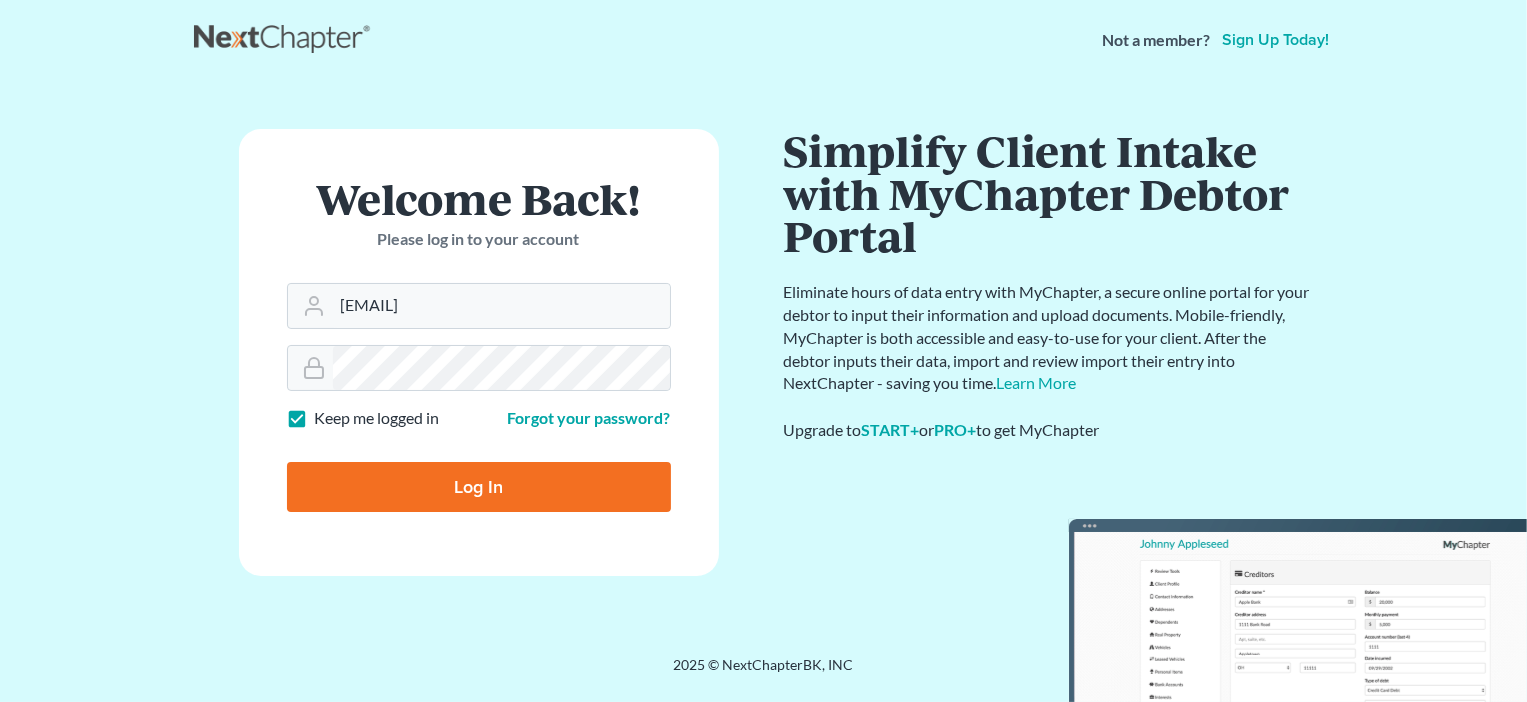 click on "Log In" at bounding box center (479, 487) 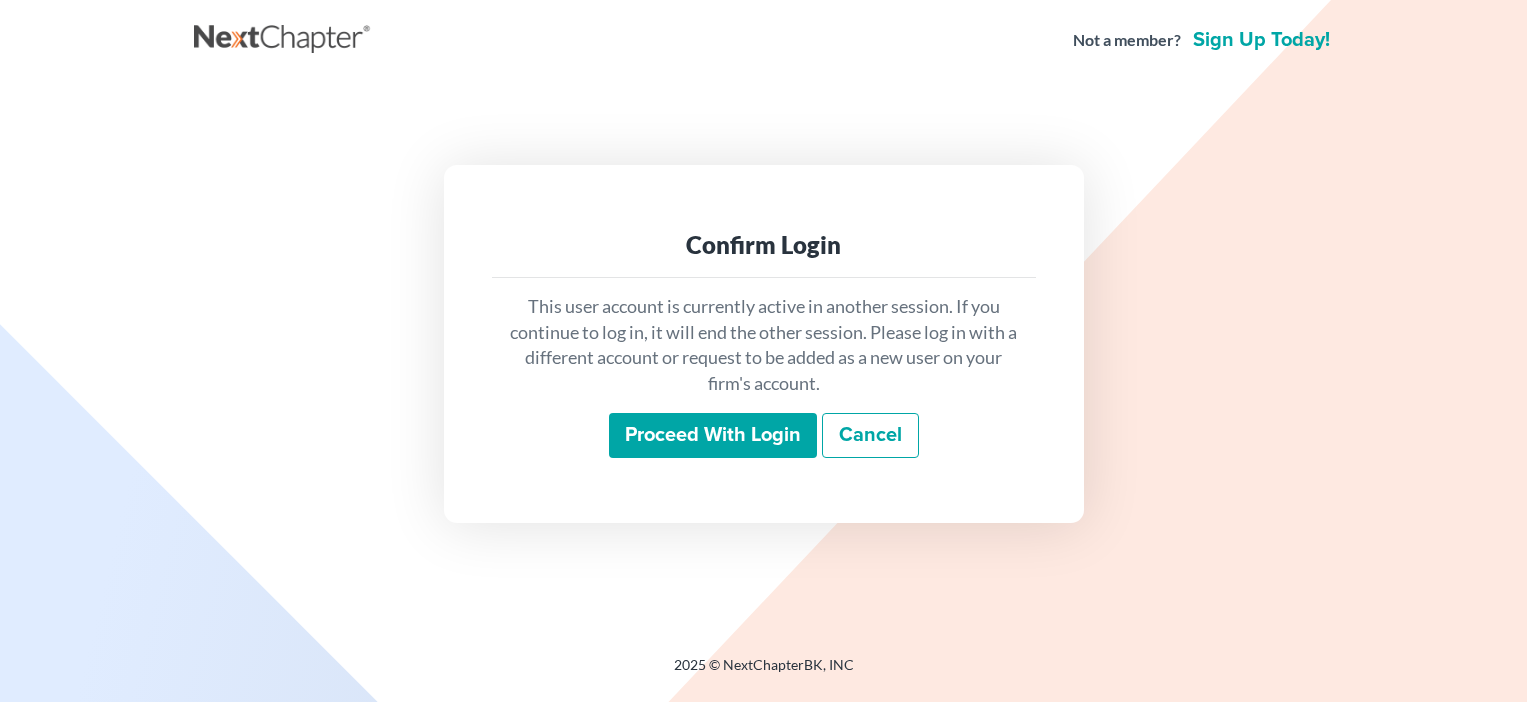 scroll, scrollTop: 0, scrollLeft: 0, axis: both 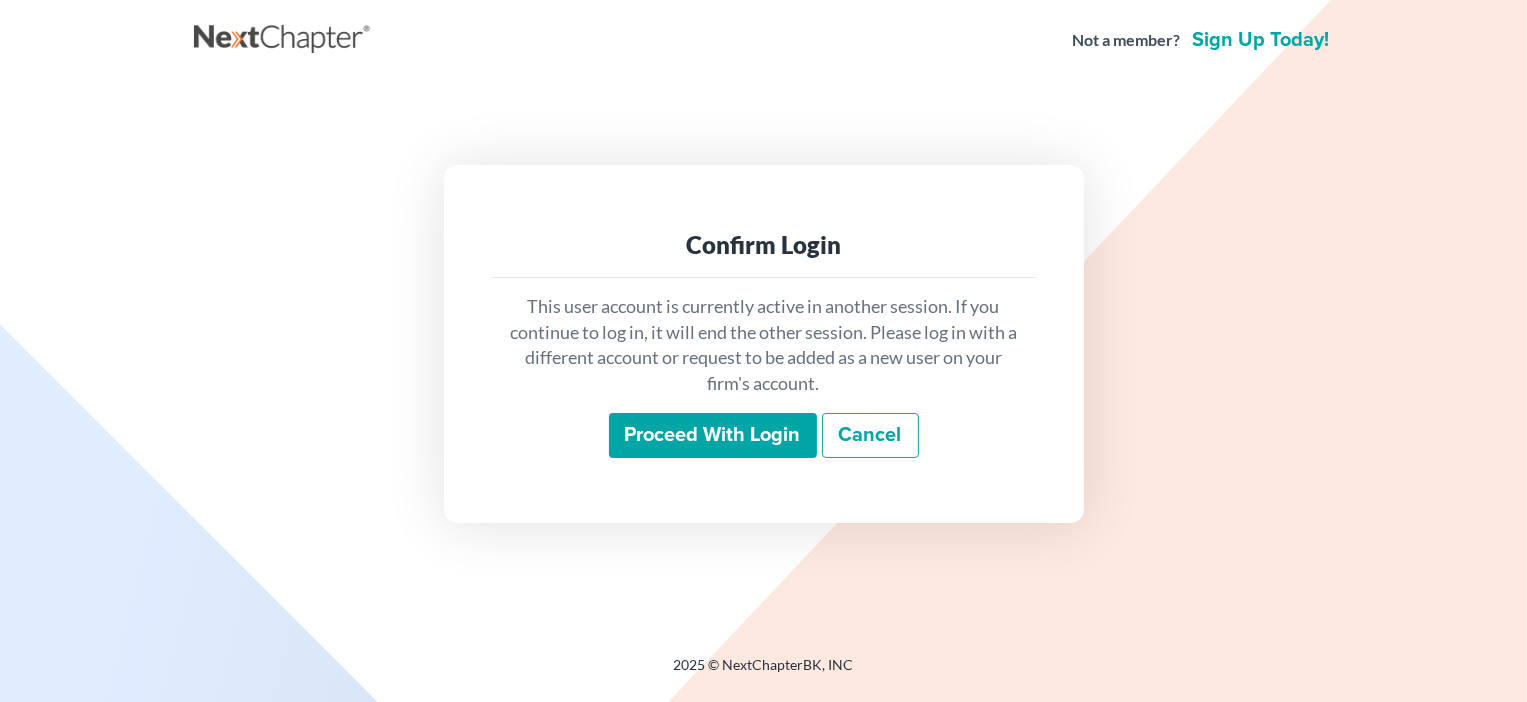 click on "Proceed with login" at bounding box center [713, 436] 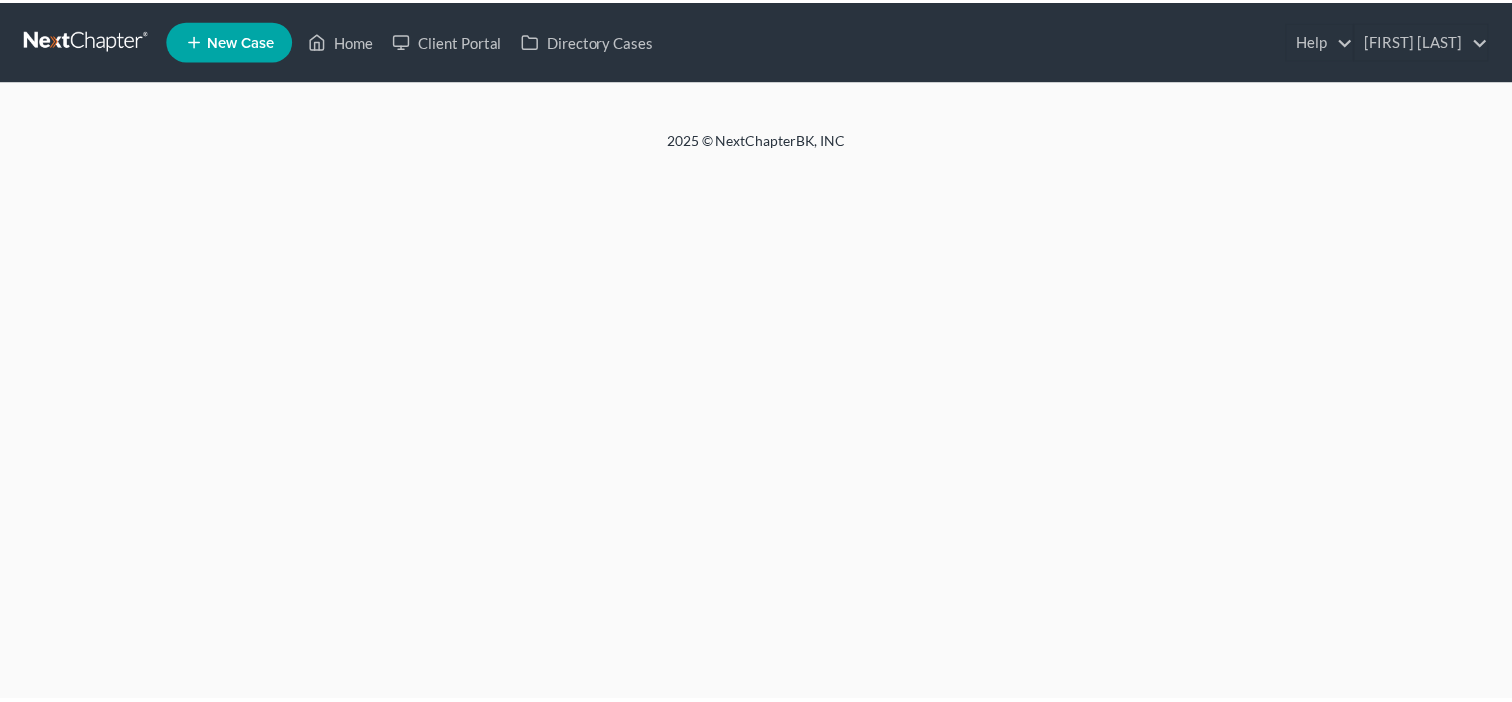 scroll, scrollTop: 0, scrollLeft: 0, axis: both 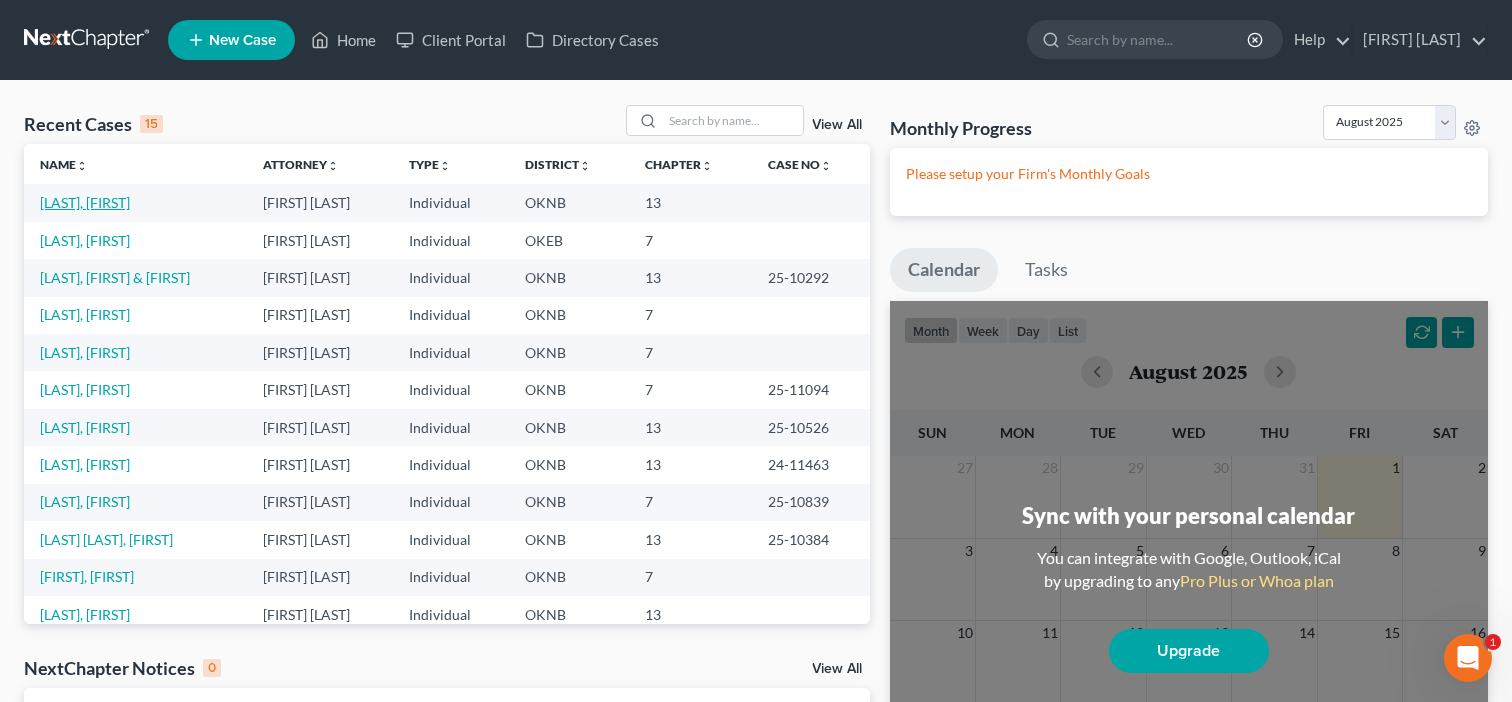 click on "[LAST], [FIRST]" at bounding box center (85, 202) 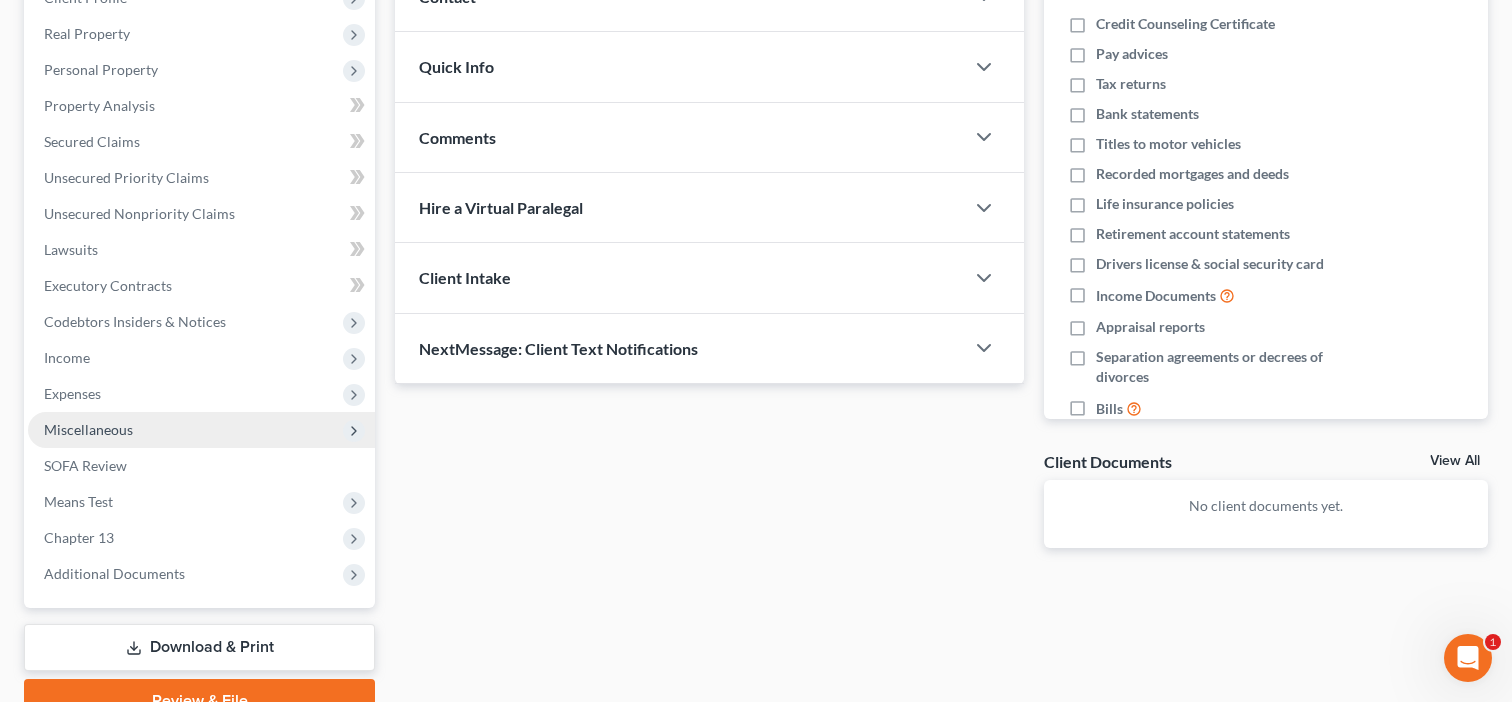 scroll, scrollTop: 396, scrollLeft: 0, axis: vertical 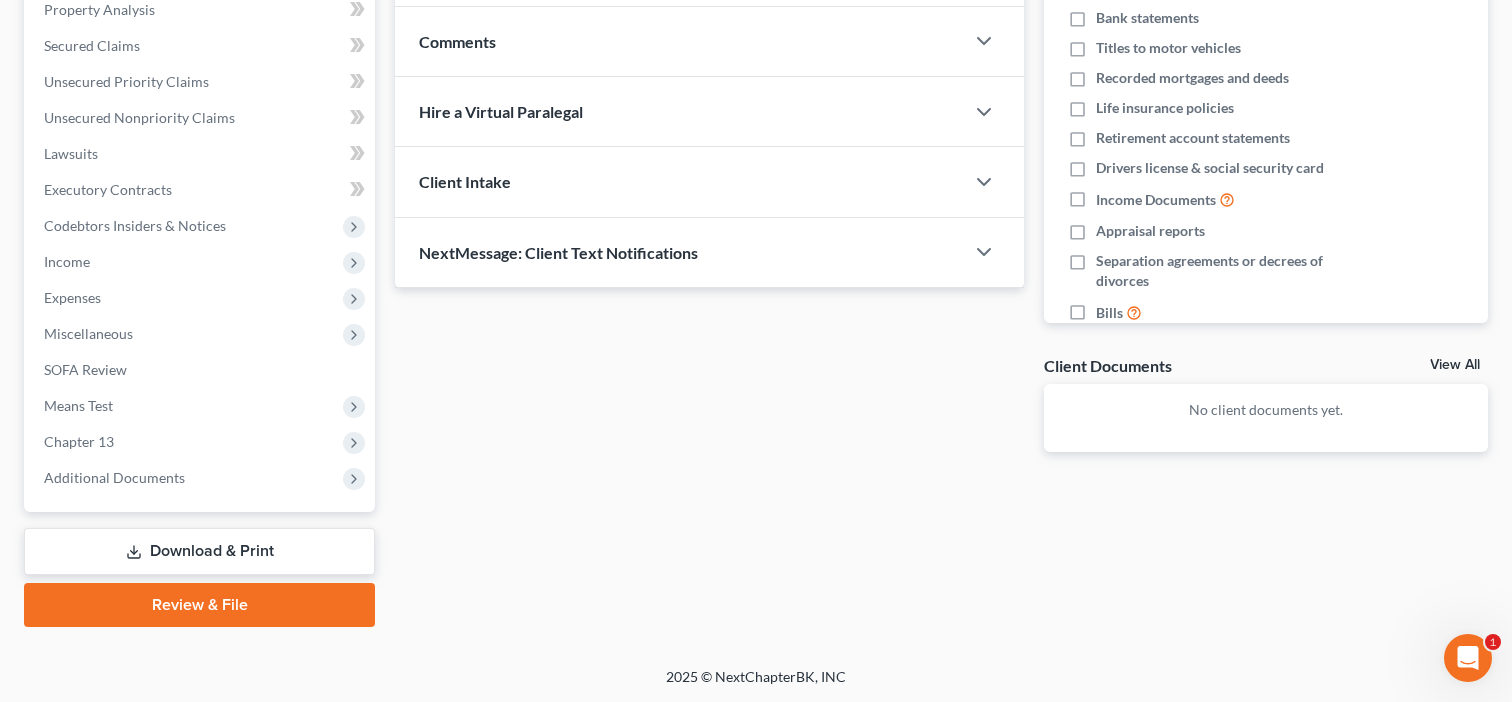 click on "Download & Print" at bounding box center (199, 551) 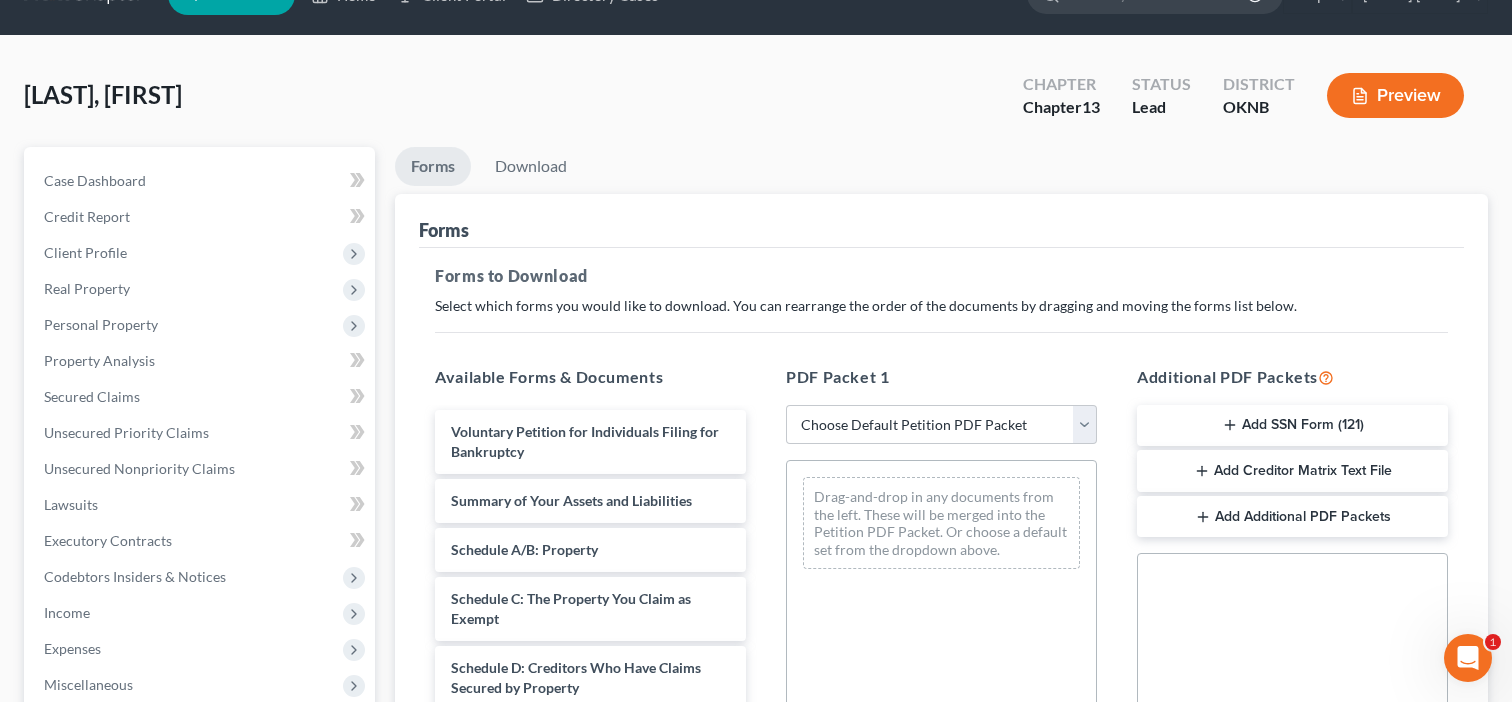 scroll, scrollTop: 0, scrollLeft: 0, axis: both 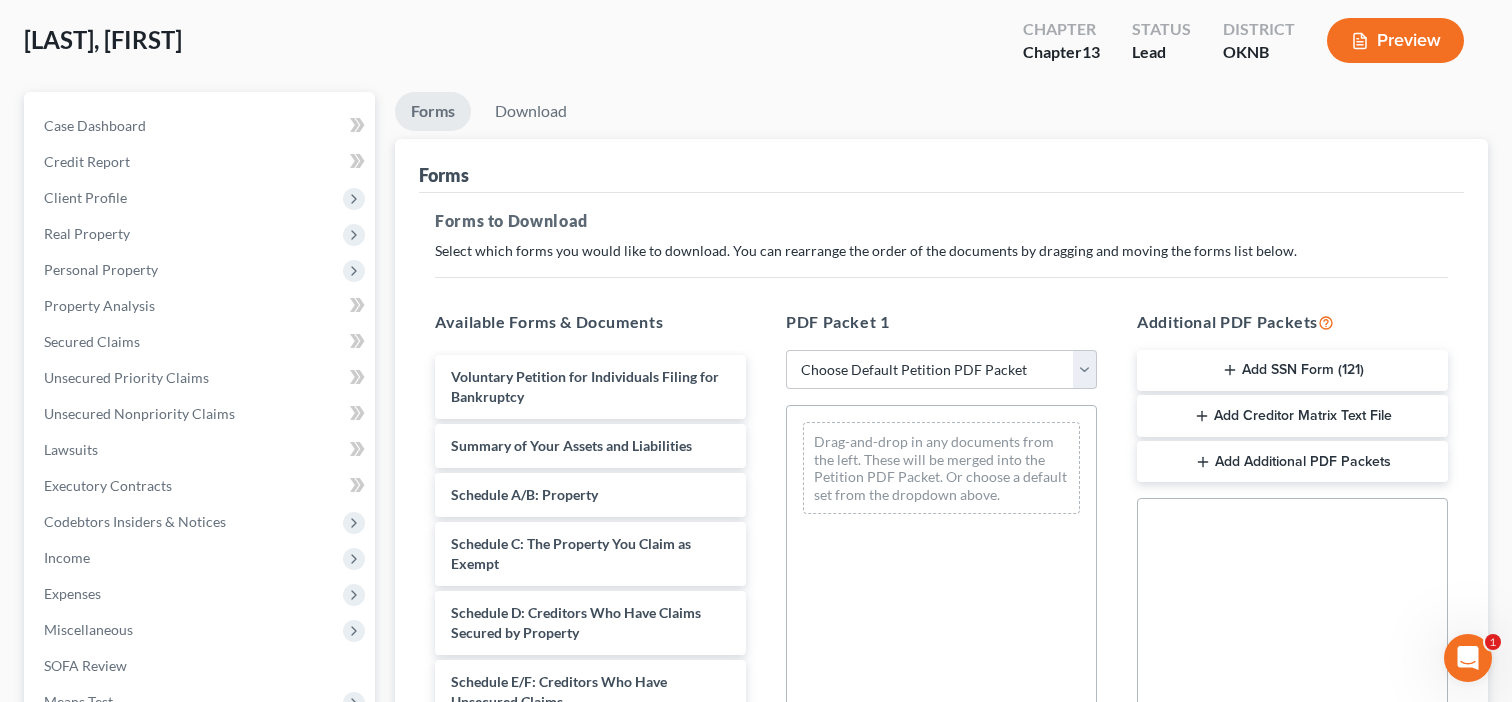 click on "Add Creditor Matrix Text File" at bounding box center [1292, 416] 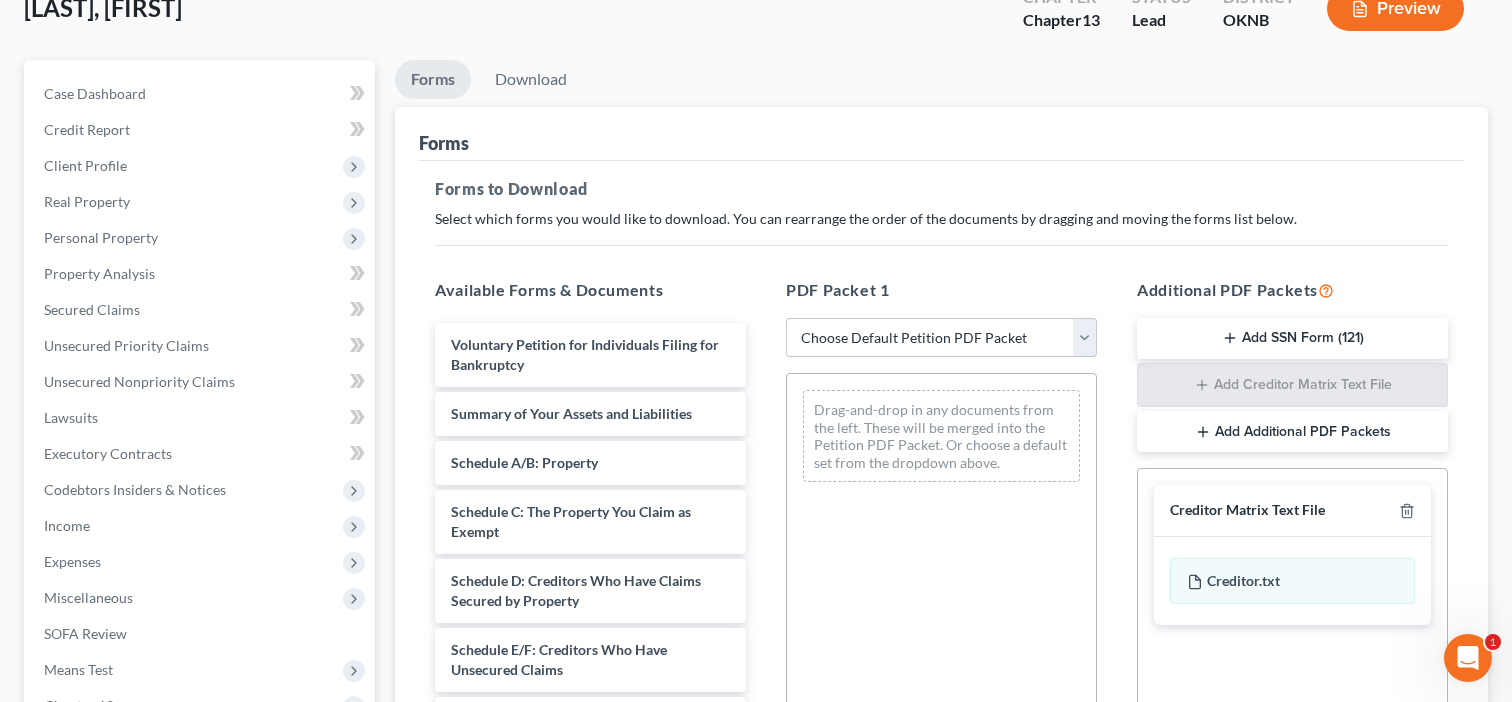 scroll, scrollTop: 0, scrollLeft: 0, axis: both 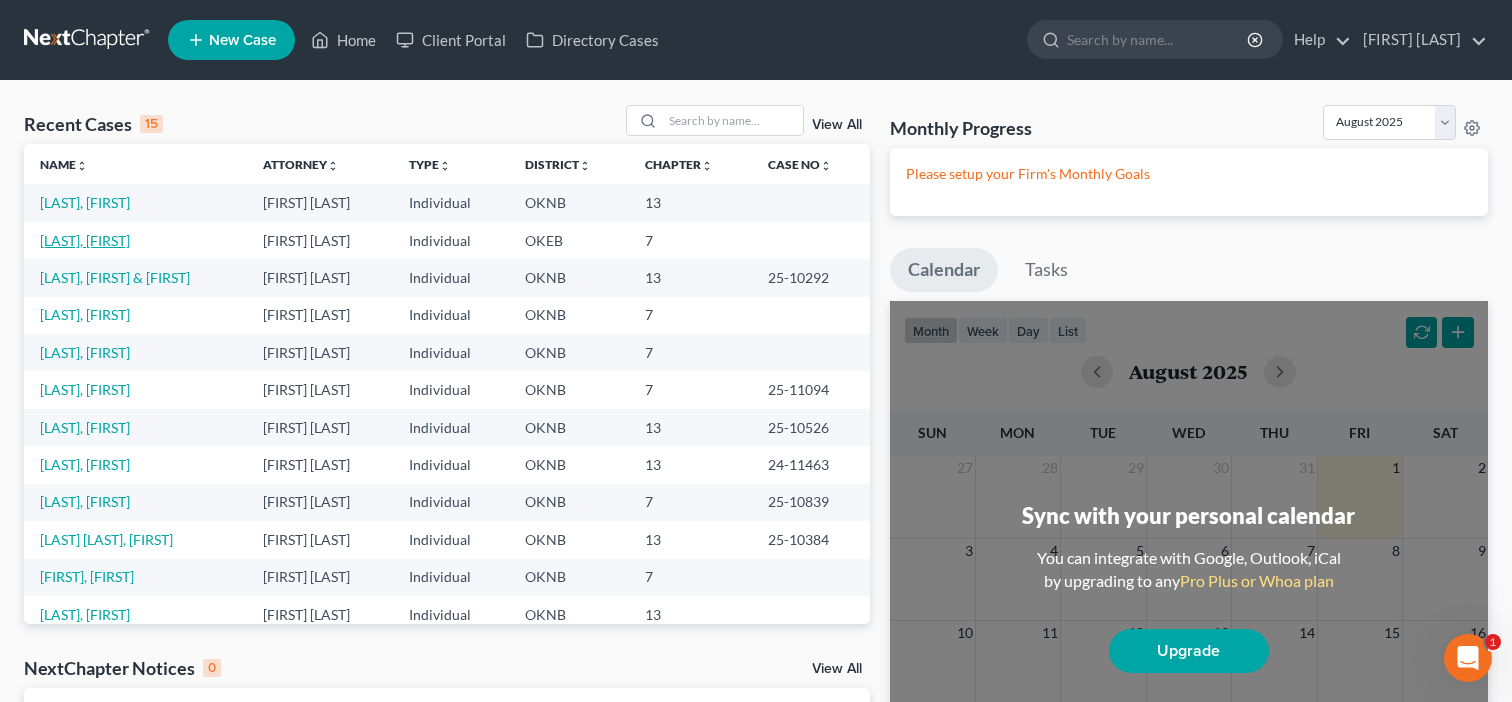 click on "[LAST], [FIRST]" at bounding box center [85, 240] 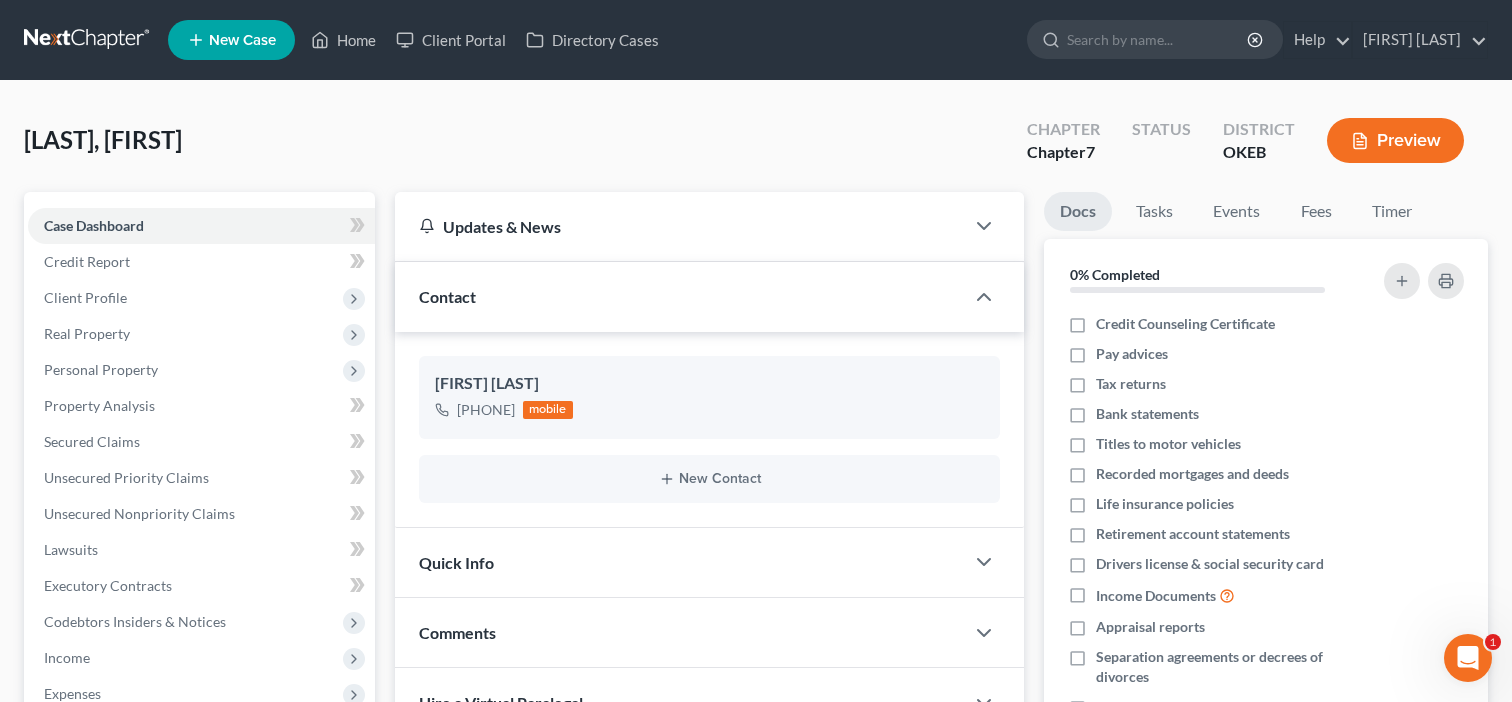 click at bounding box center [756, 0] 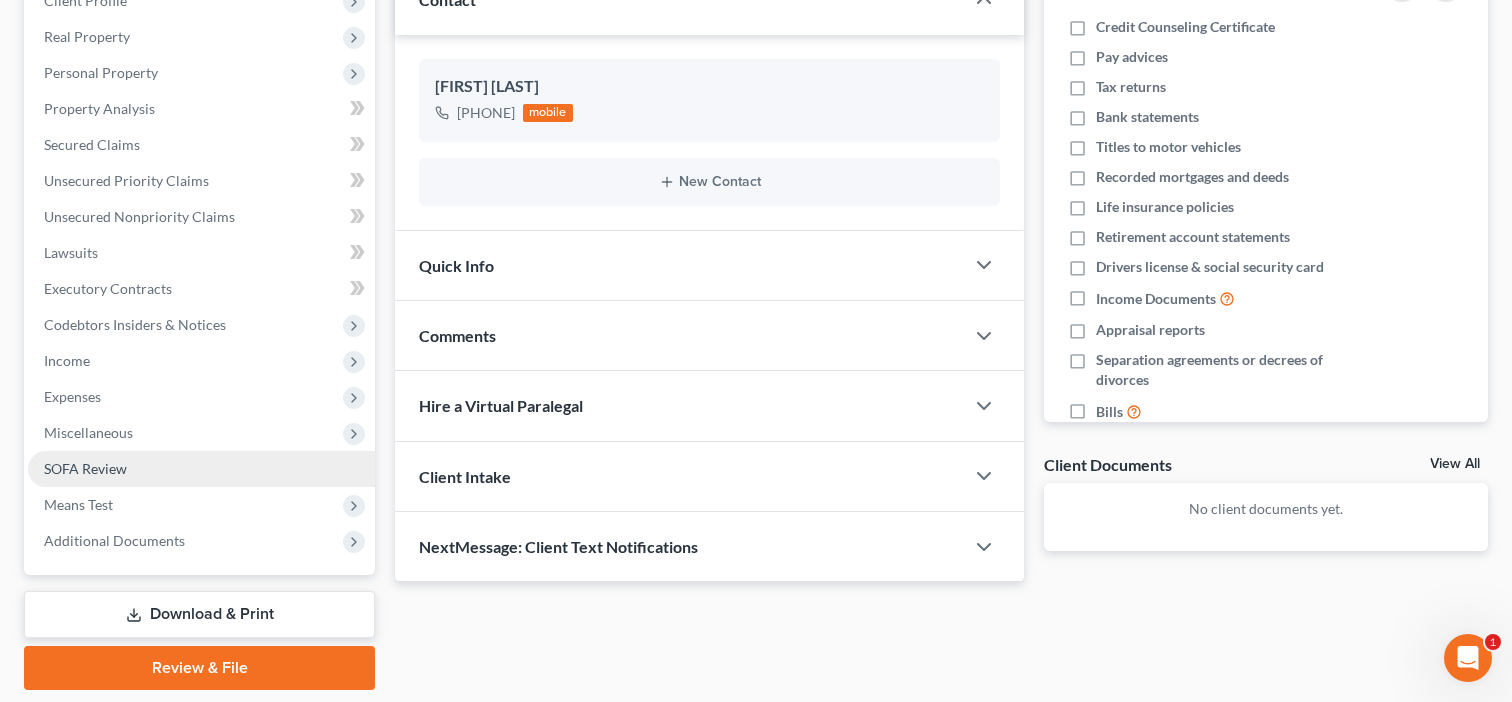 scroll, scrollTop: 300, scrollLeft: 0, axis: vertical 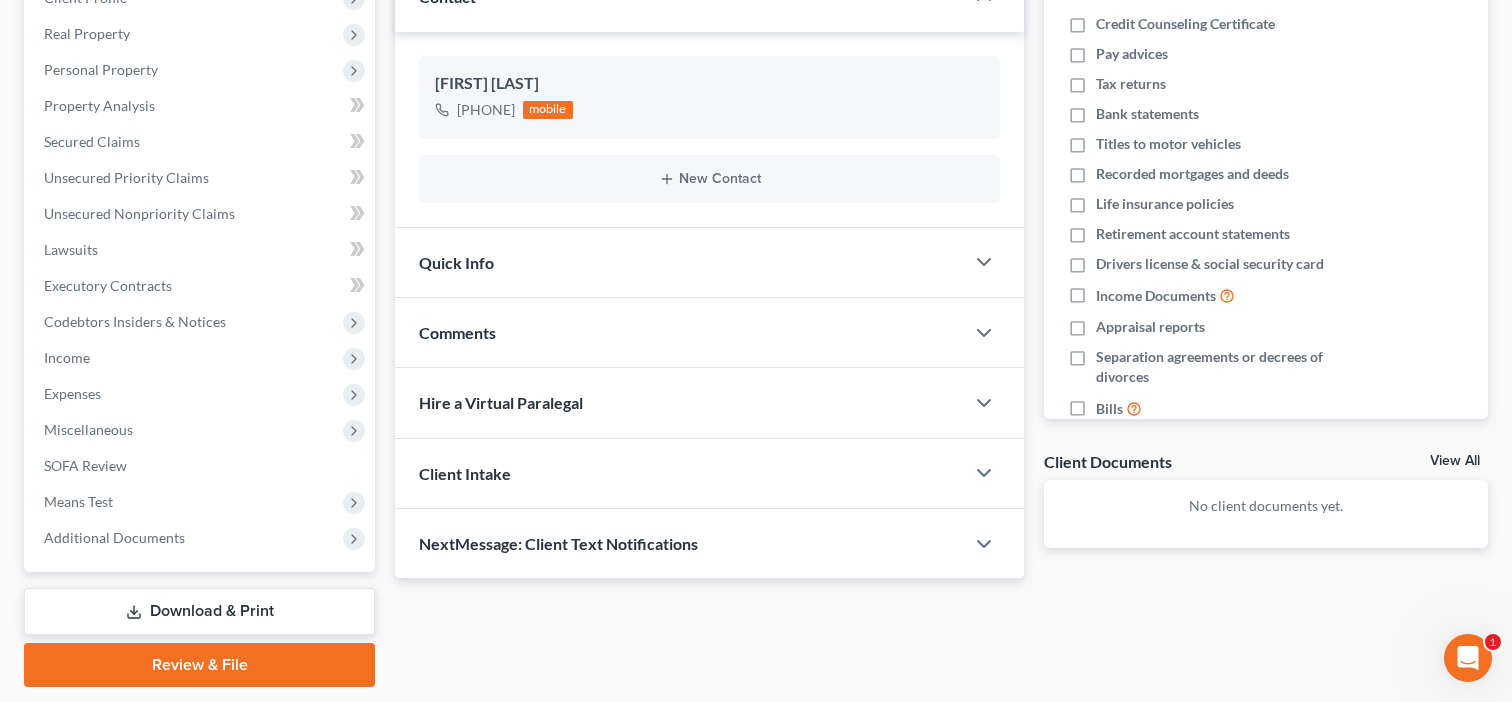click on "Download & Print" at bounding box center [199, 611] 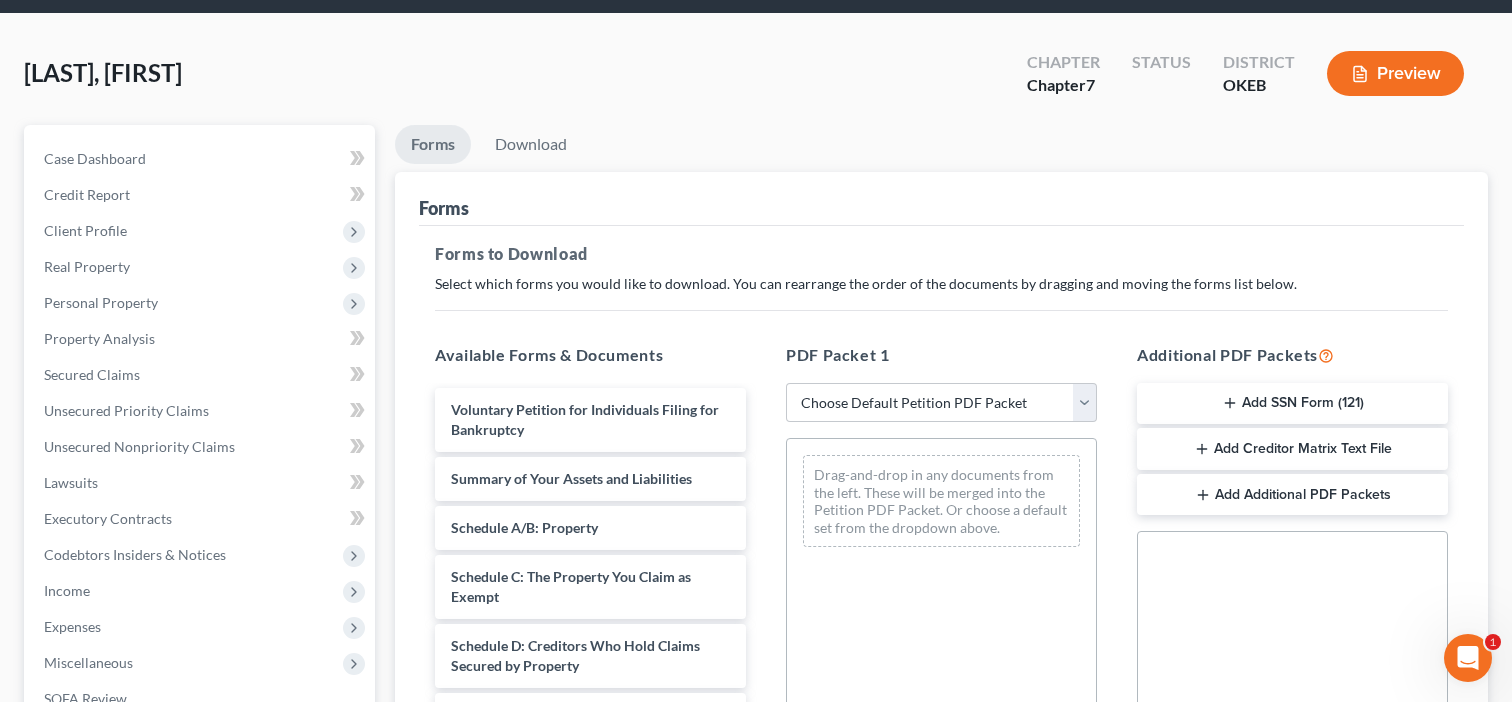 scroll, scrollTop: 200, scrollLeft: 0, axis: vertical 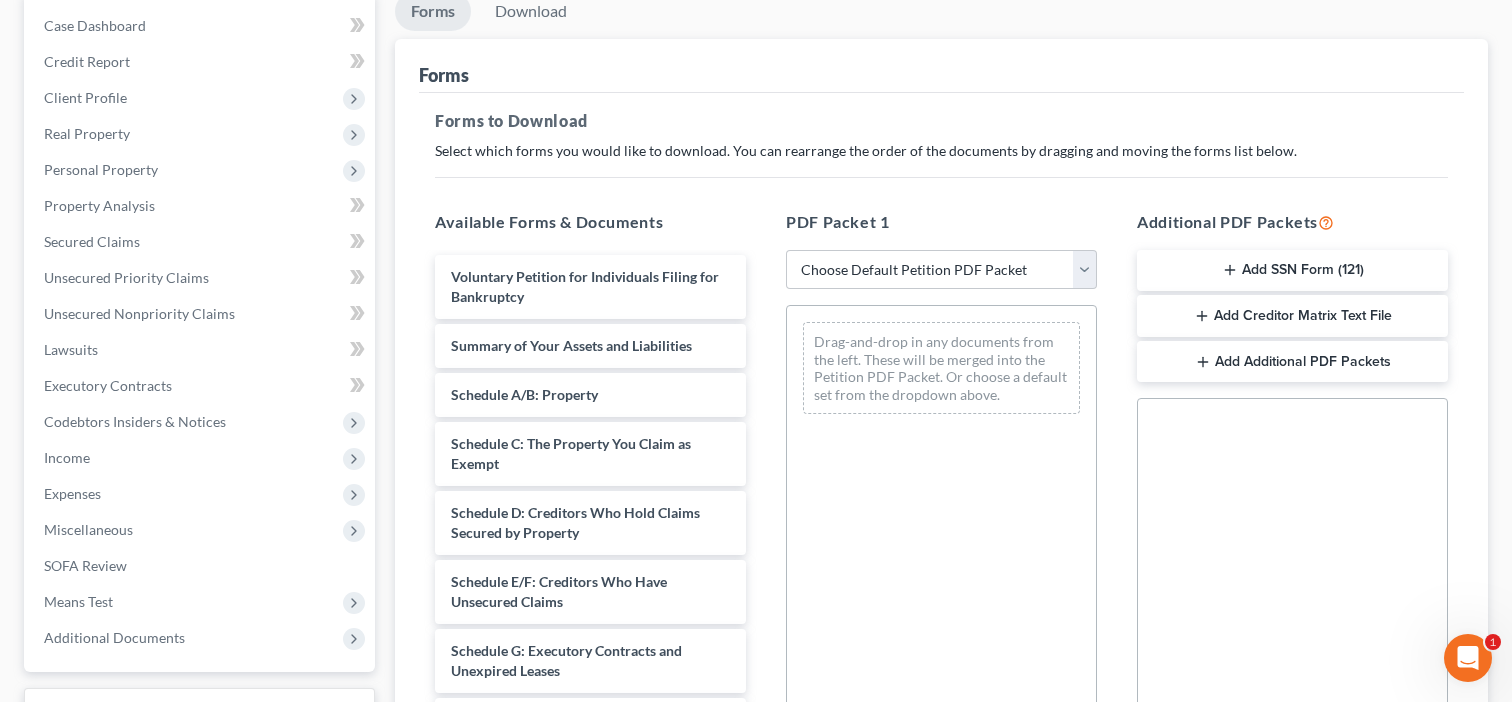 click on "Add Creditor Matrix Text File" at bounding box center [1292, 316] 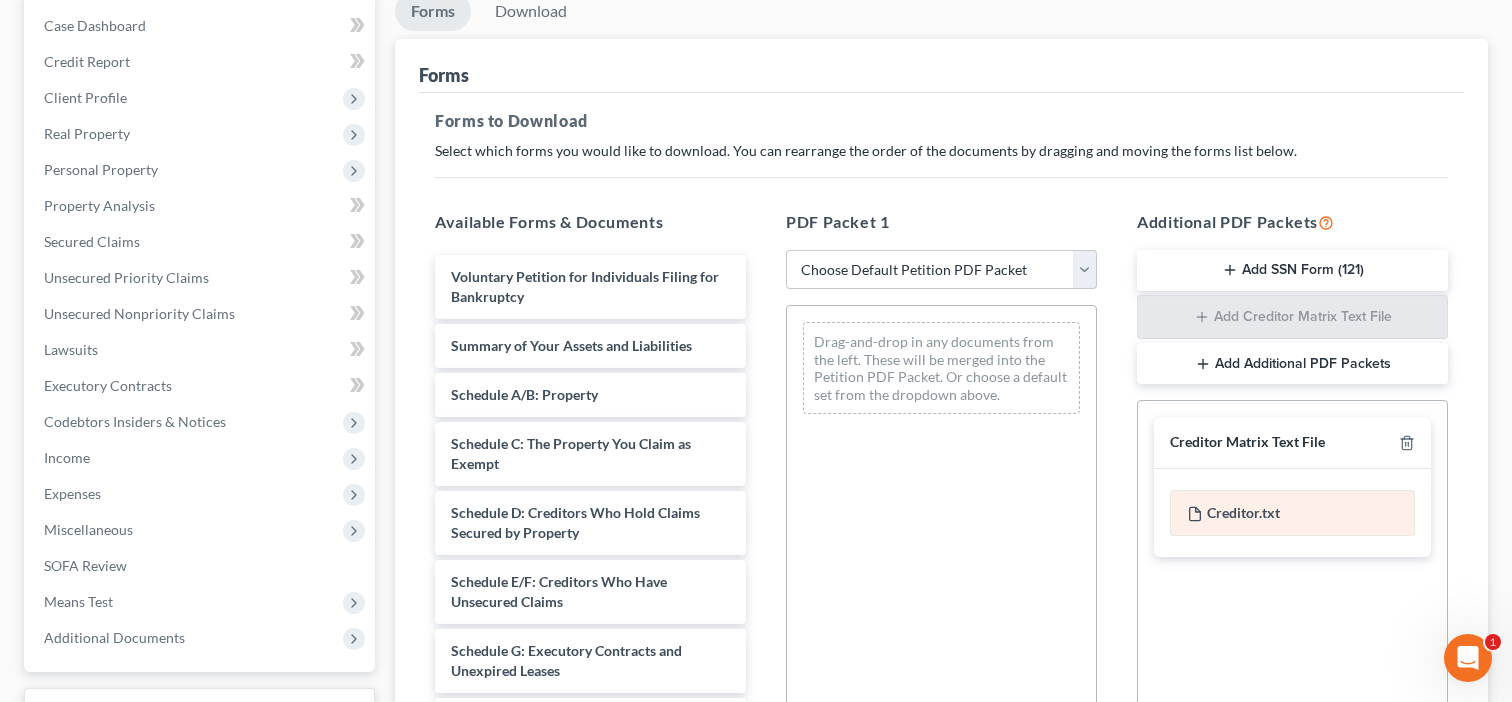 click on "Creditor.txt" at bounding box center [1292, 513] 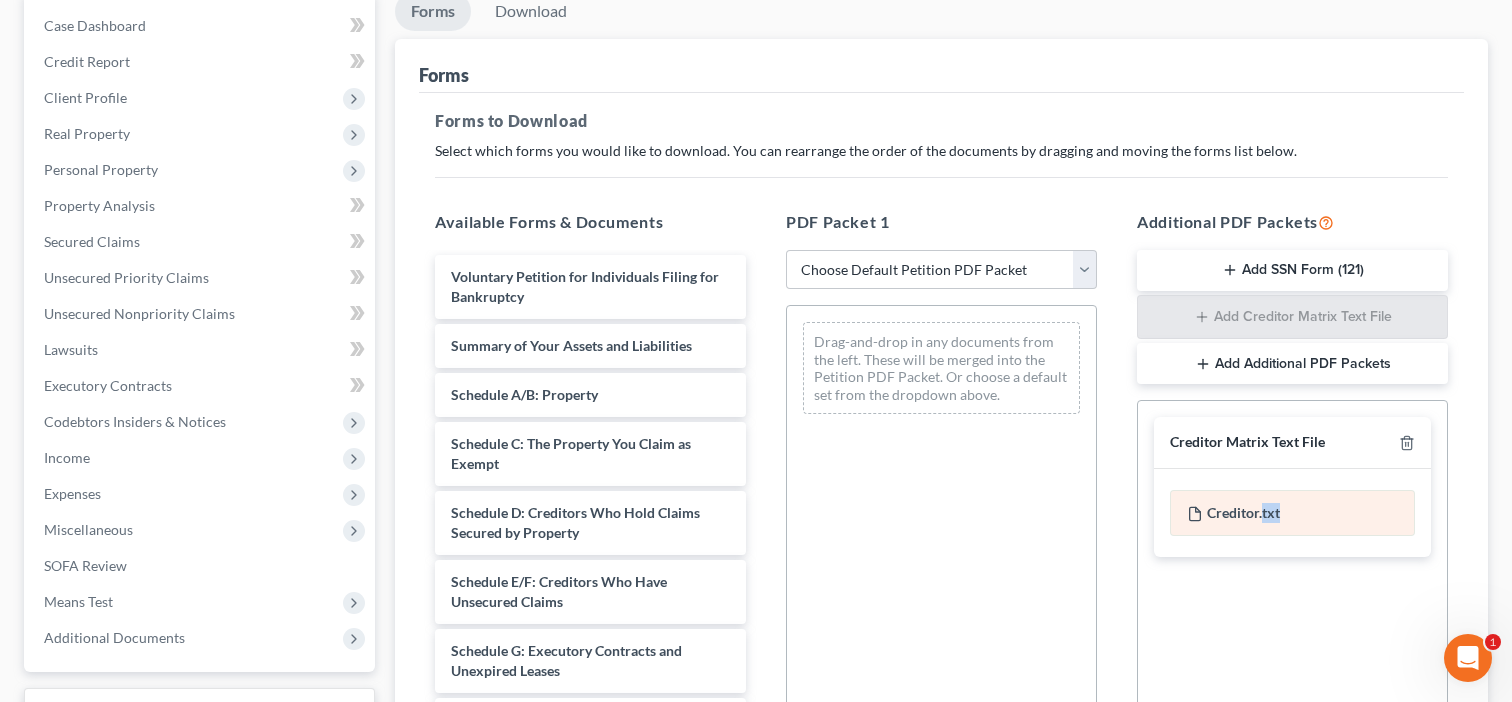 click on "Creditor.txt" at bounding box center (1292, 513) 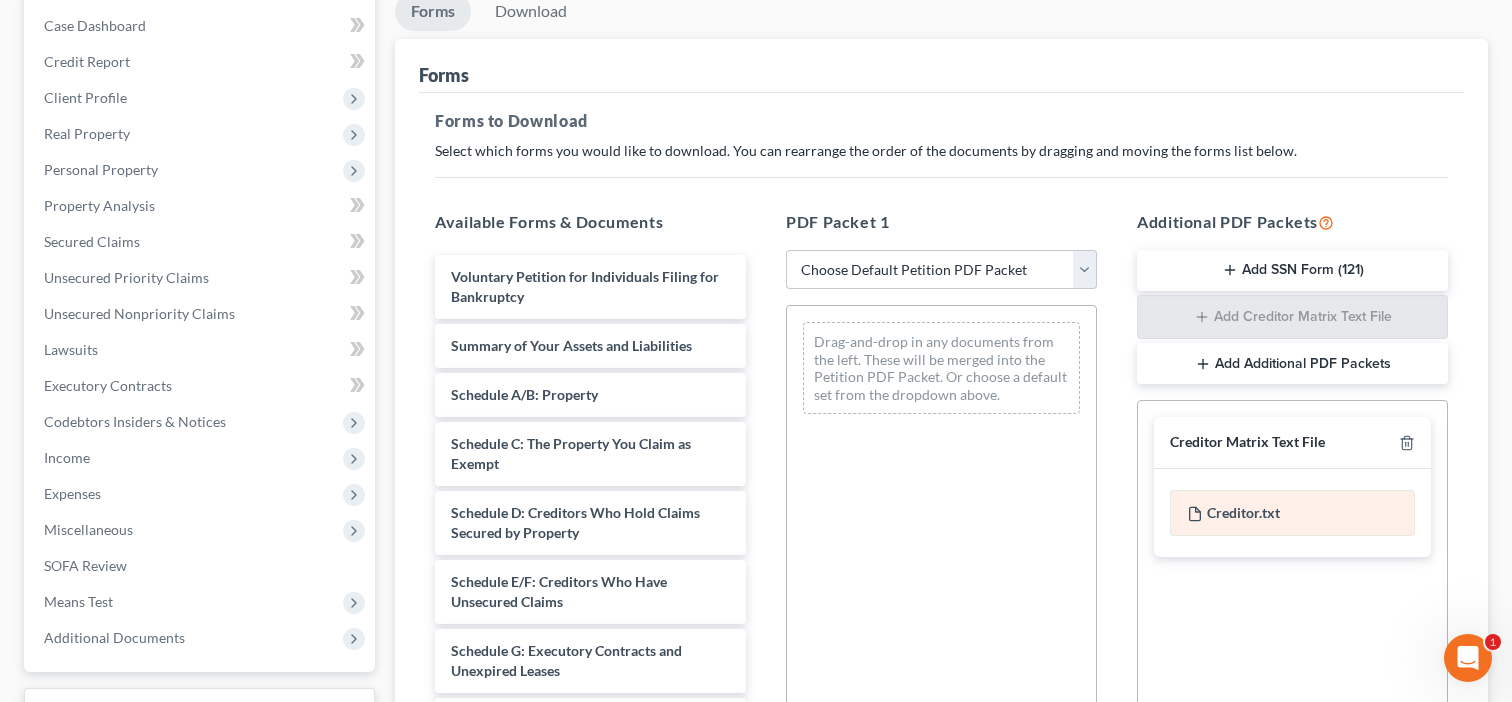 click 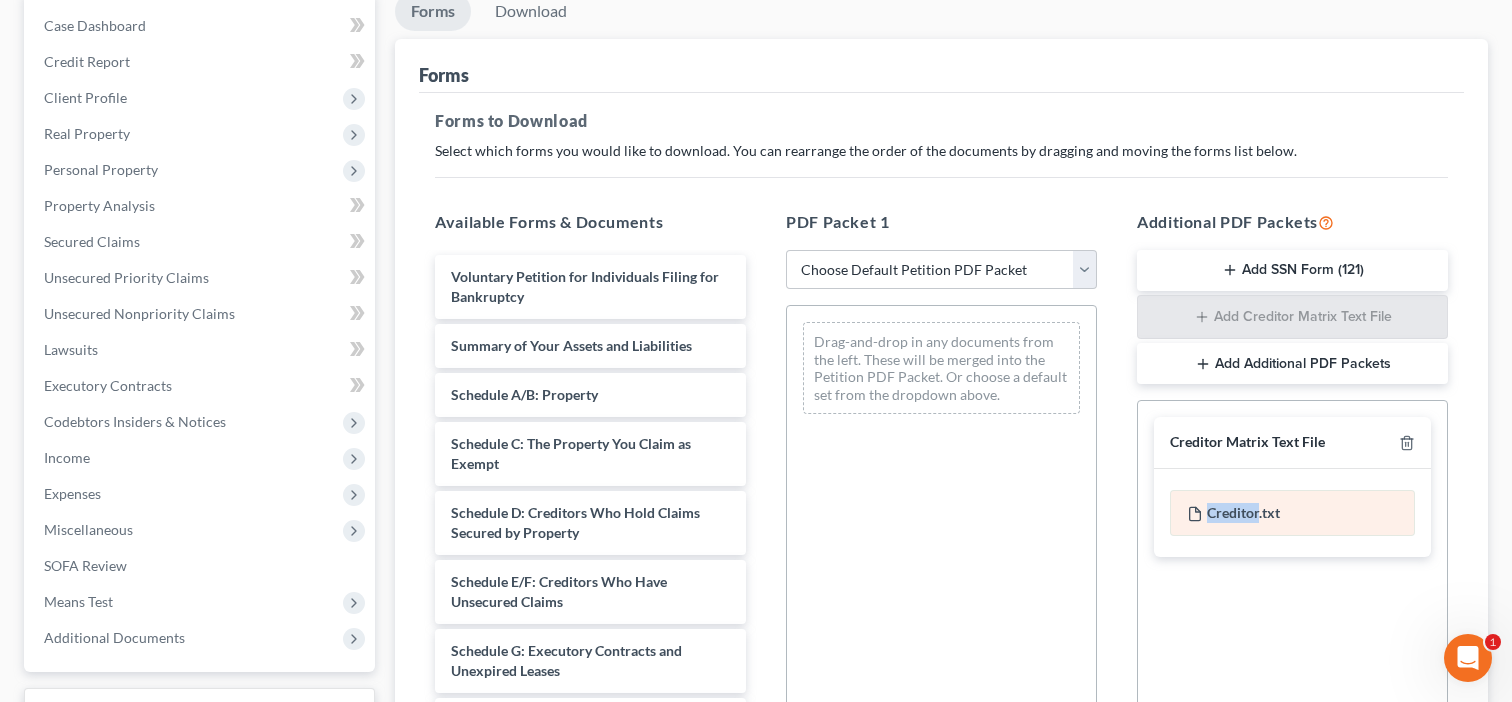 click 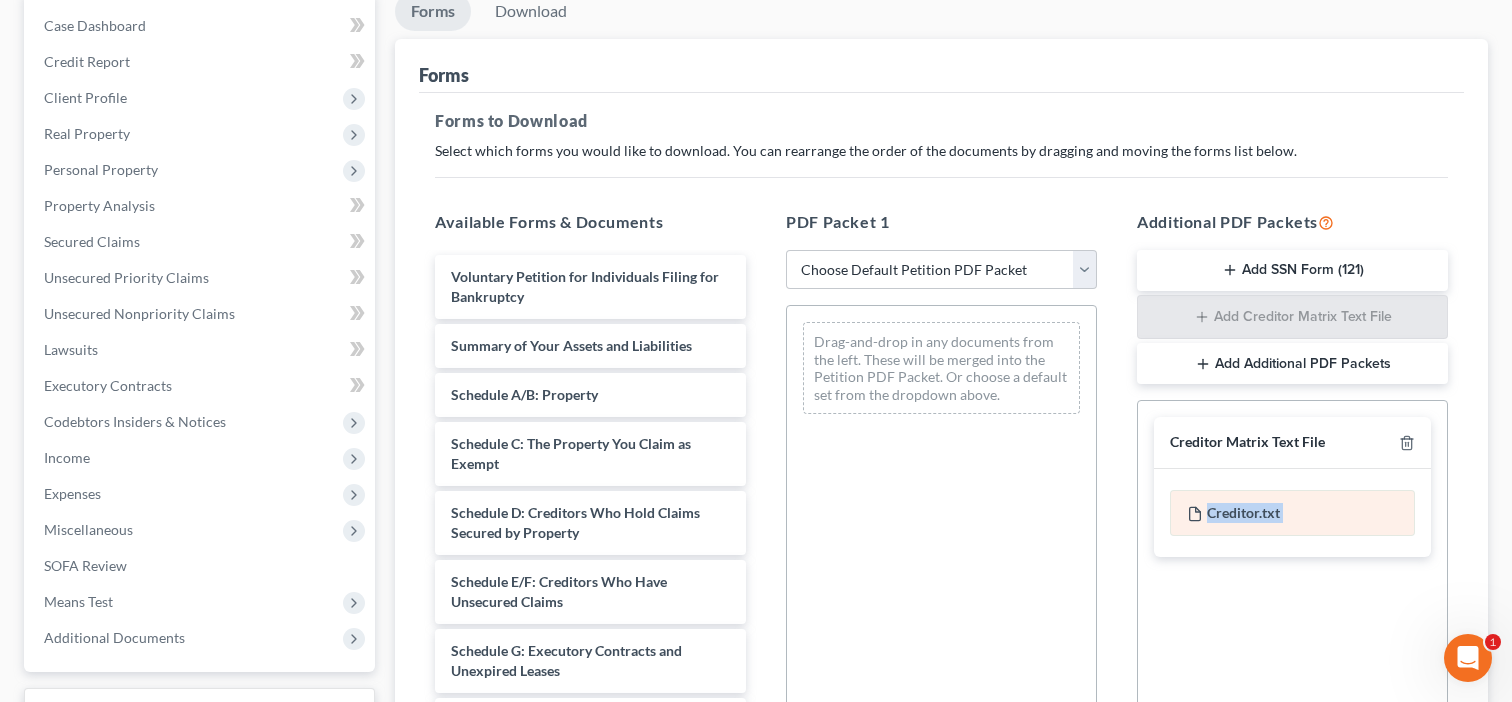 click 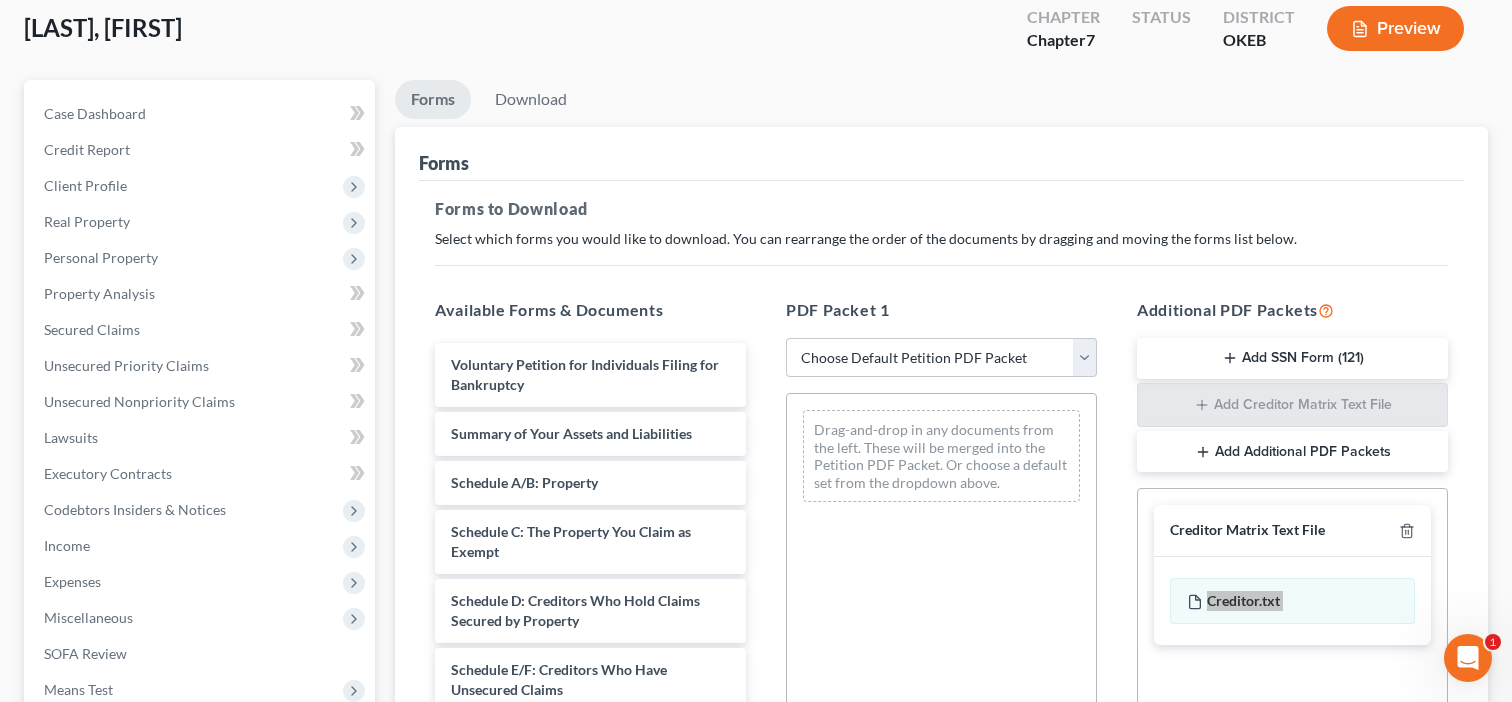 scroll, scrollTop: 0, scrollLeft: 0, axis: both 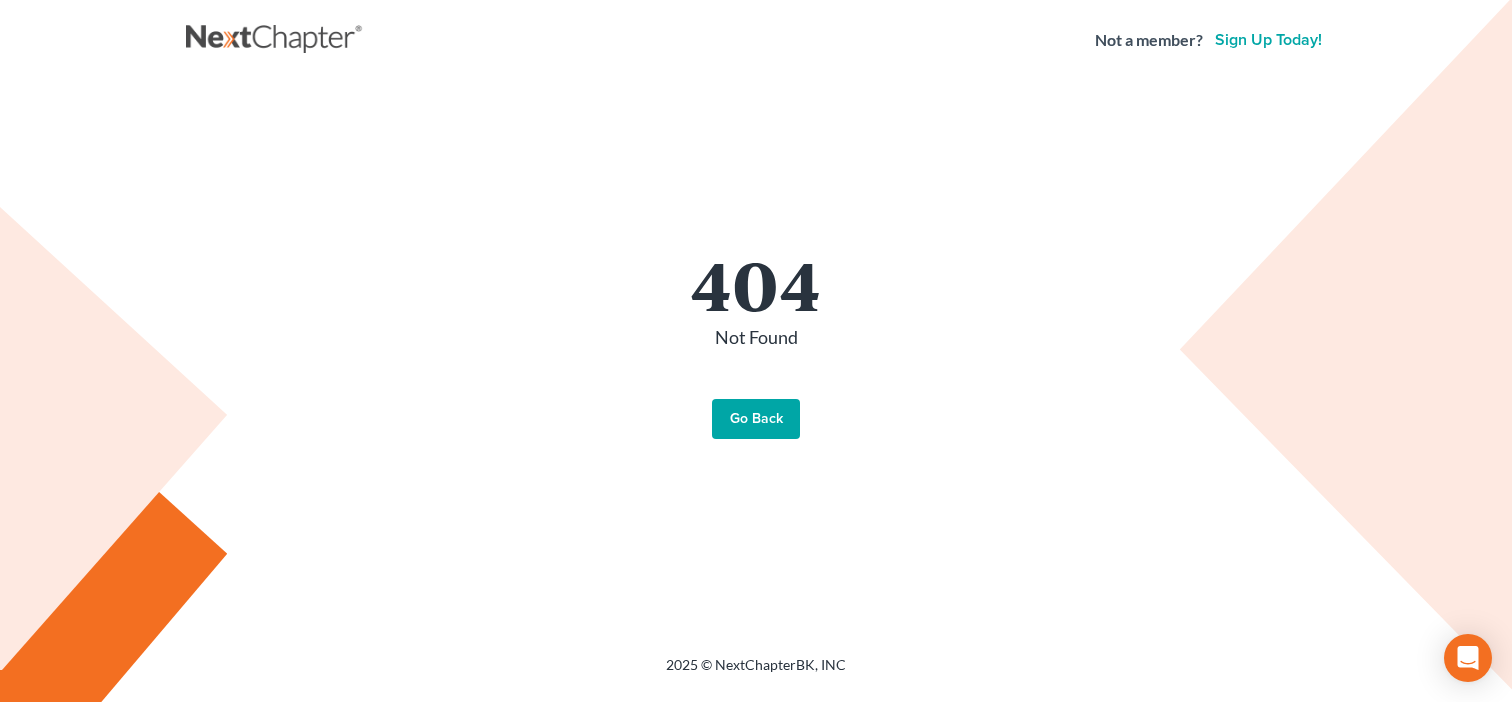 click on "Go Back" at bounding box center (756, 419) 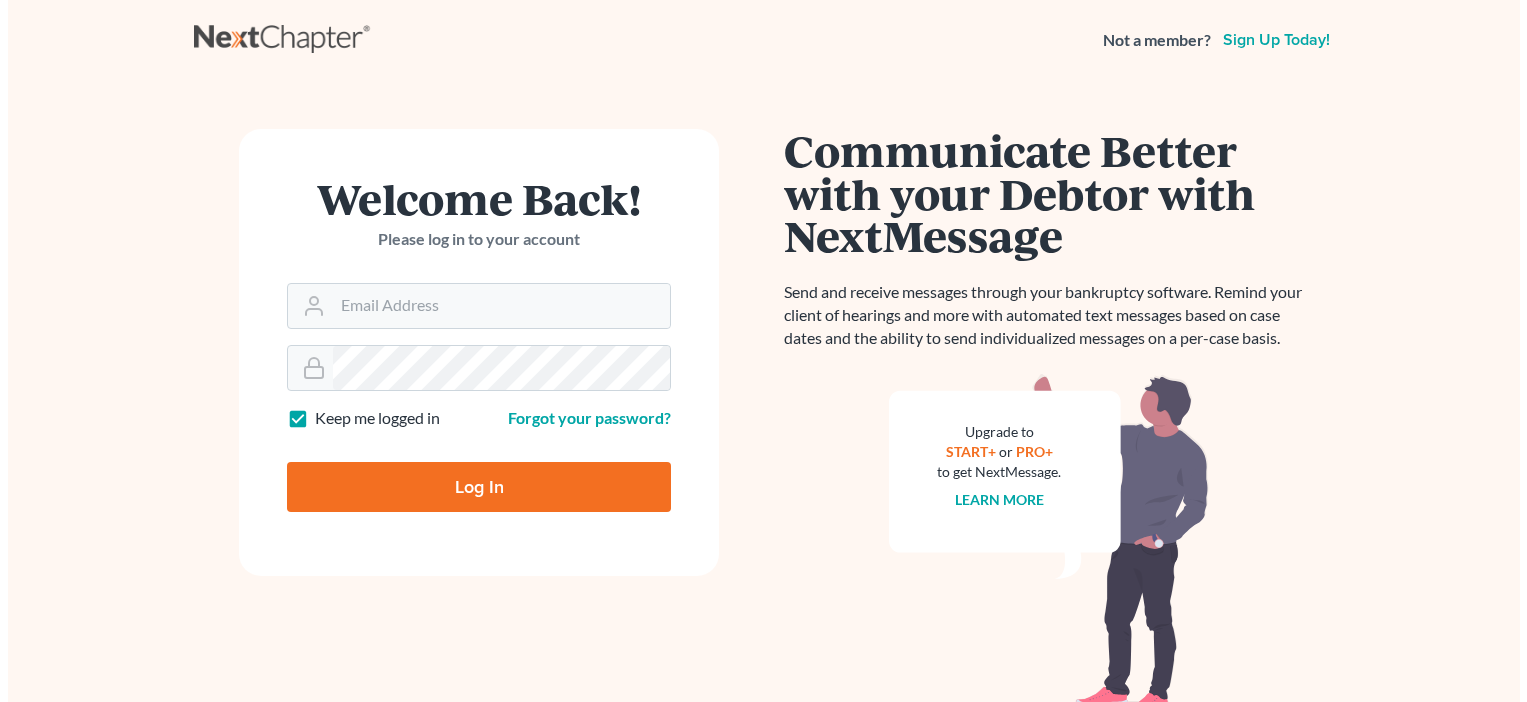 scroll, scrollTop: 0, scrollLeft: 0, axis: both 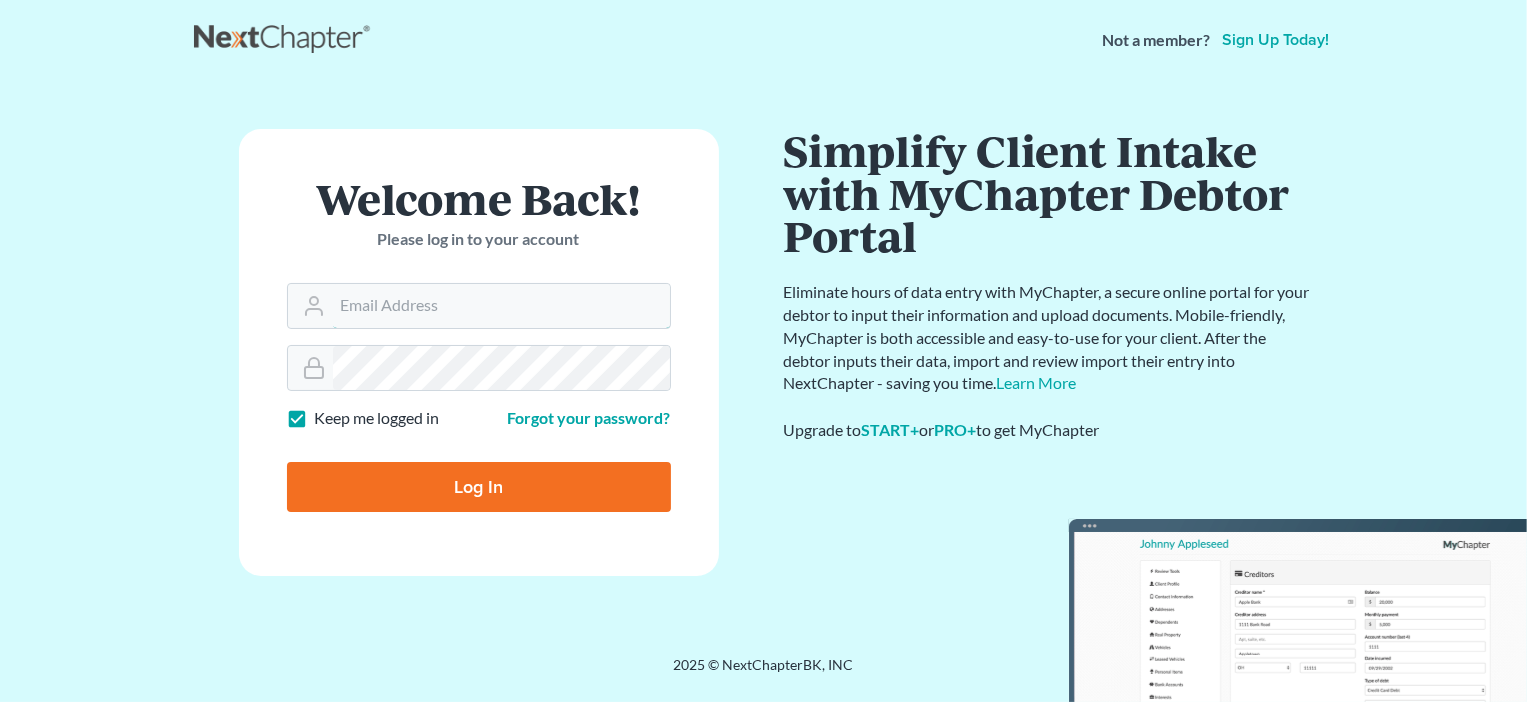 type on "[EMAIL]" 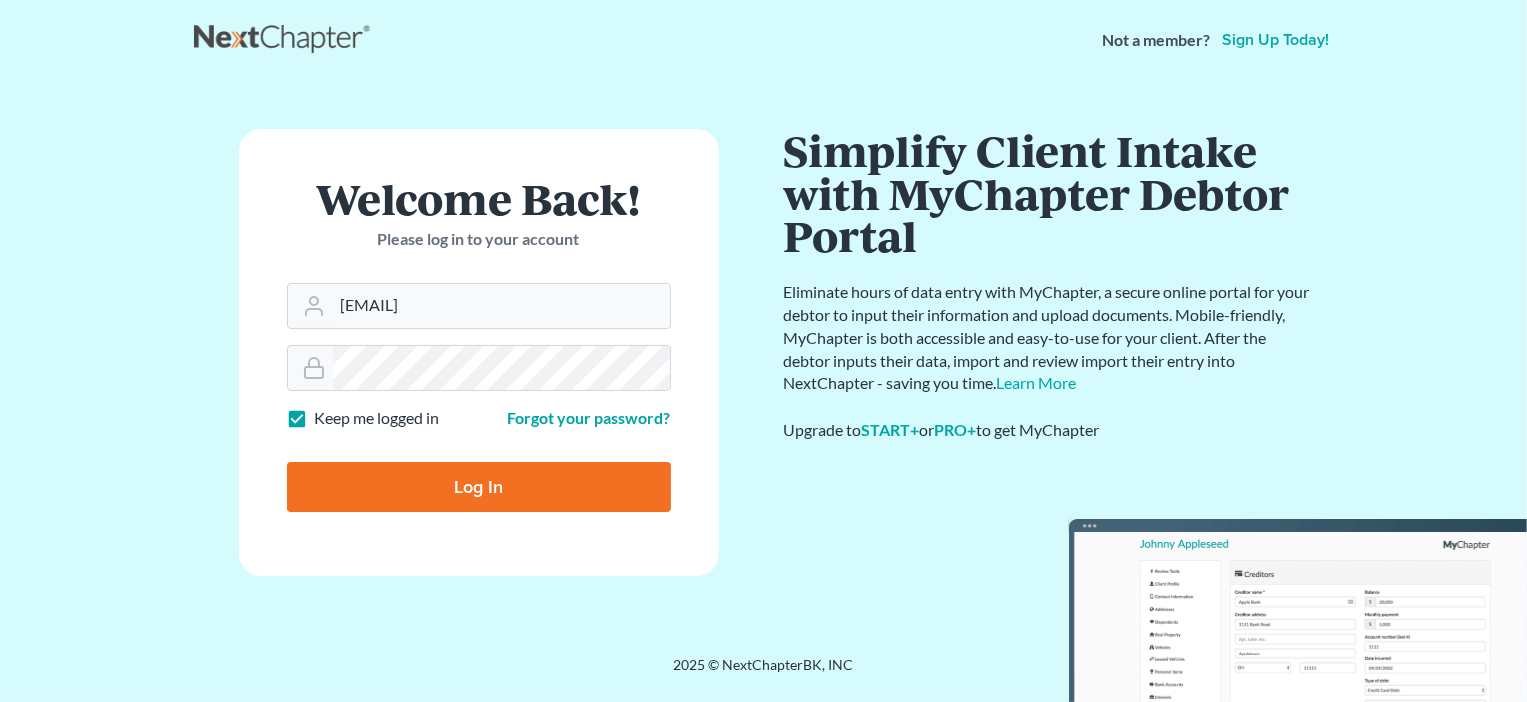 click on "Log In" at bounding box center [479, 487] 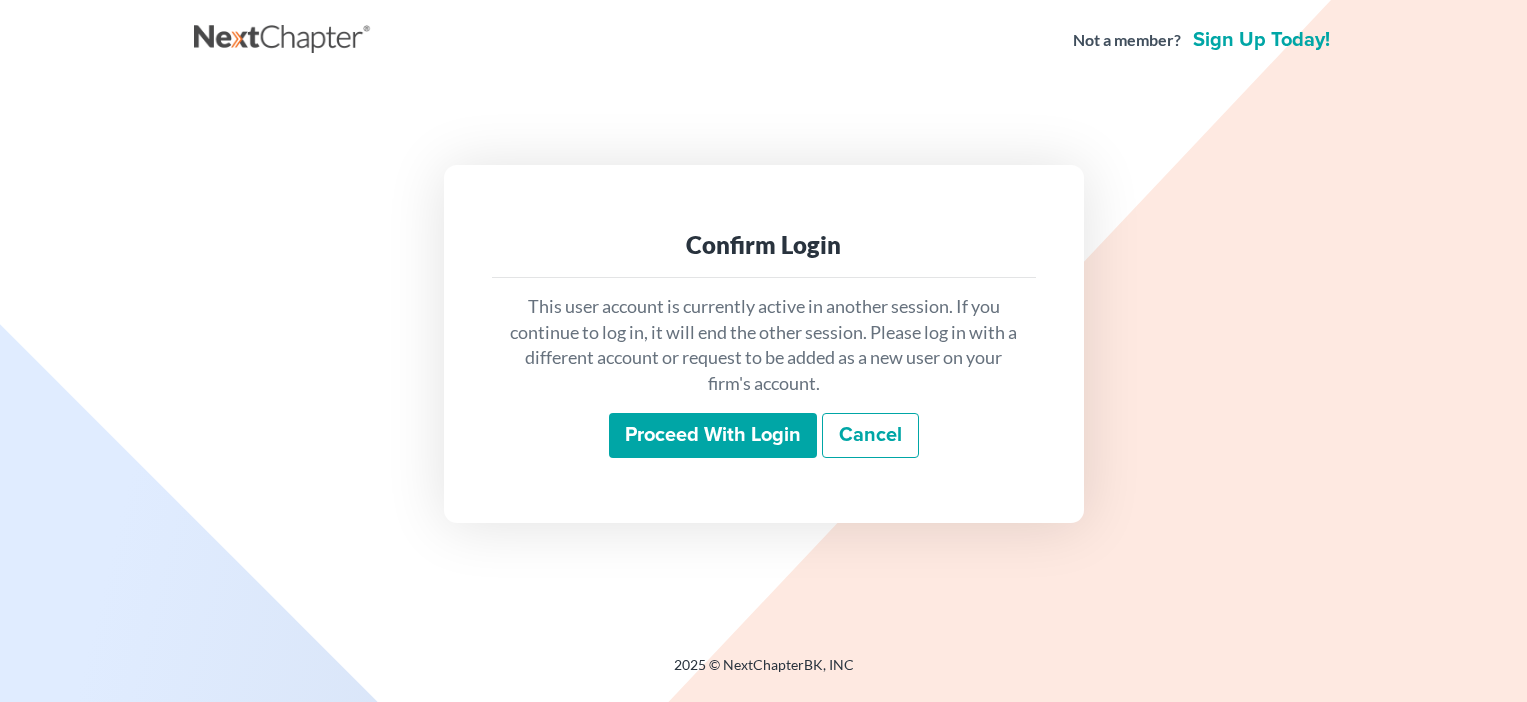 scroll, scrollTop: 0, scrollLeft: 0, axis: both 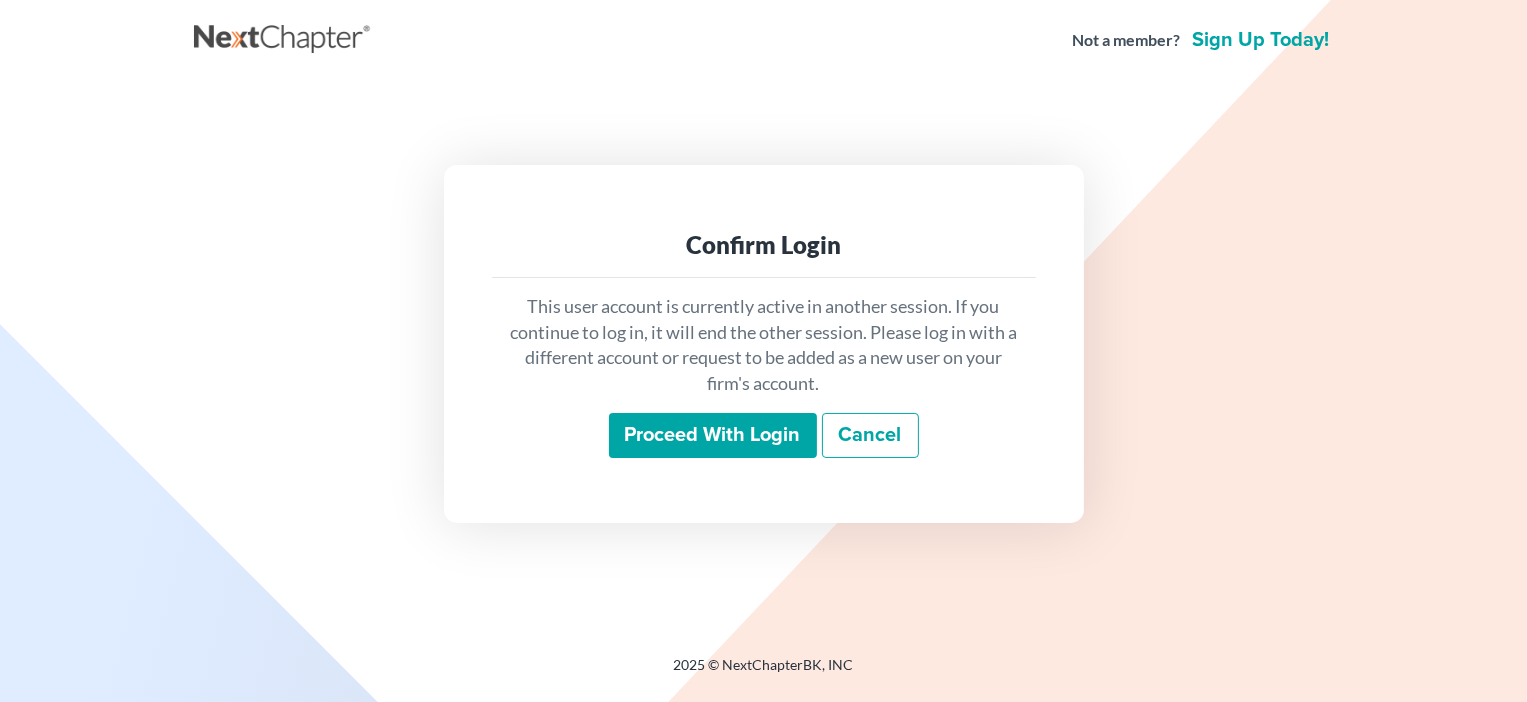 click on "Confirm Login This user account is currently active in another session. If you continue to log in, it will end the other session. Please log in with a different account or request to be added as a new user on your firm's account. Proceed with login Cancel" at bounding box center [764, 344] 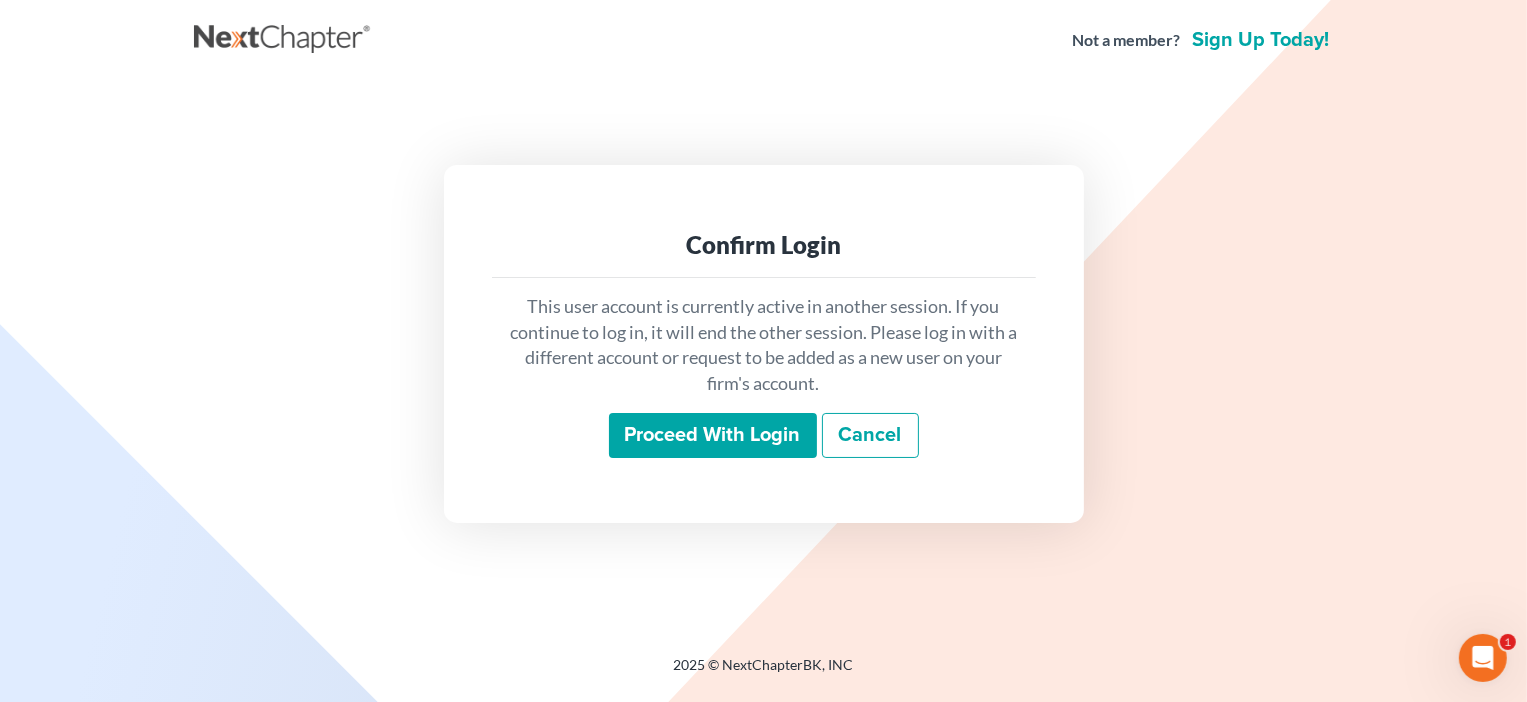 scroll, scrollTop: 0, scrollLeft: 0, axis: both 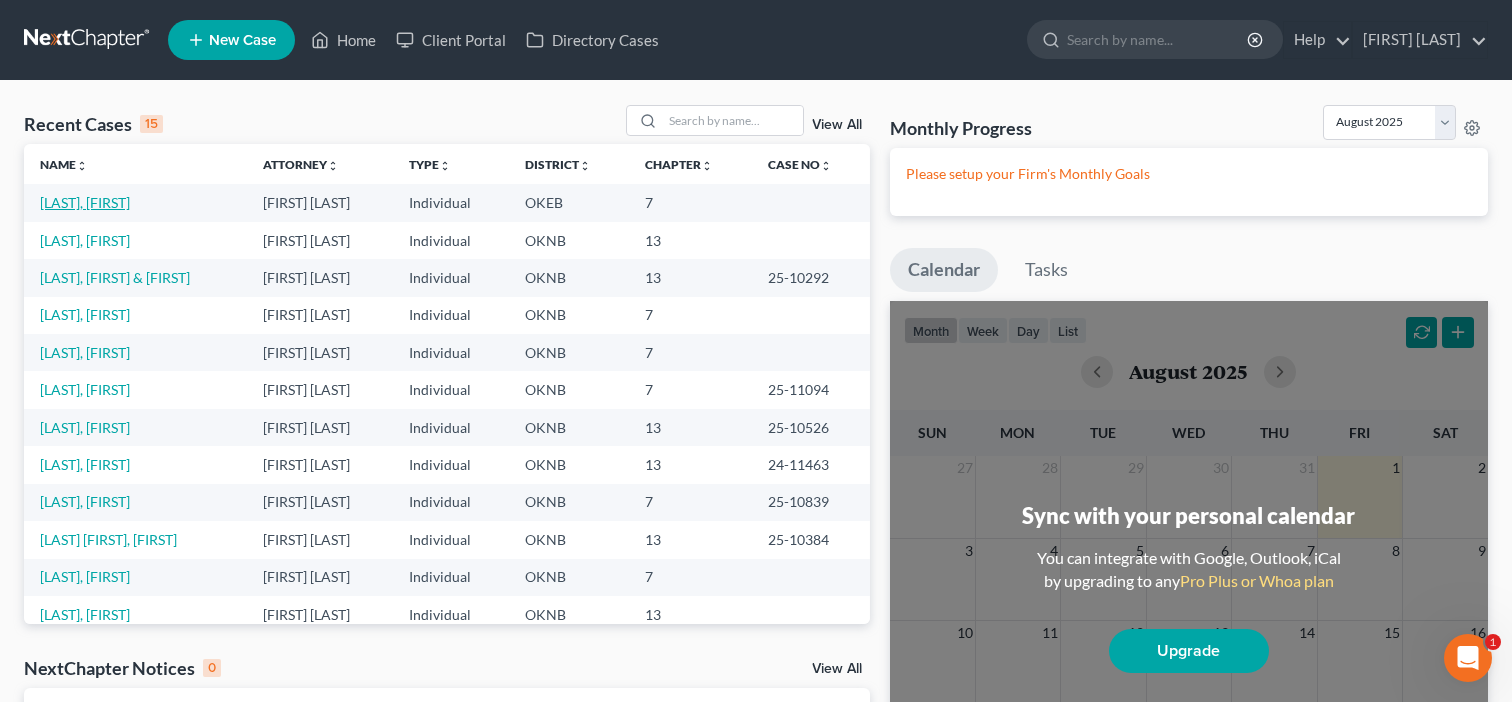 click on "[LAST], [FIRST]" at bounding box center [85, 202] 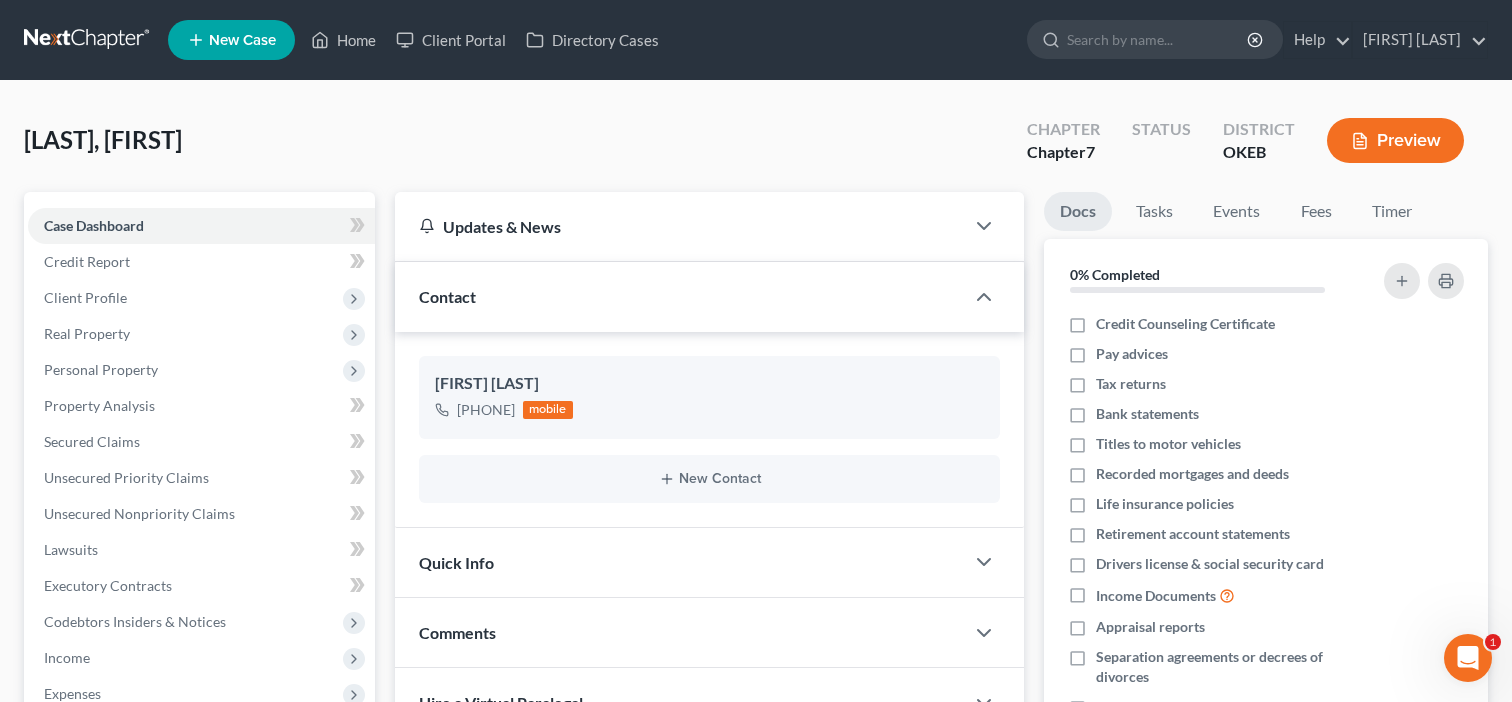 click at bounding box center [756, 0] 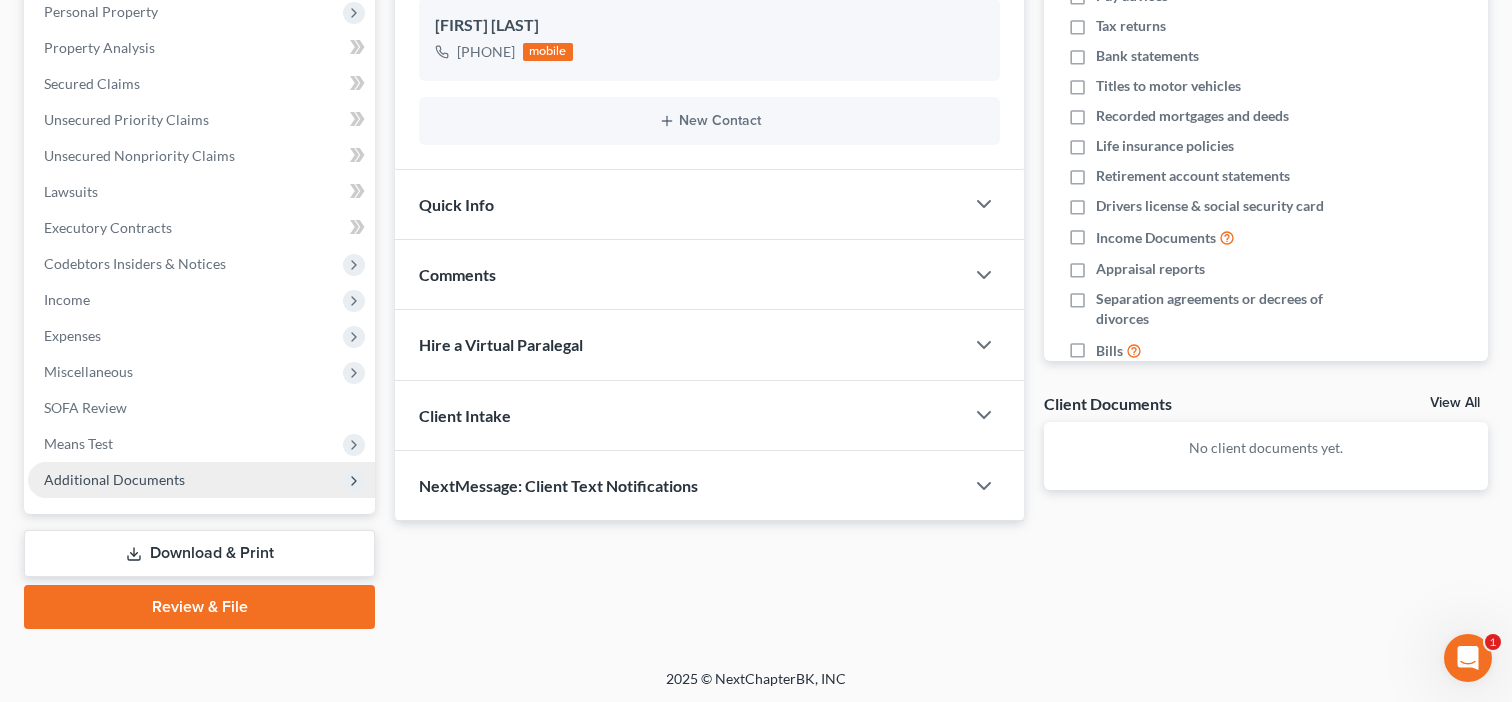 scroll, scrollTop: 360, scrollLeft: 0, axis: vertical 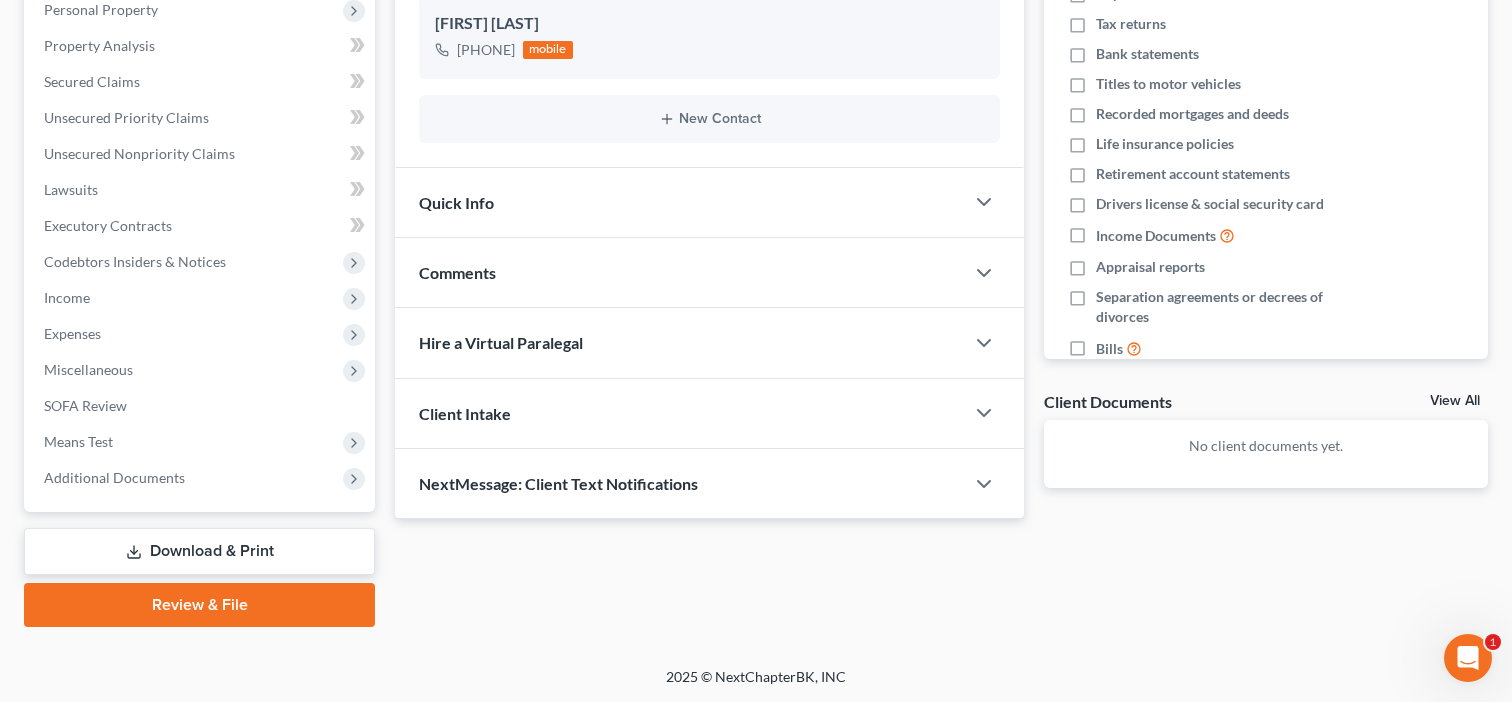 click on "Download & Print" at bounding box center [199, 551] 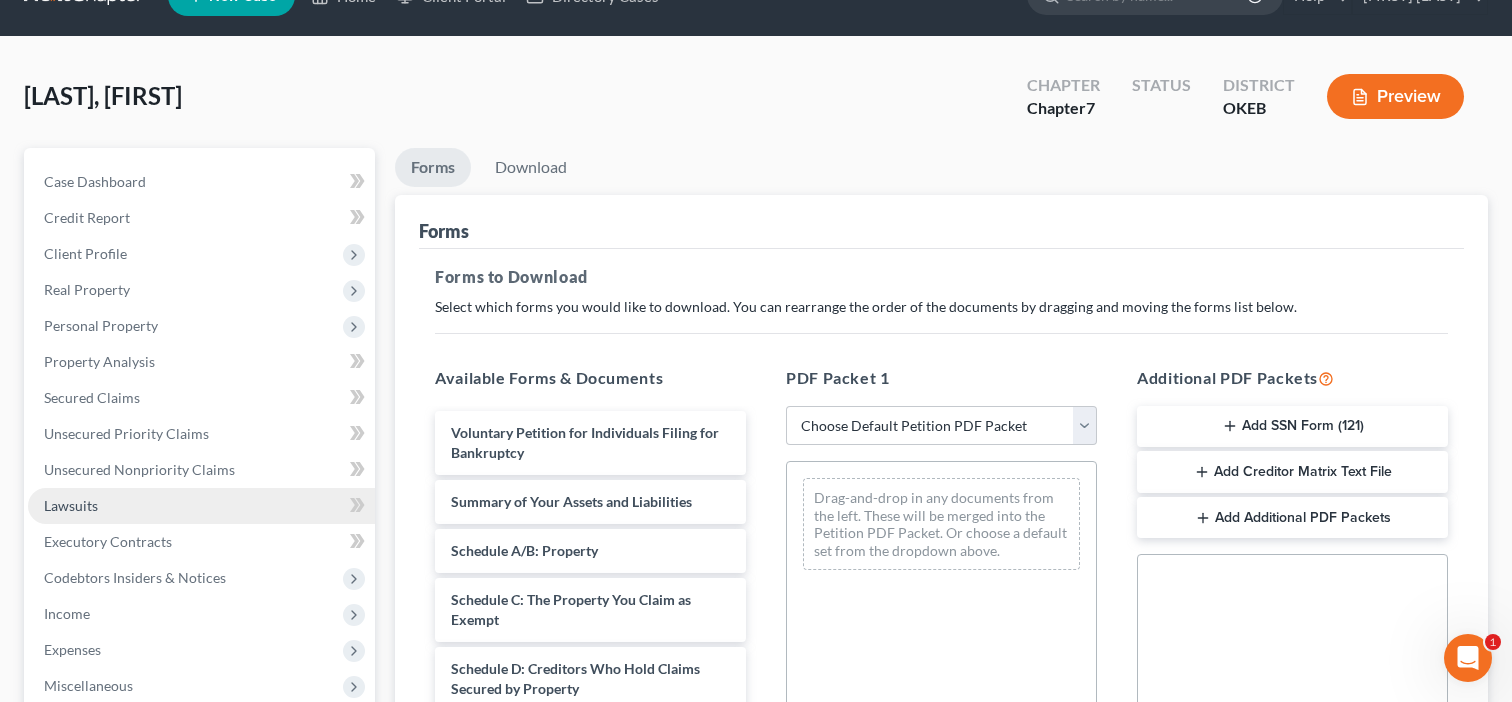 scroll, scrollTop: 0, scrollLeft: 0, axis: both 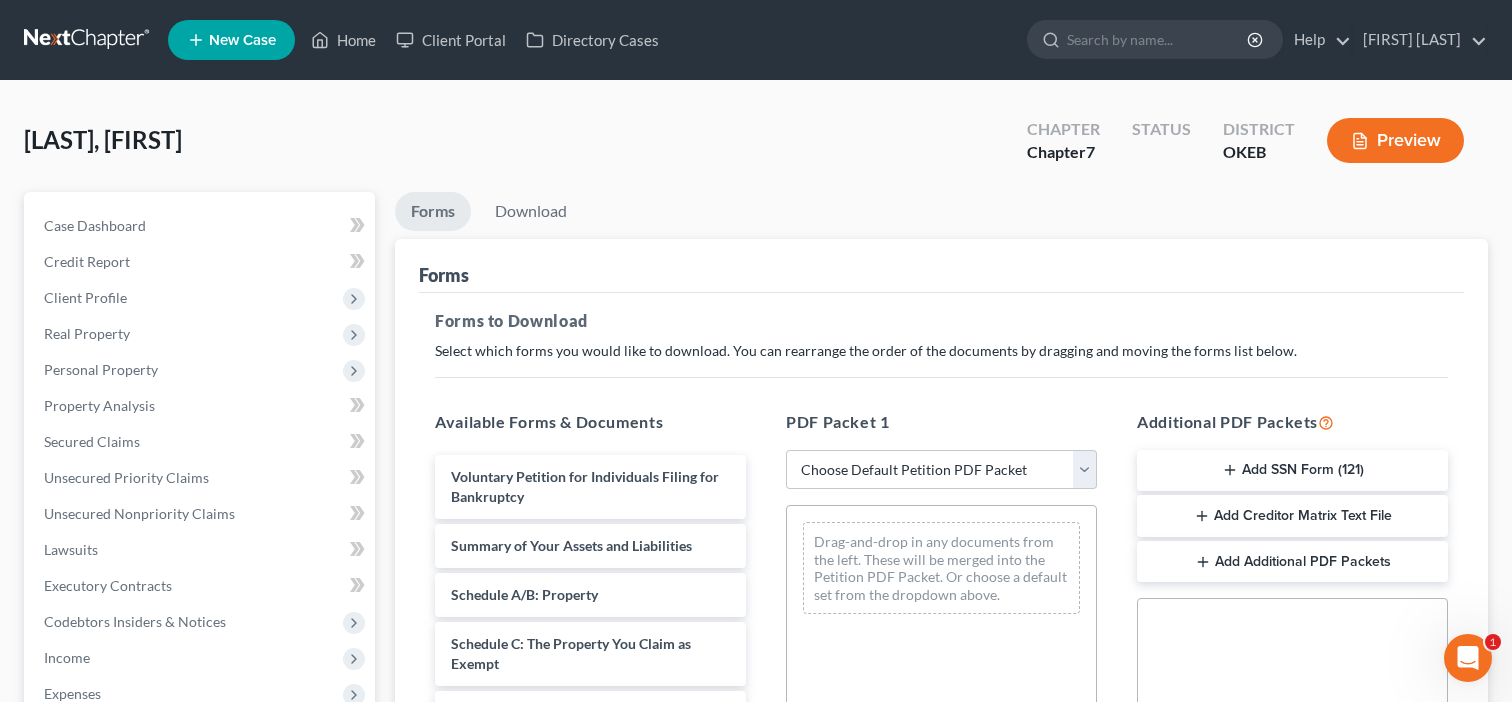 click on "Add Creditor Matrix Text File" at bounding box center (1292, 516) 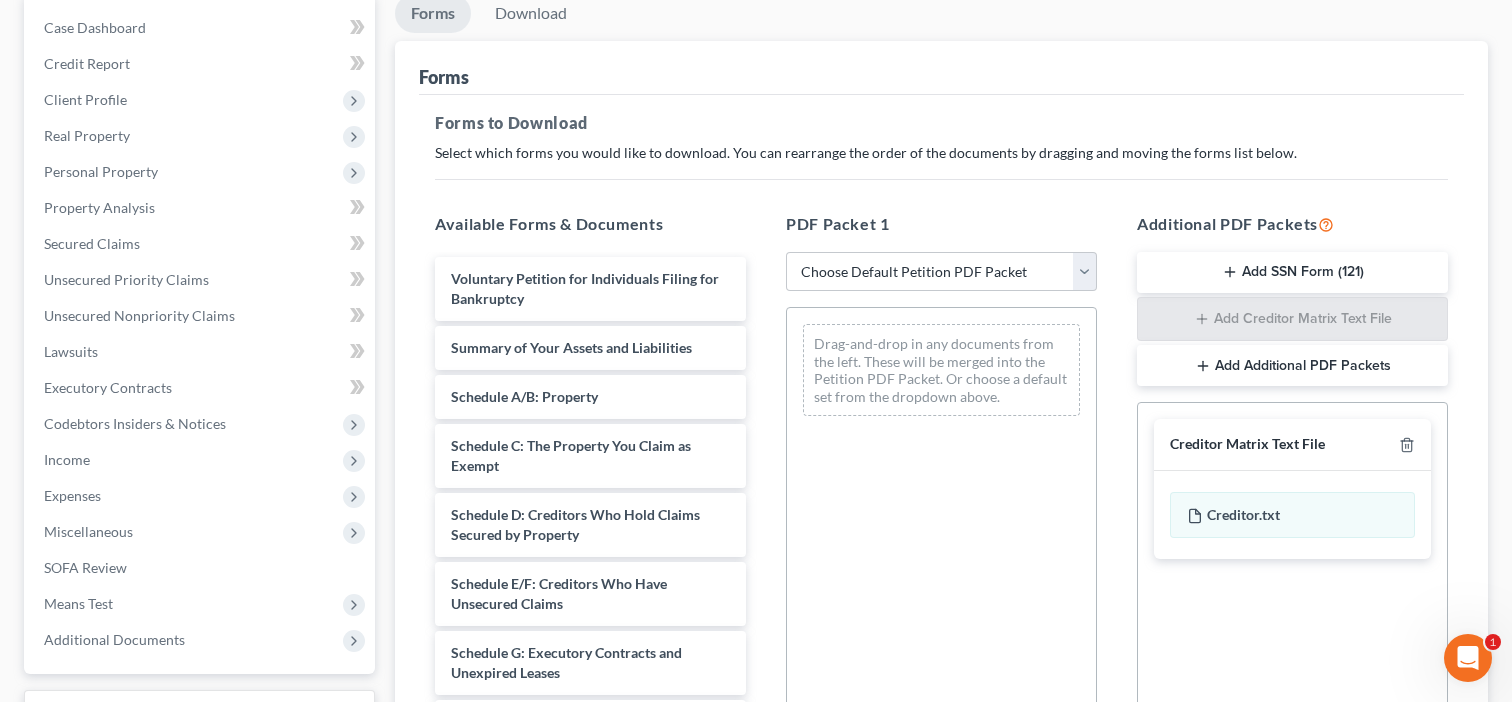 scroll, scrollTop: 200, scrollLeft: 0, axis: vertical 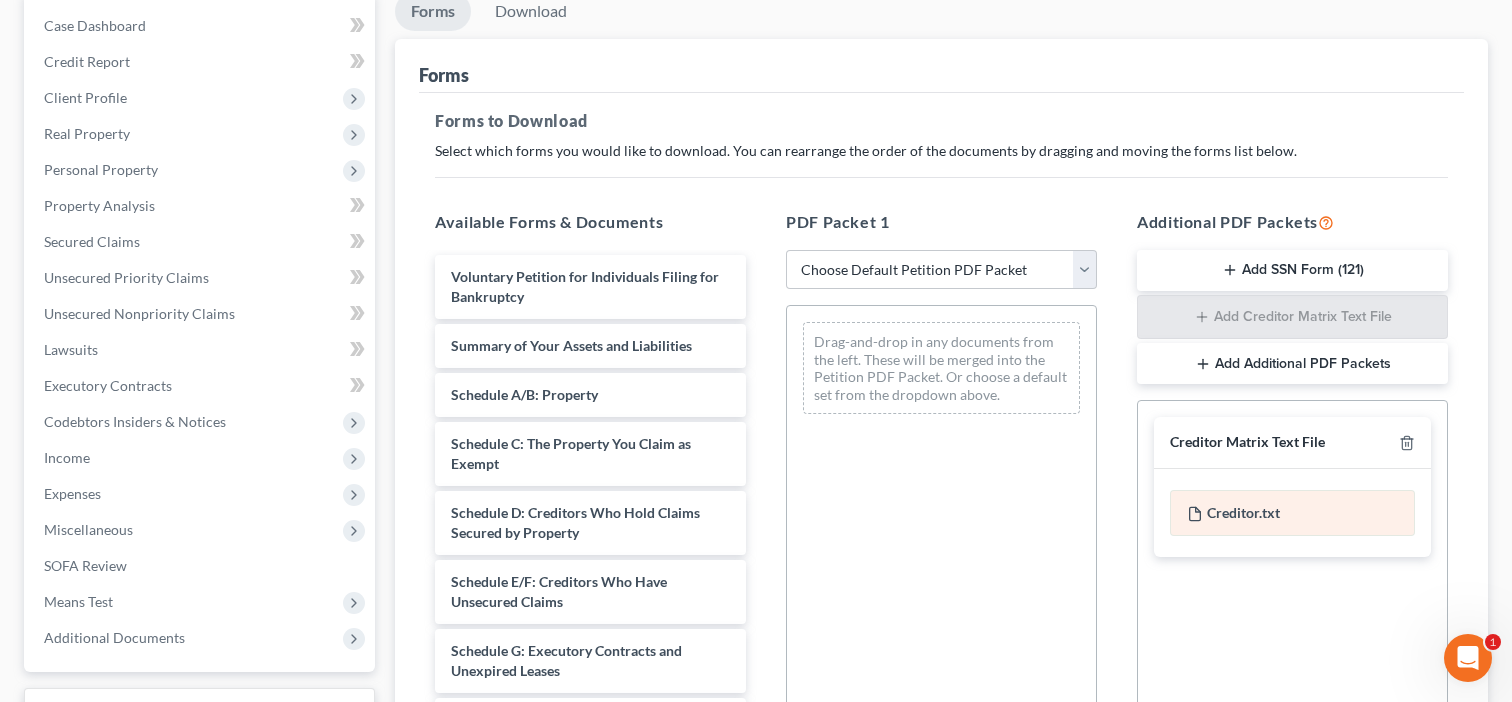 click on "Creditor.txt" at bounding box center [1292, 513] 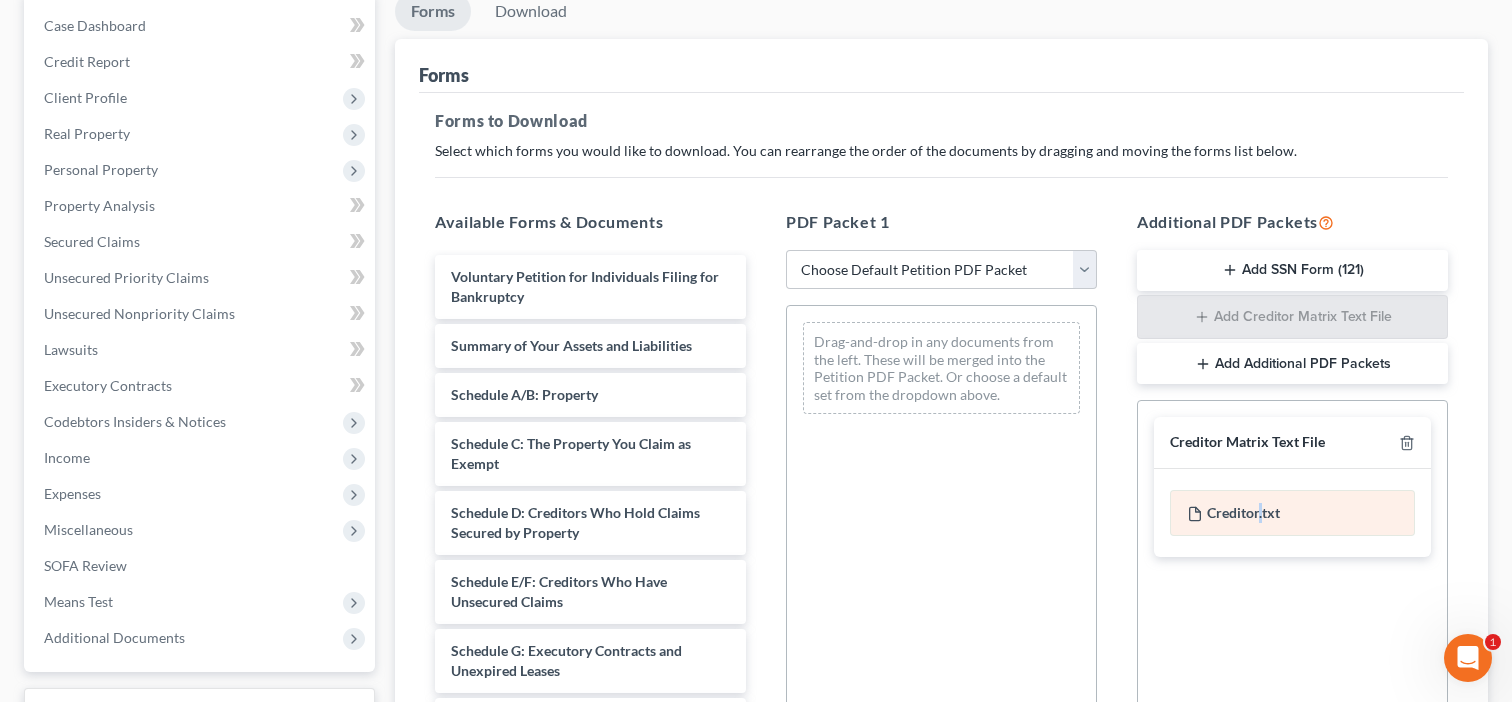 click on "Creditor.txt" at bounding box center (1292, 513) 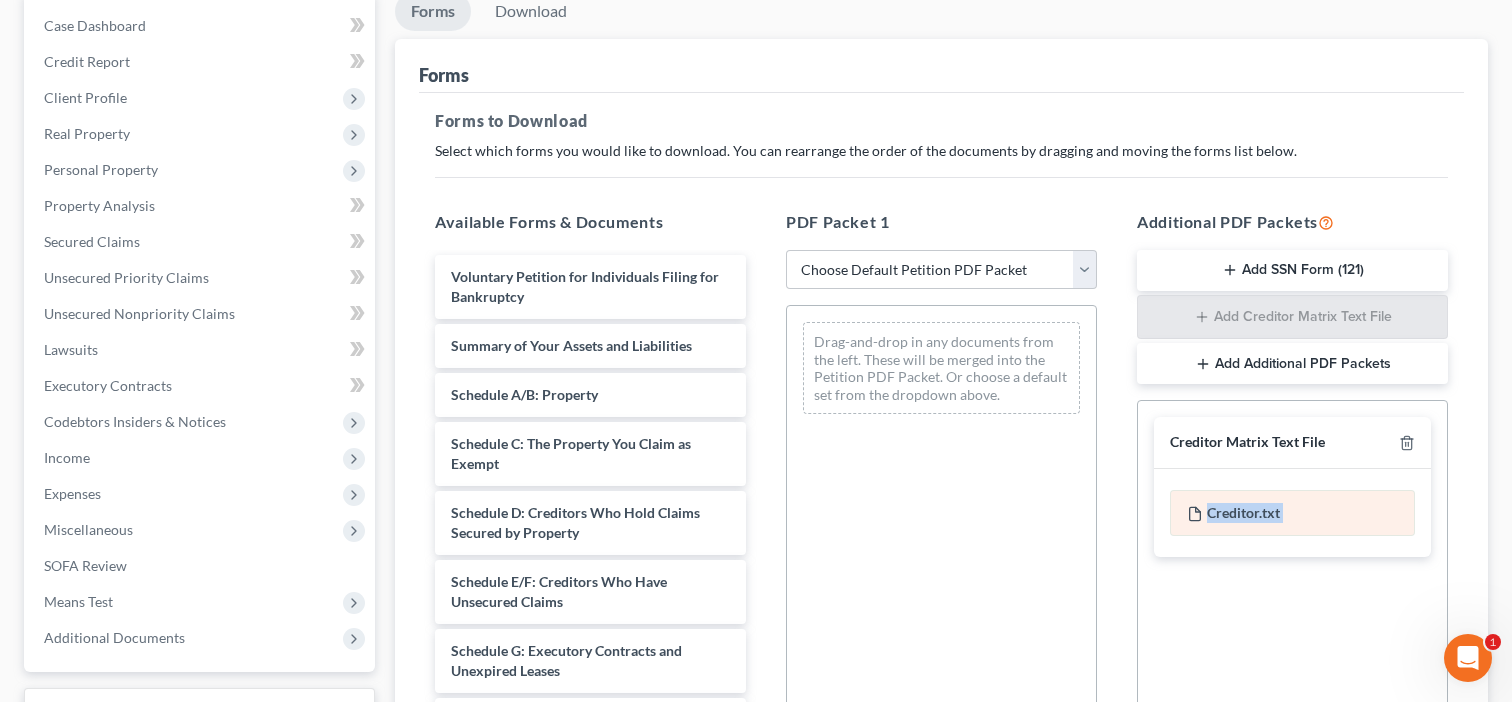 click on "Creditor.txt" at bounding box center [1292, 513] 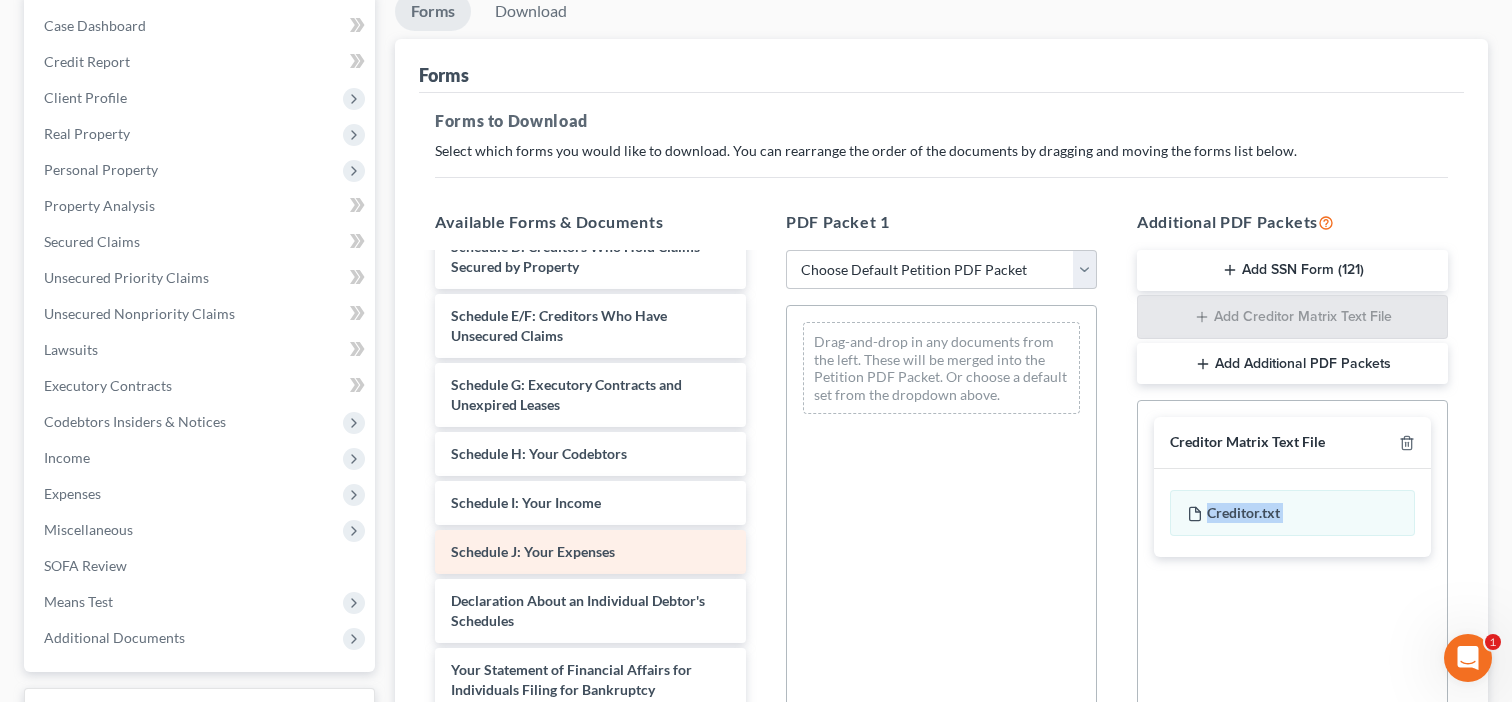 scroll, scrollTop: 300, scrollLeft: 0, axis: vertical 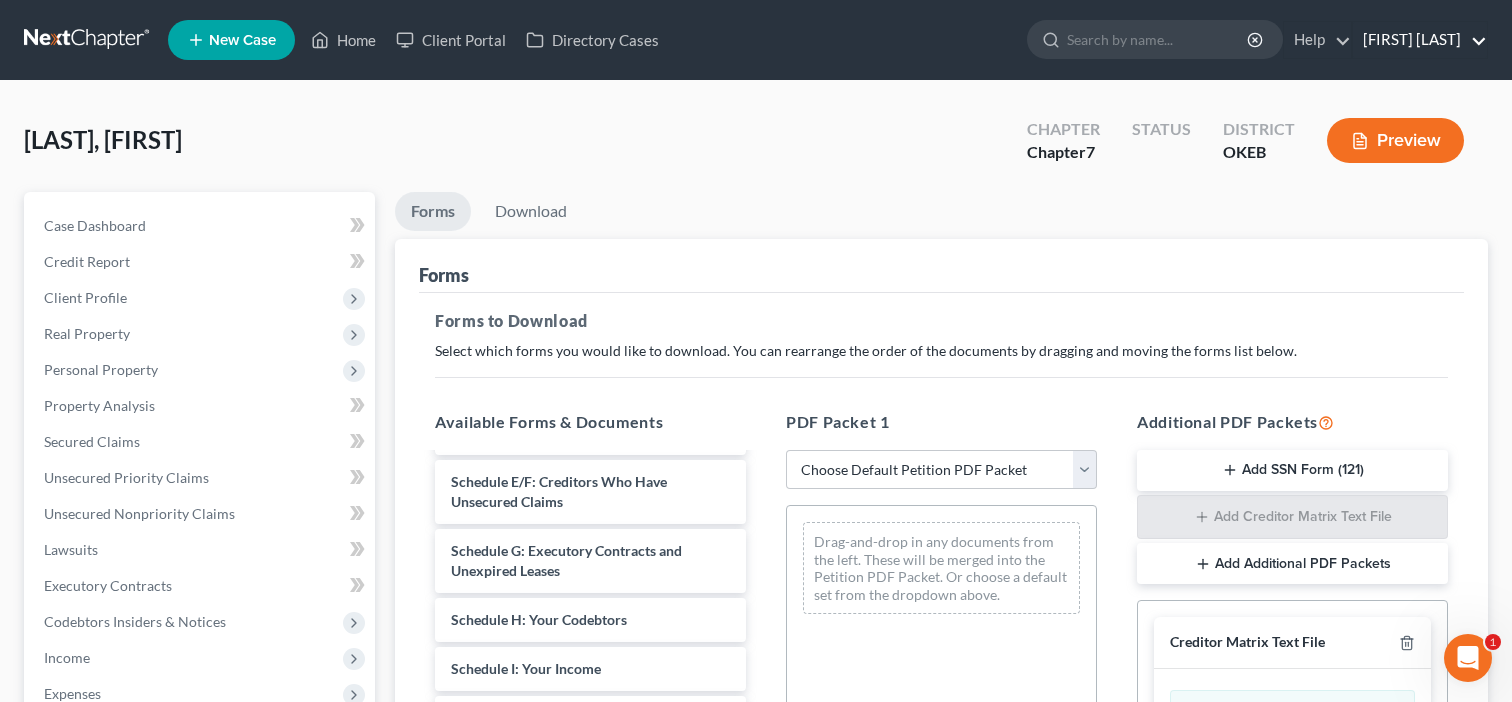 click on "[FIRST] [LAST]" at bounding box center [1420, 40] 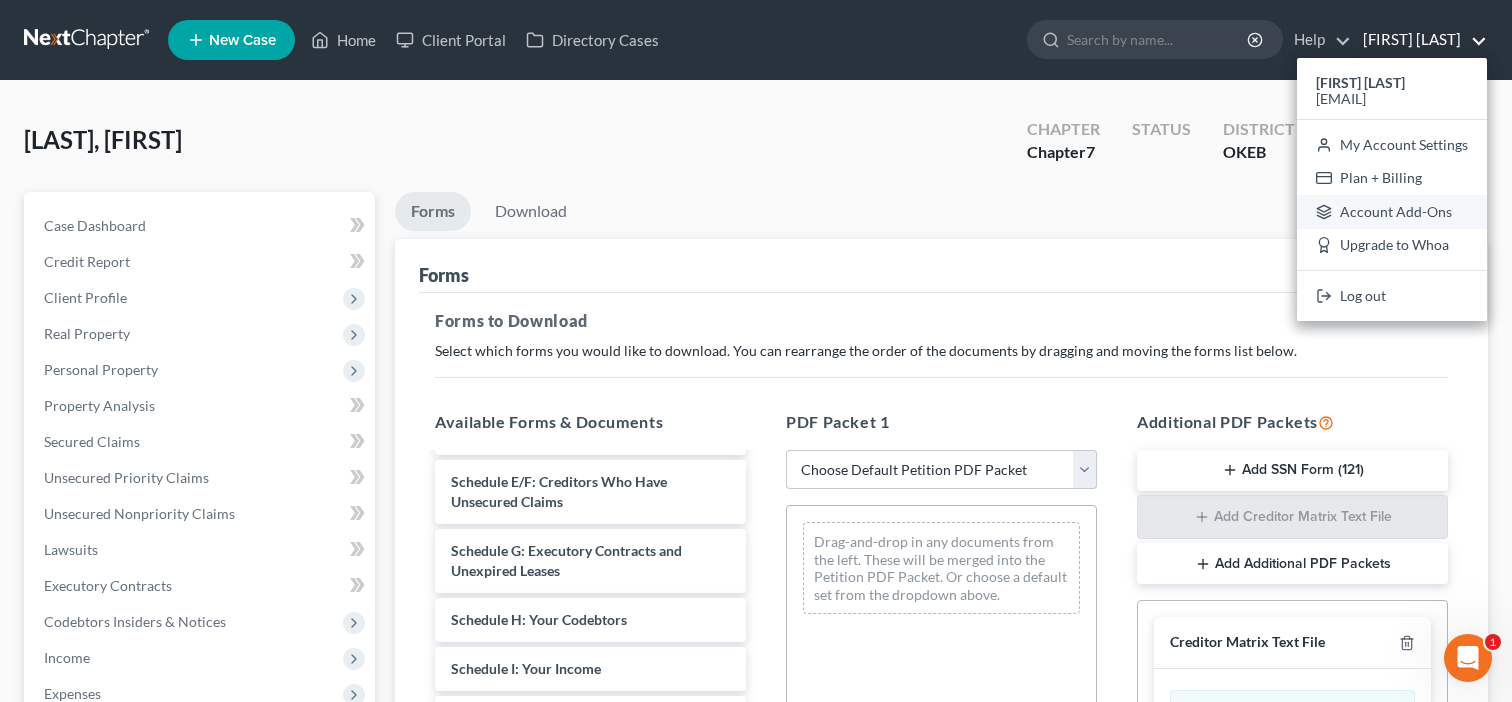 click on "Account Add-Ons" at bounding box center (1392, 212) 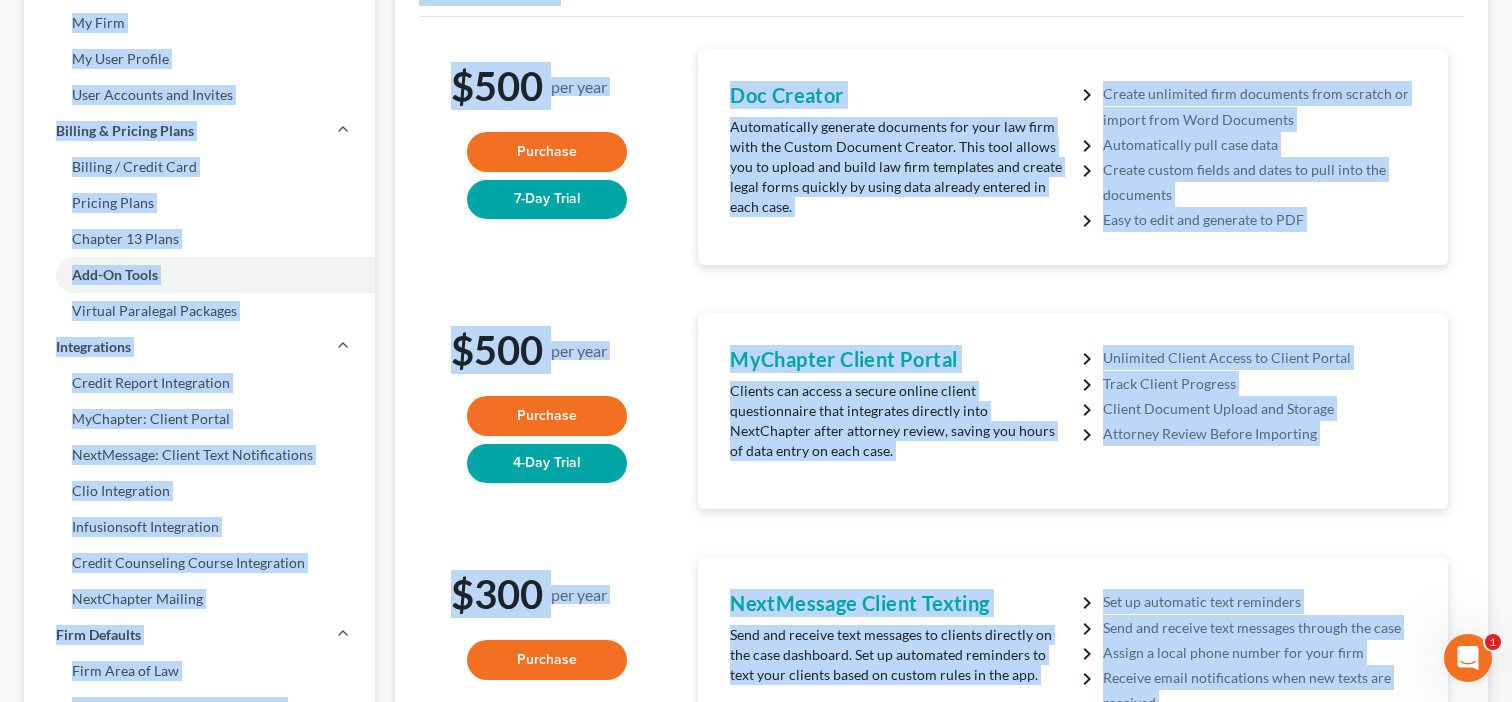 scroll, scrollTop: 0, scrollLeft: 0, axis: both 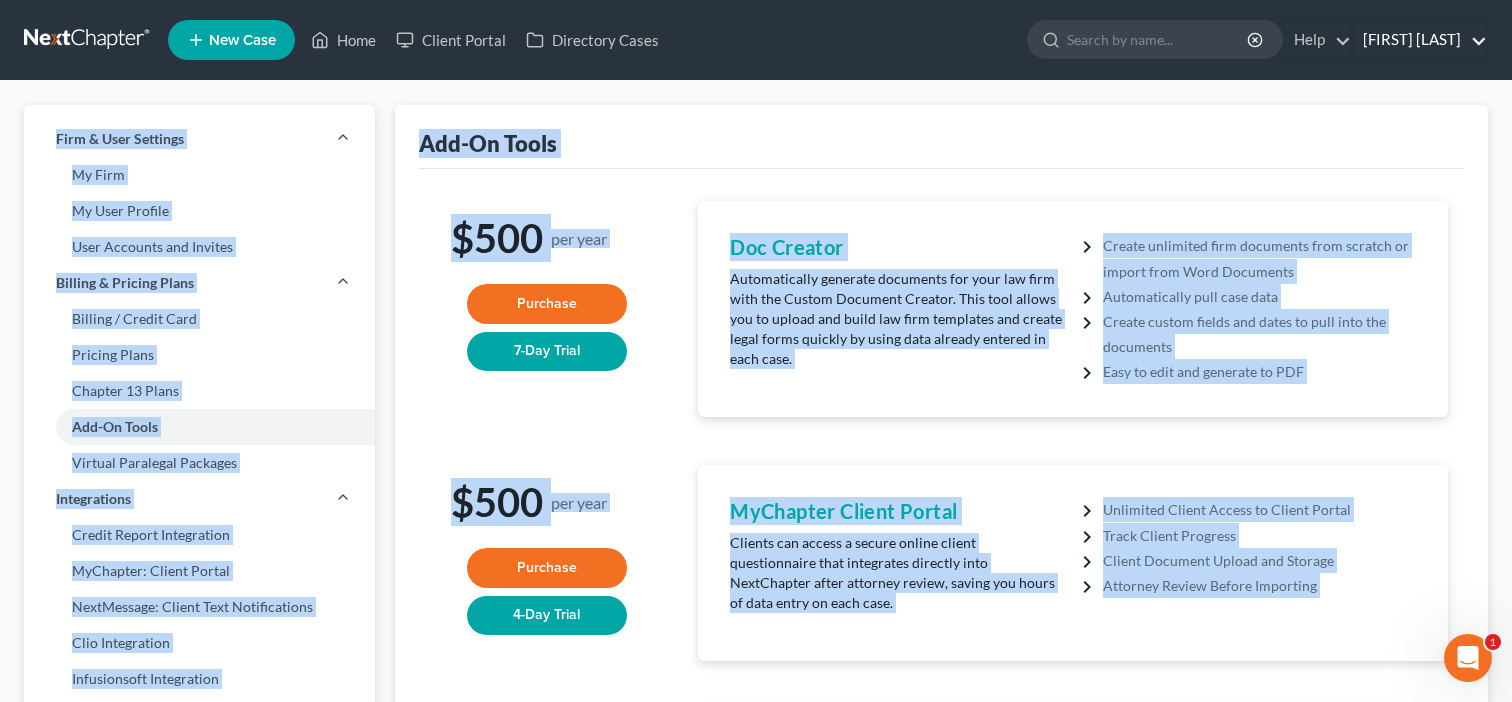 click on "[FIRST] [LAST]" at bounding box center [1420, 40] 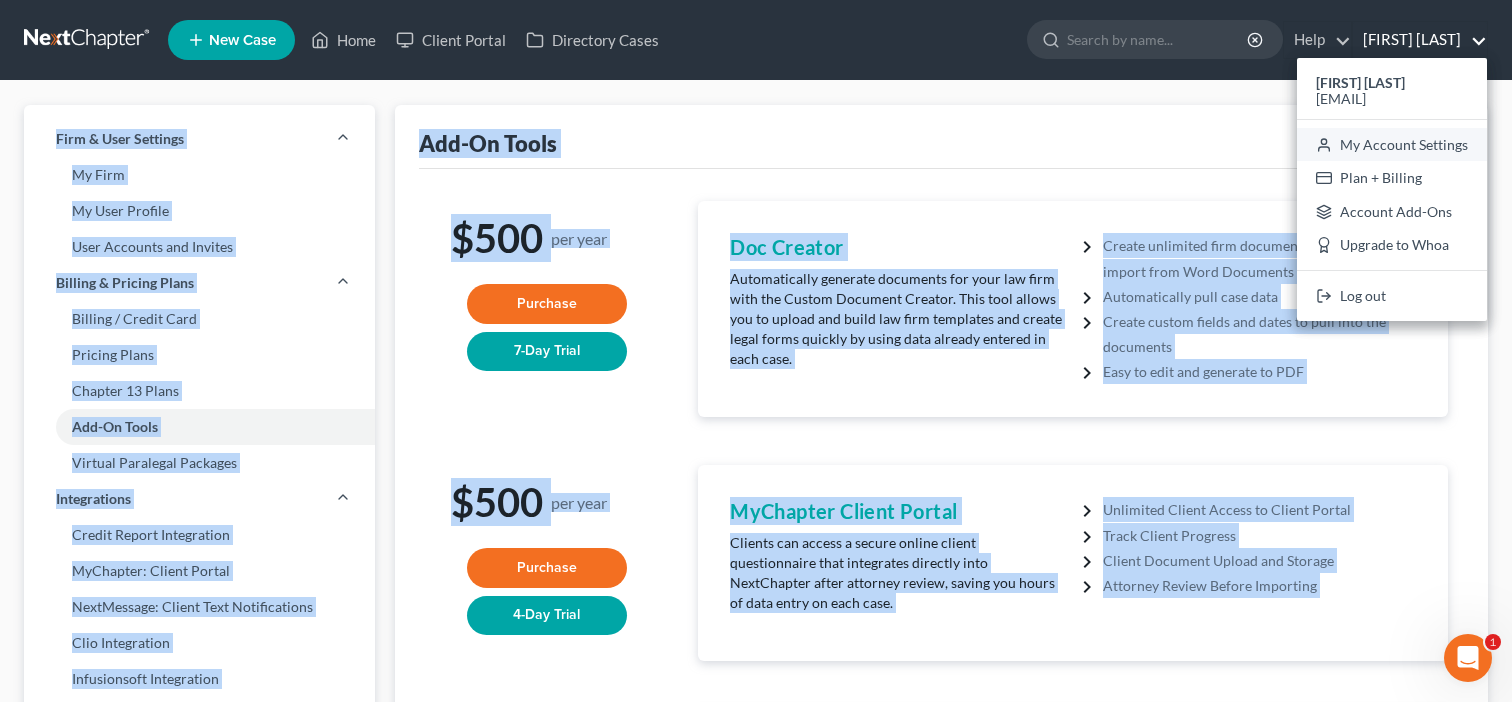 click on "My Account Settings" at bounding box center [1392, 145] 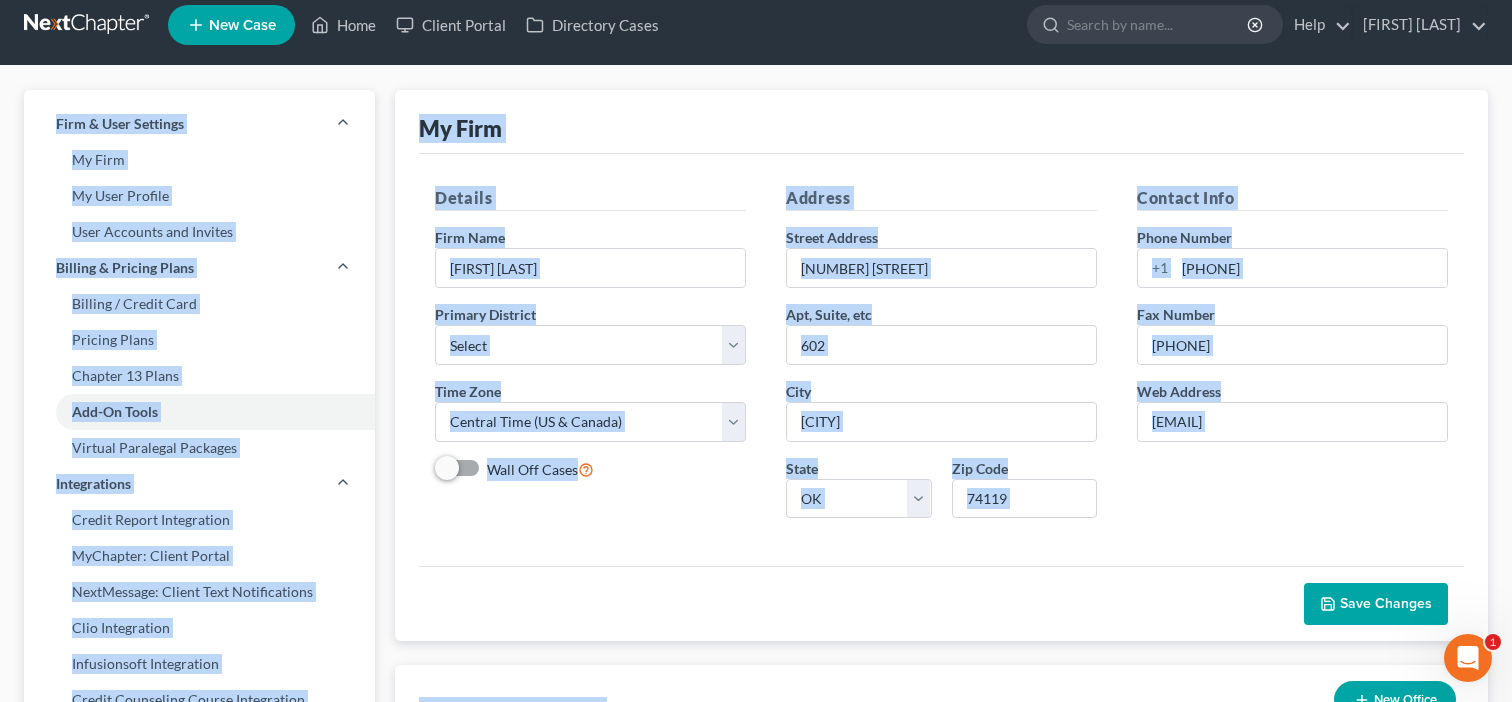 scroll, scrollTop: 0, scrollLeft: 0, axis: both 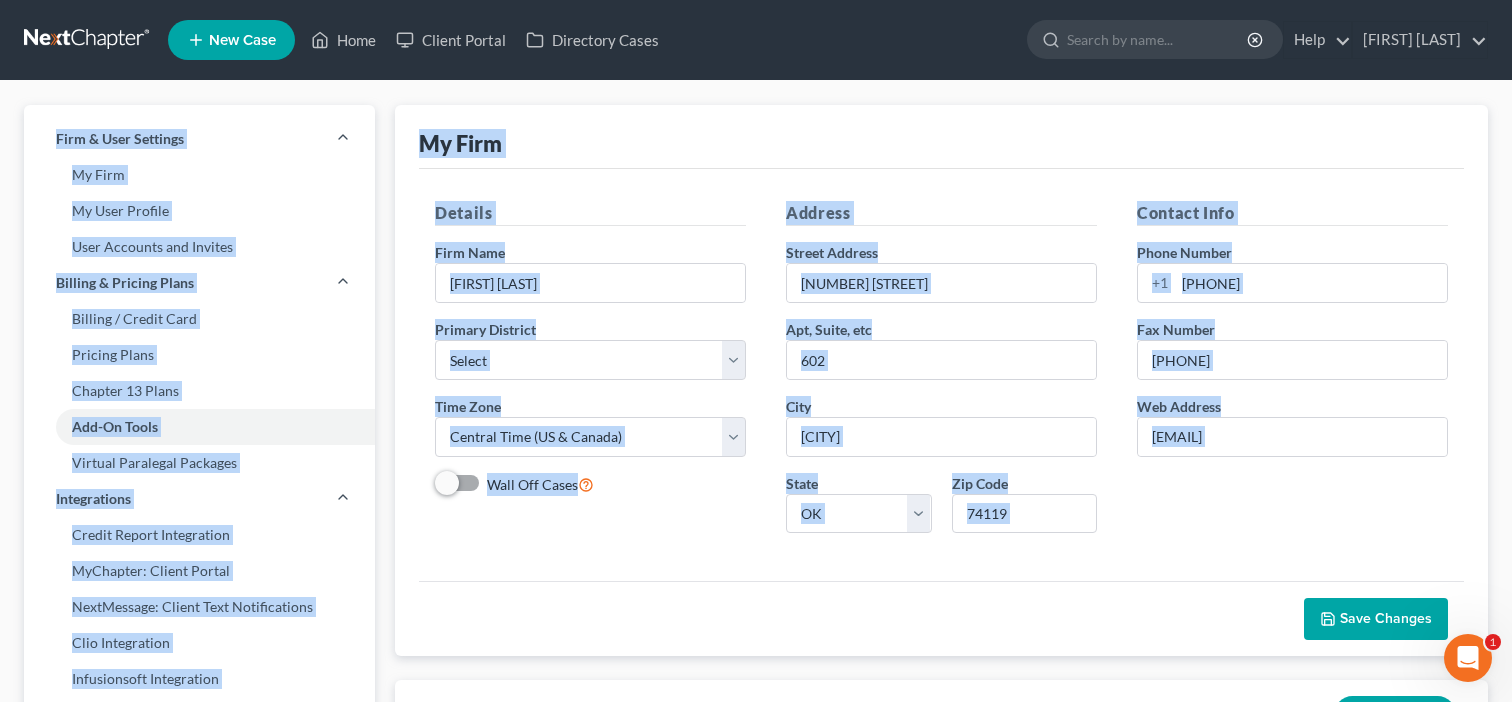 click on "Save Changes" at bounding box center [1386, 618] 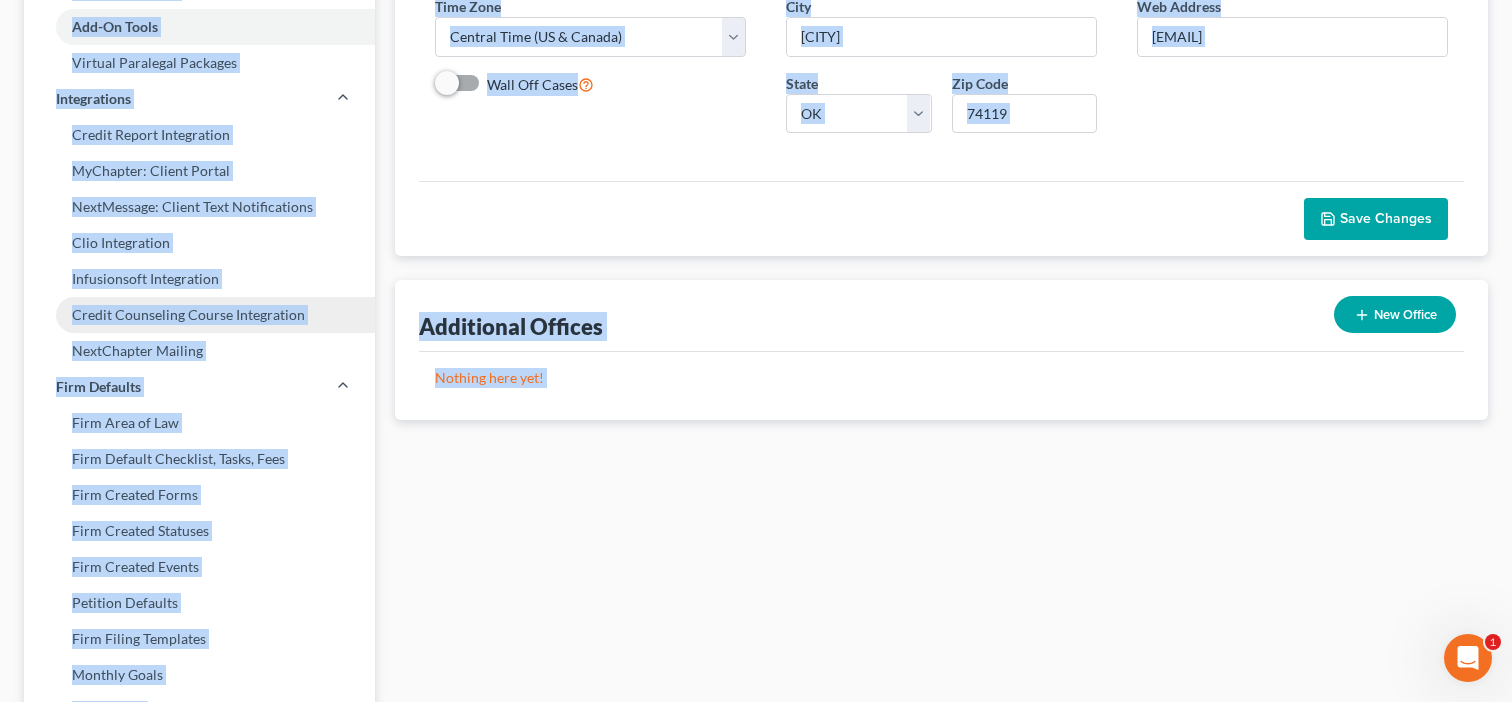 scroll, scrollTop: 0, scrollLeft: 0, axis: both 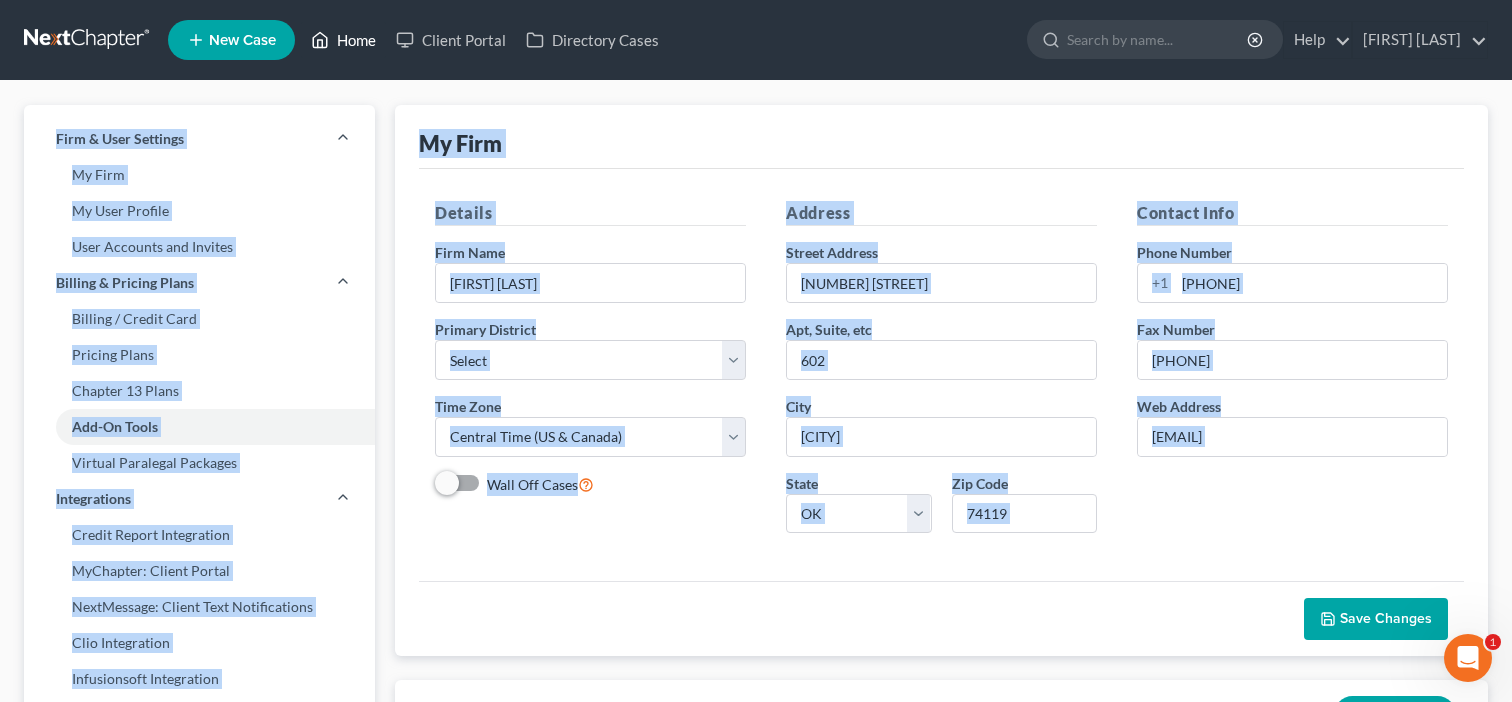 click on "Home" at bounding box center [343, 40] 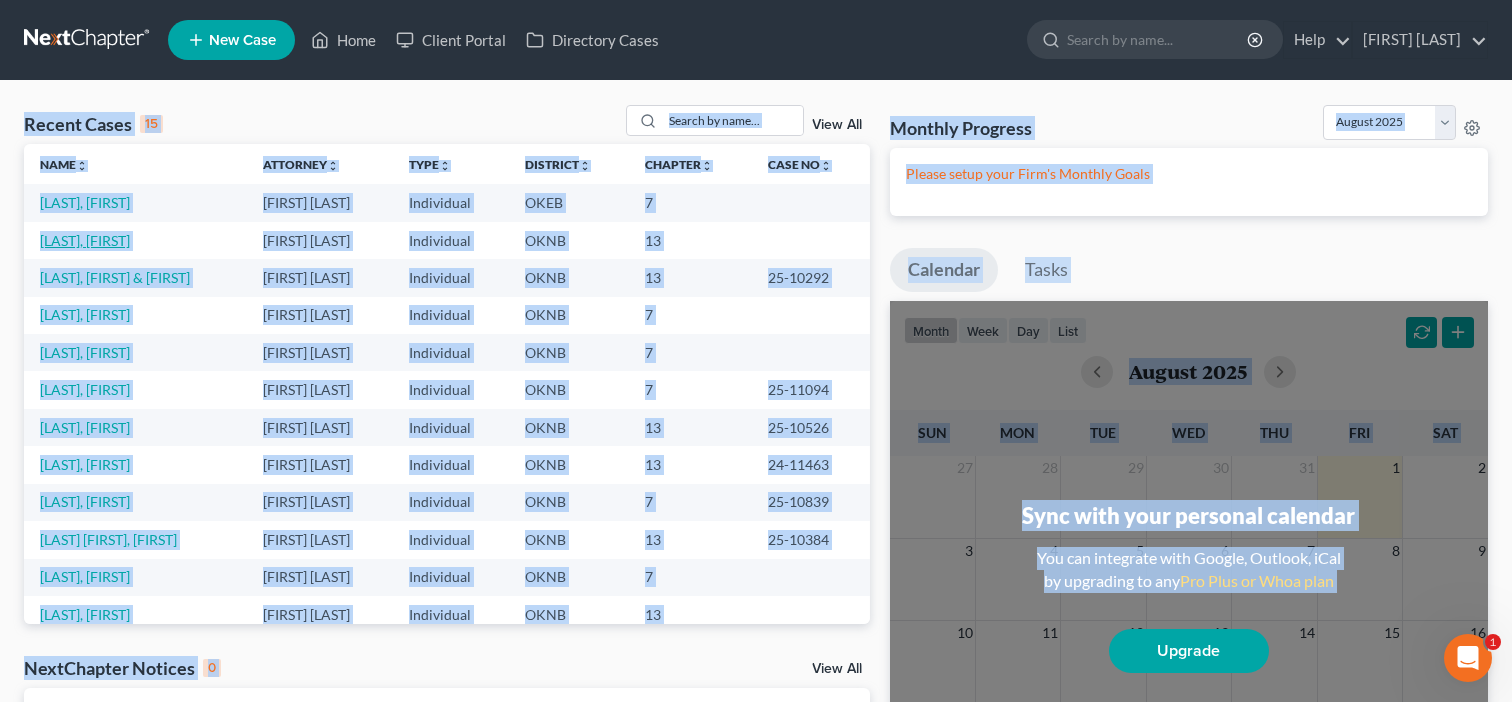 click on "[LAST], [FIRST]" at bounding box center (85, 240) 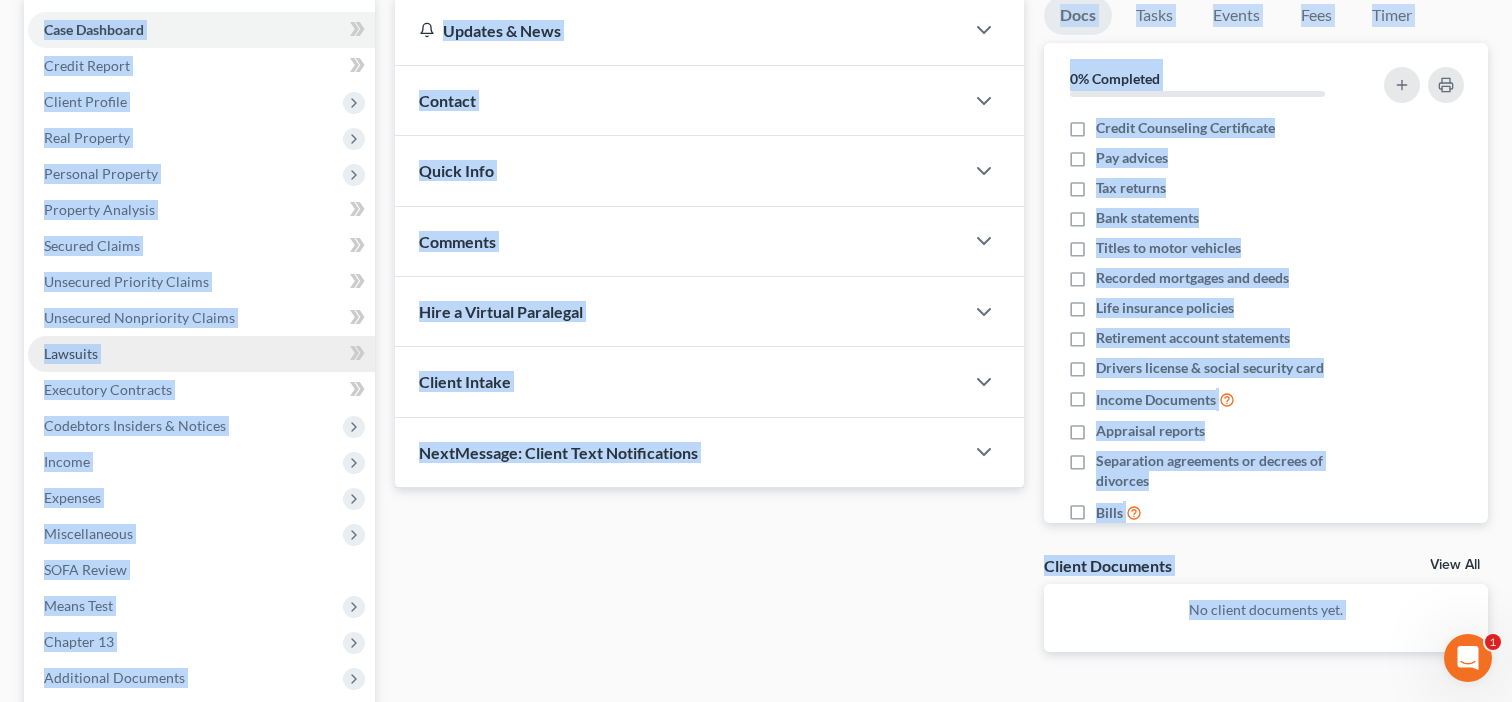 scroll, scrollTop: 396, scrollLeft: 0, axis: vertical 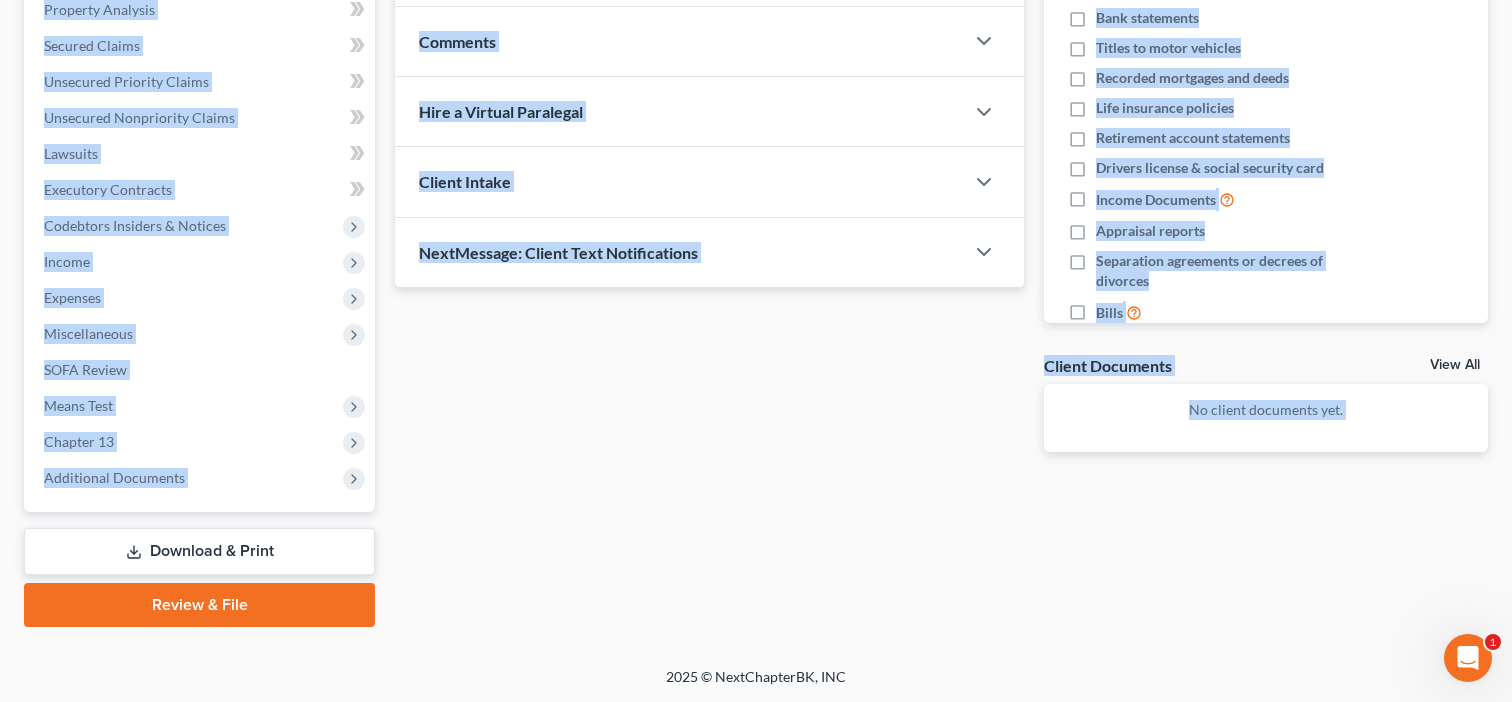 click on "Download & Print" at bounding box center [199, 551] 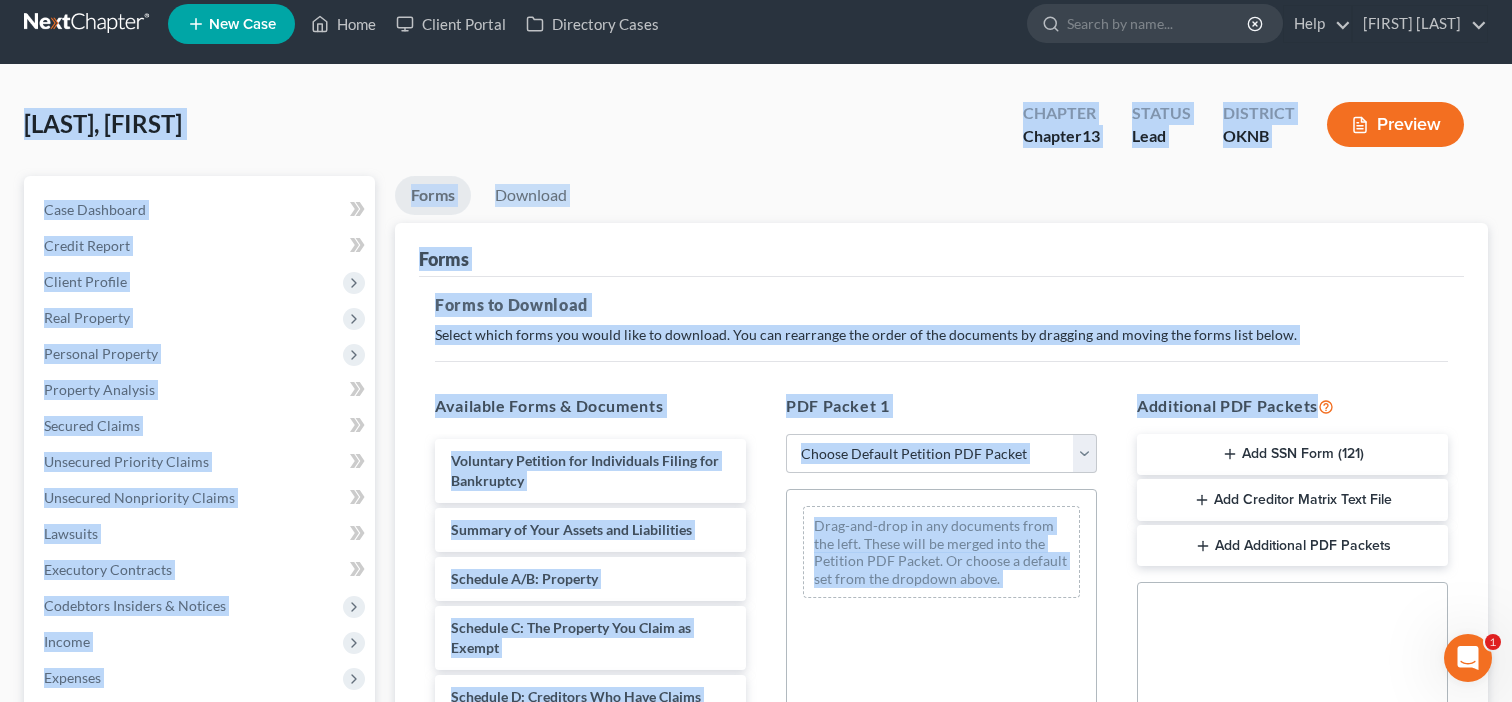 scroll, scrollTop: 0, scrollLeft: 0, axis: both 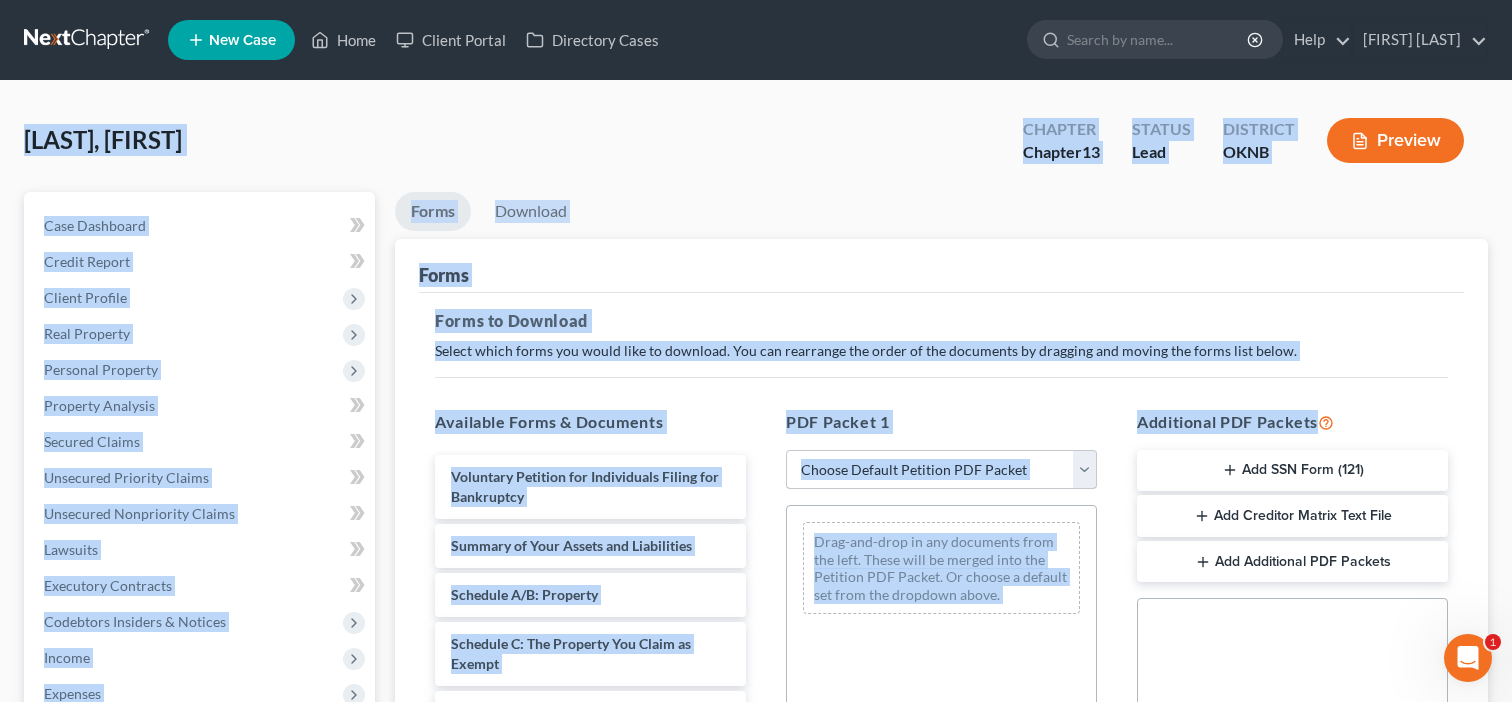click on "[FIRST] [LAST]" at bounding box center [941, 470] 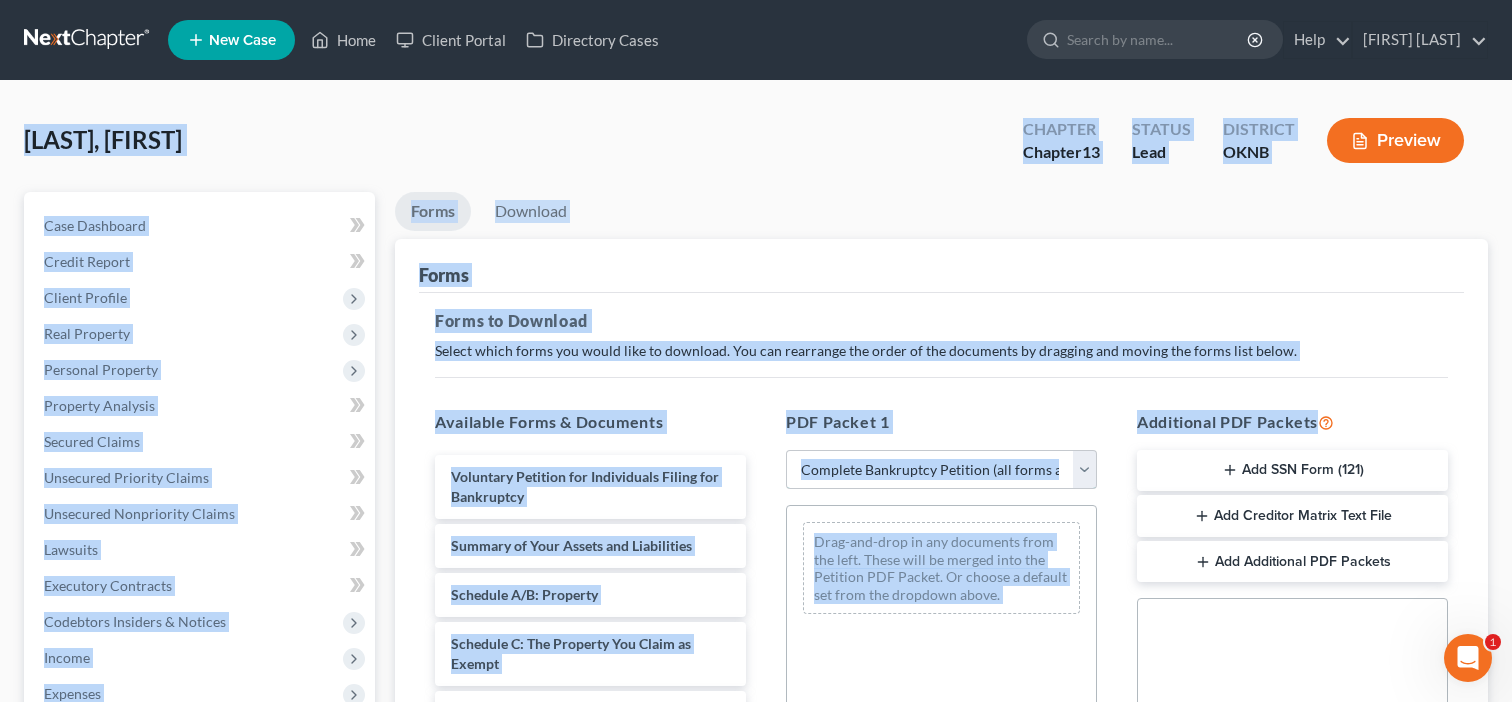 click on "[FIRST] [LAST]" at bounding box center (941, 470) 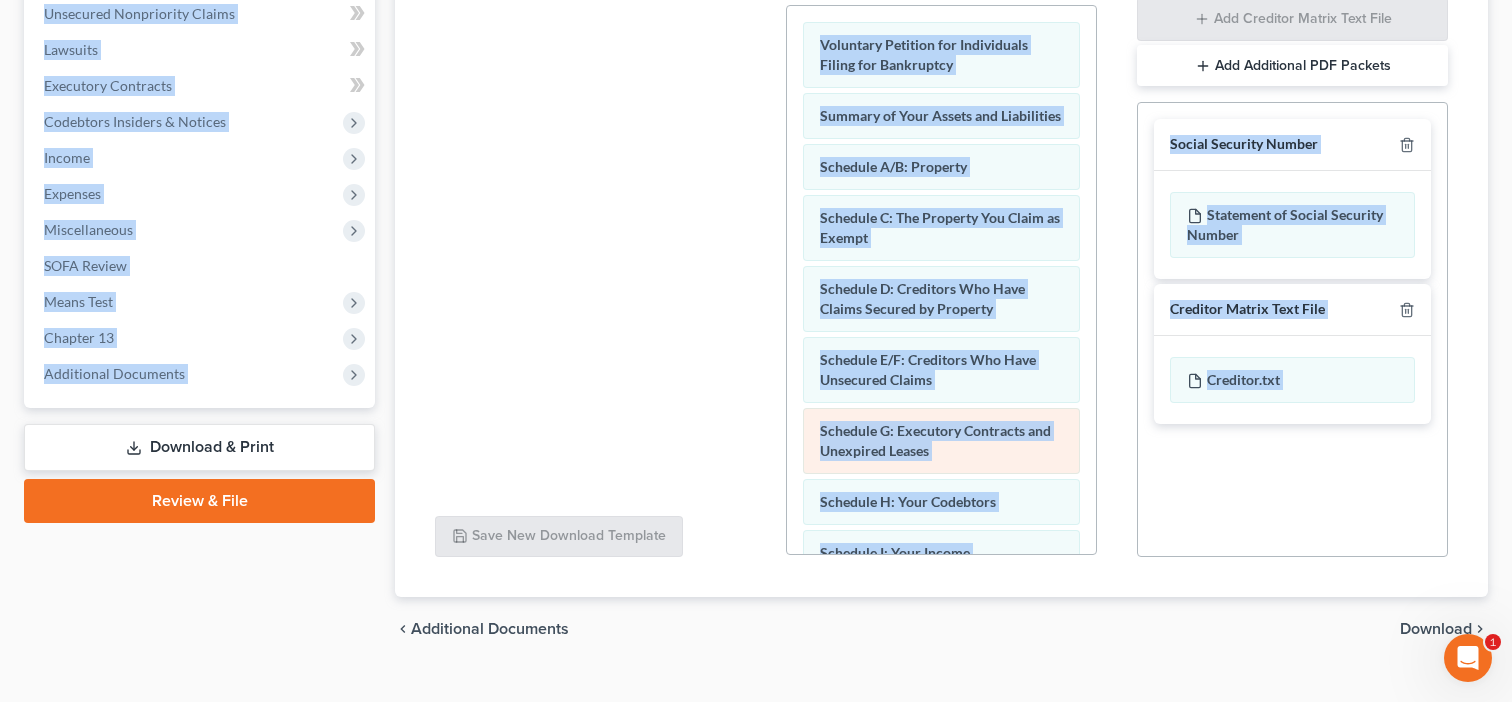 scroll, scrollTop: 533, scrollLeft: 0, axis: vertical 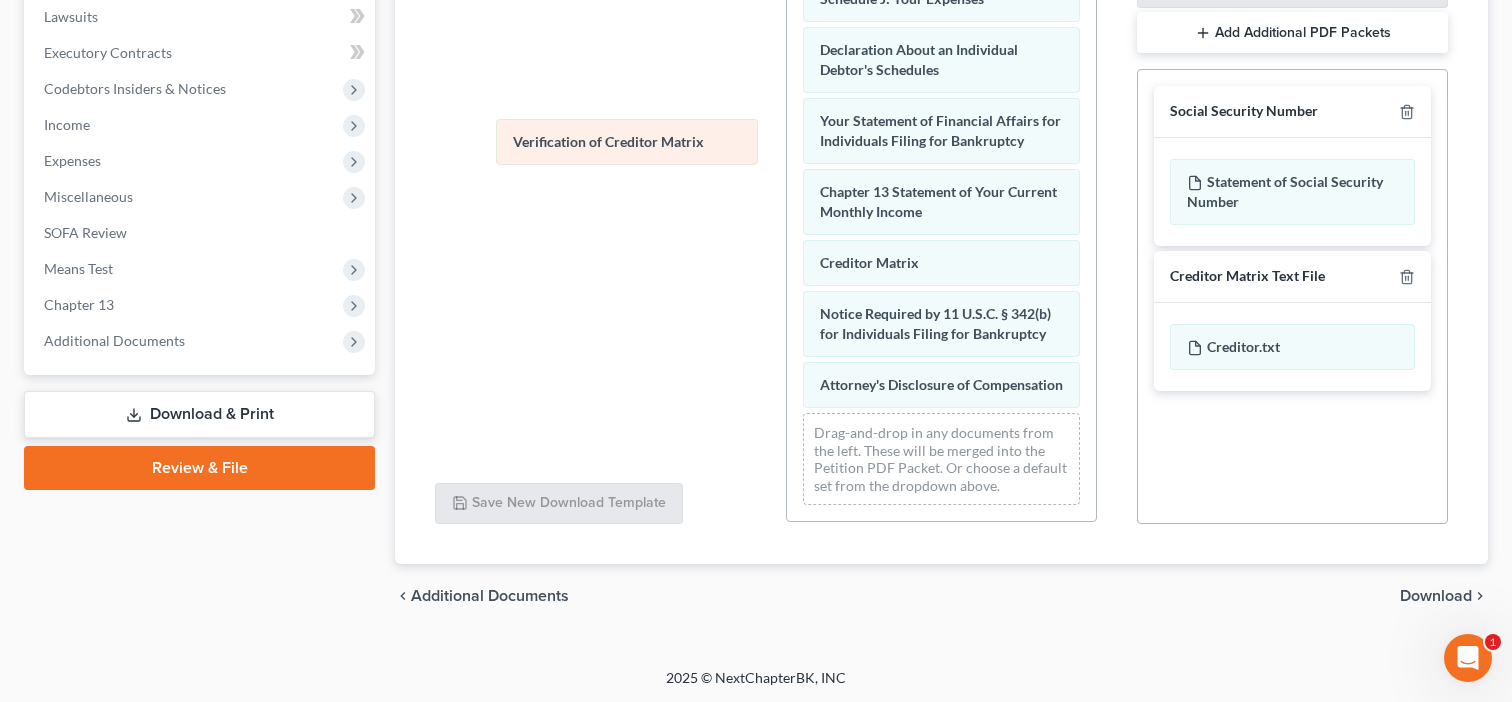 drag, startPoint x: 873, startPoint y: 214, endPoint x: 565, endPoint y: 132, distance: 318.72873 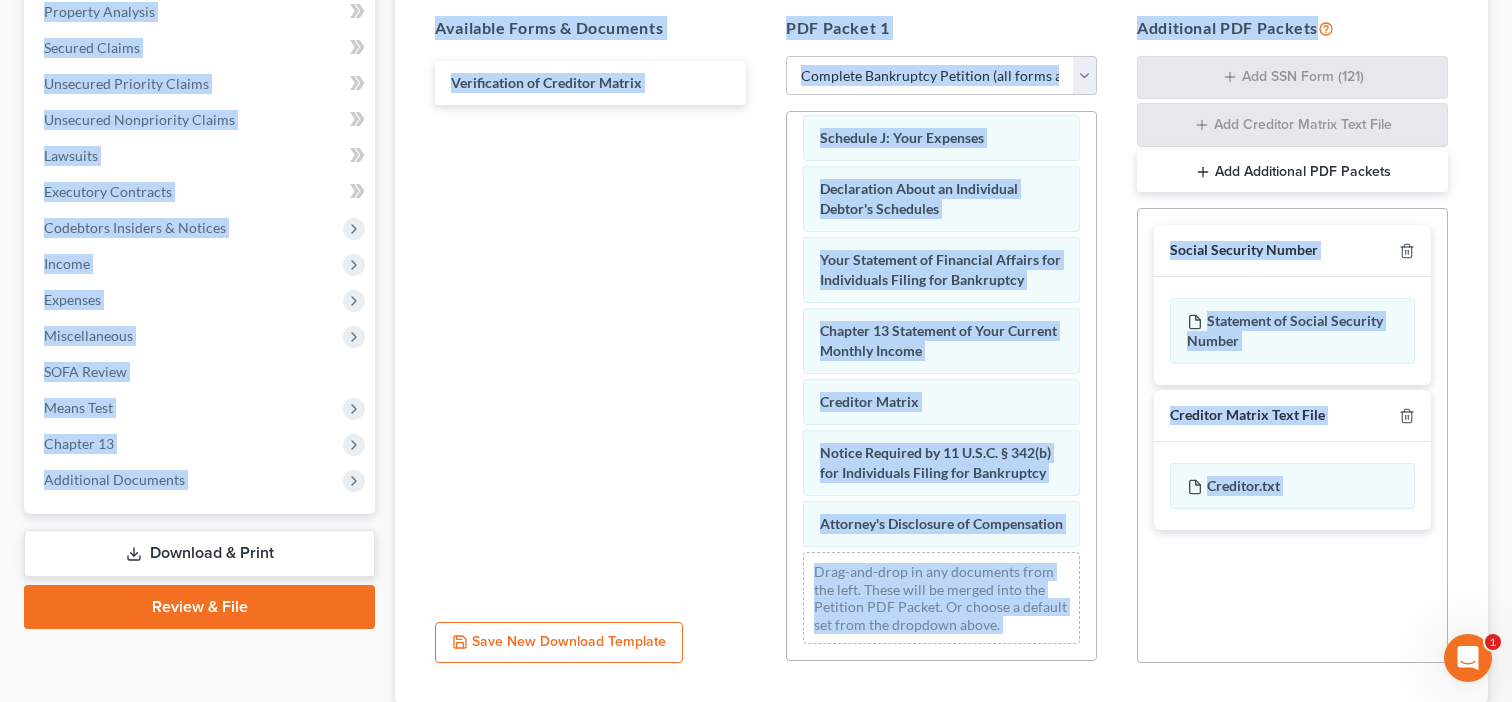 scroll, scrollTop: 133, scrollLeft: 0, axis: vertical 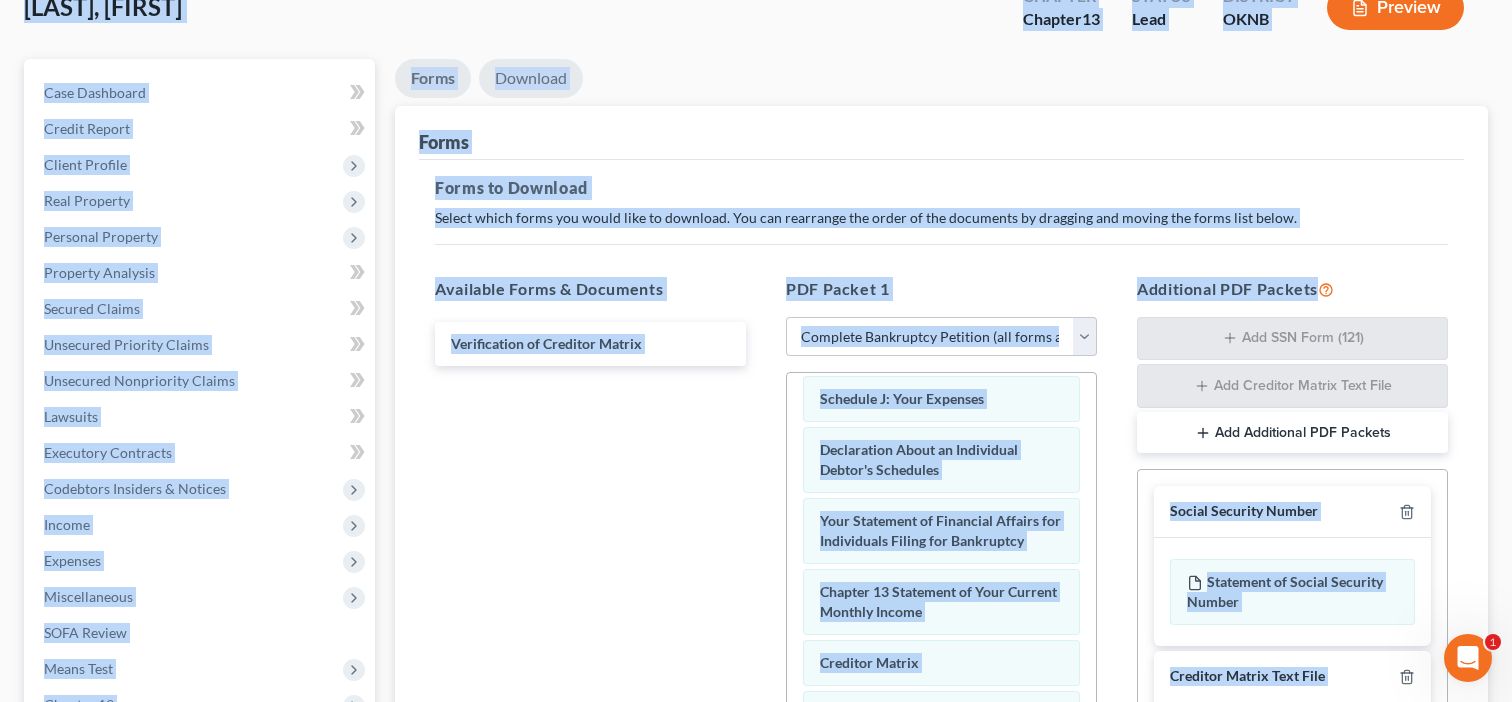 click on "Download" at bounding box center (531, 78) 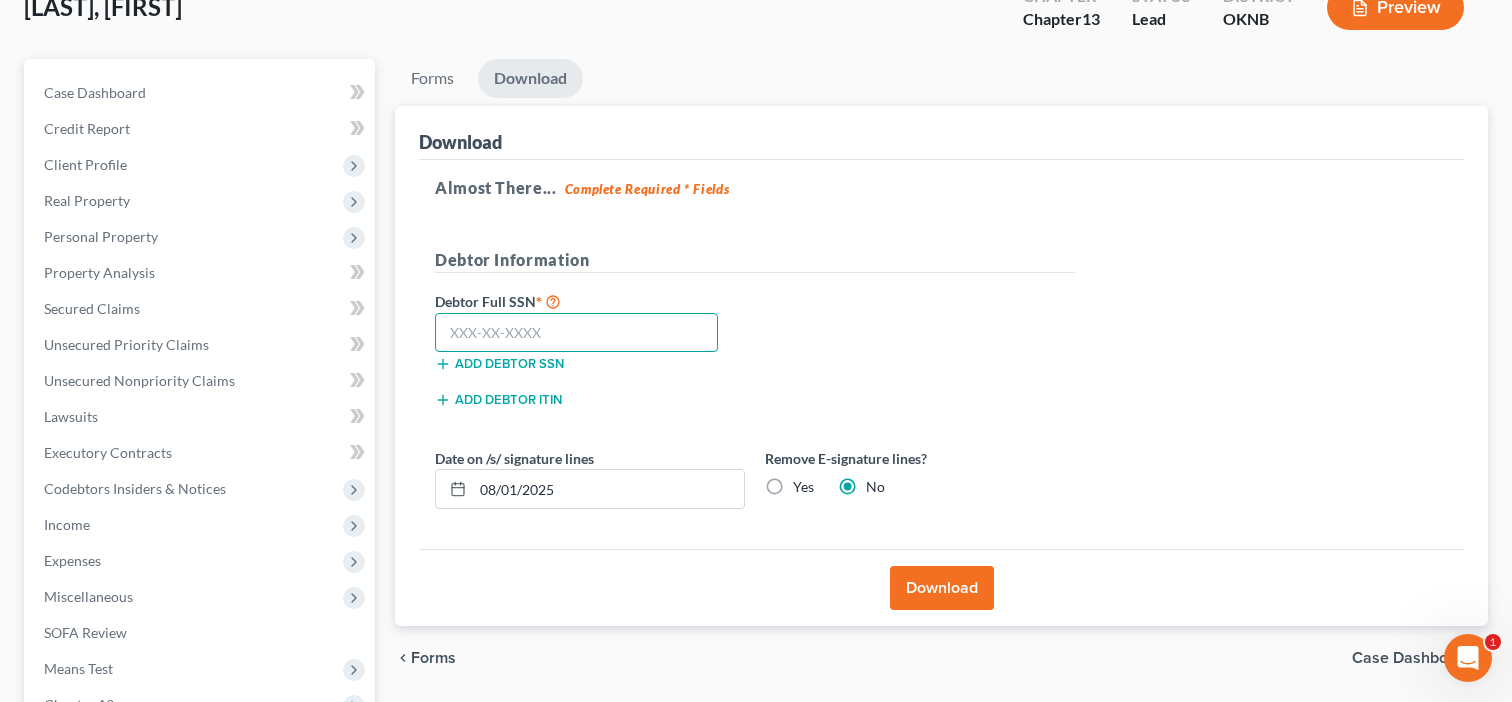 click at bounding box center [576, 333] 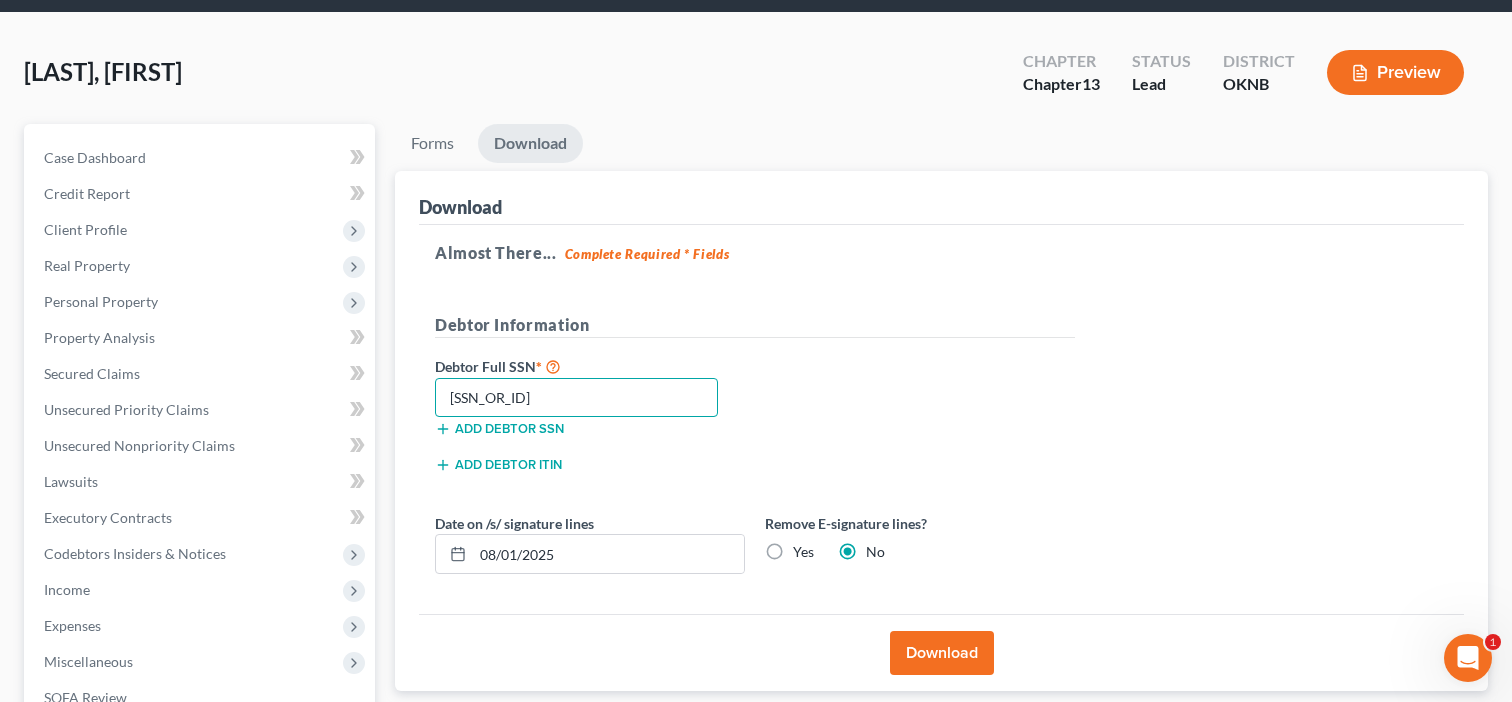 scroll, scrollTop: 33, scrollLeft: 0, axis: vertical 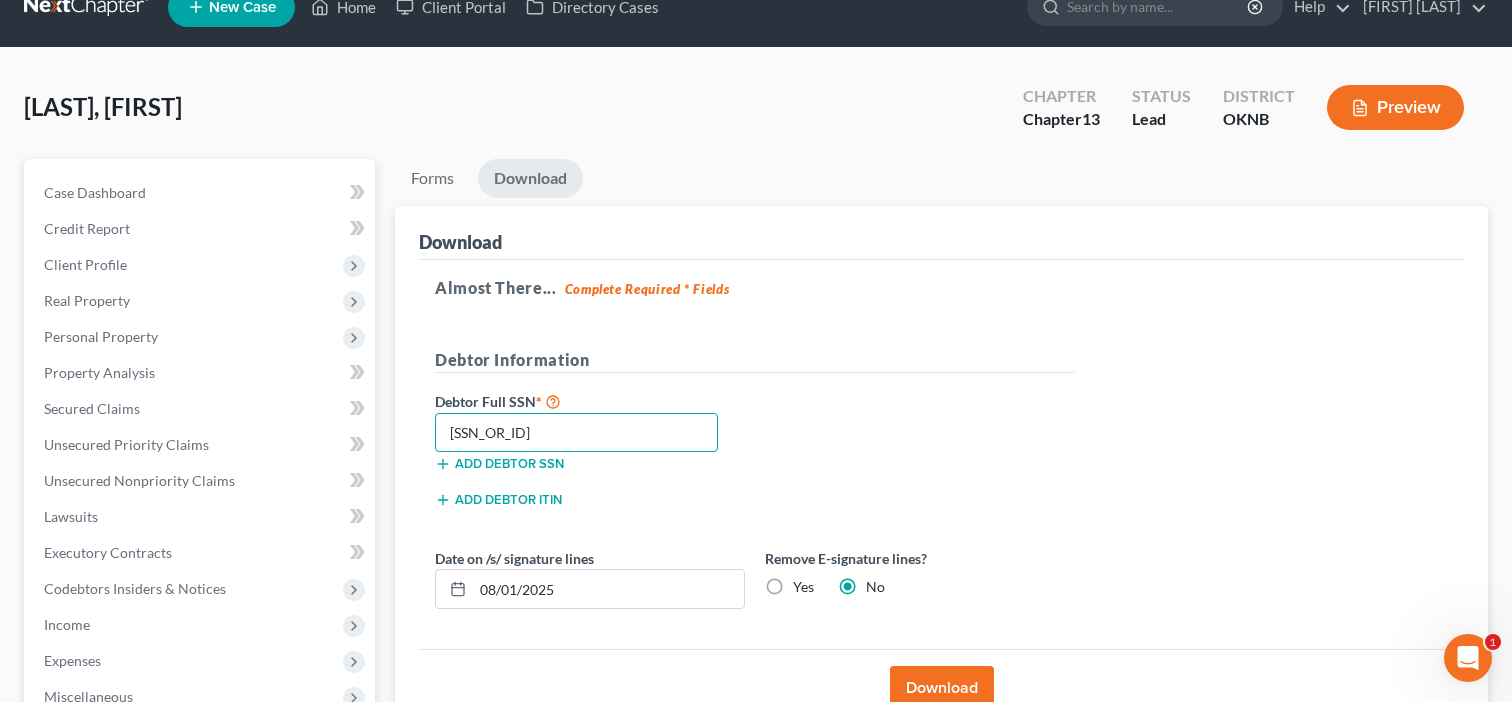 type on "[SSN_OR_ID]" 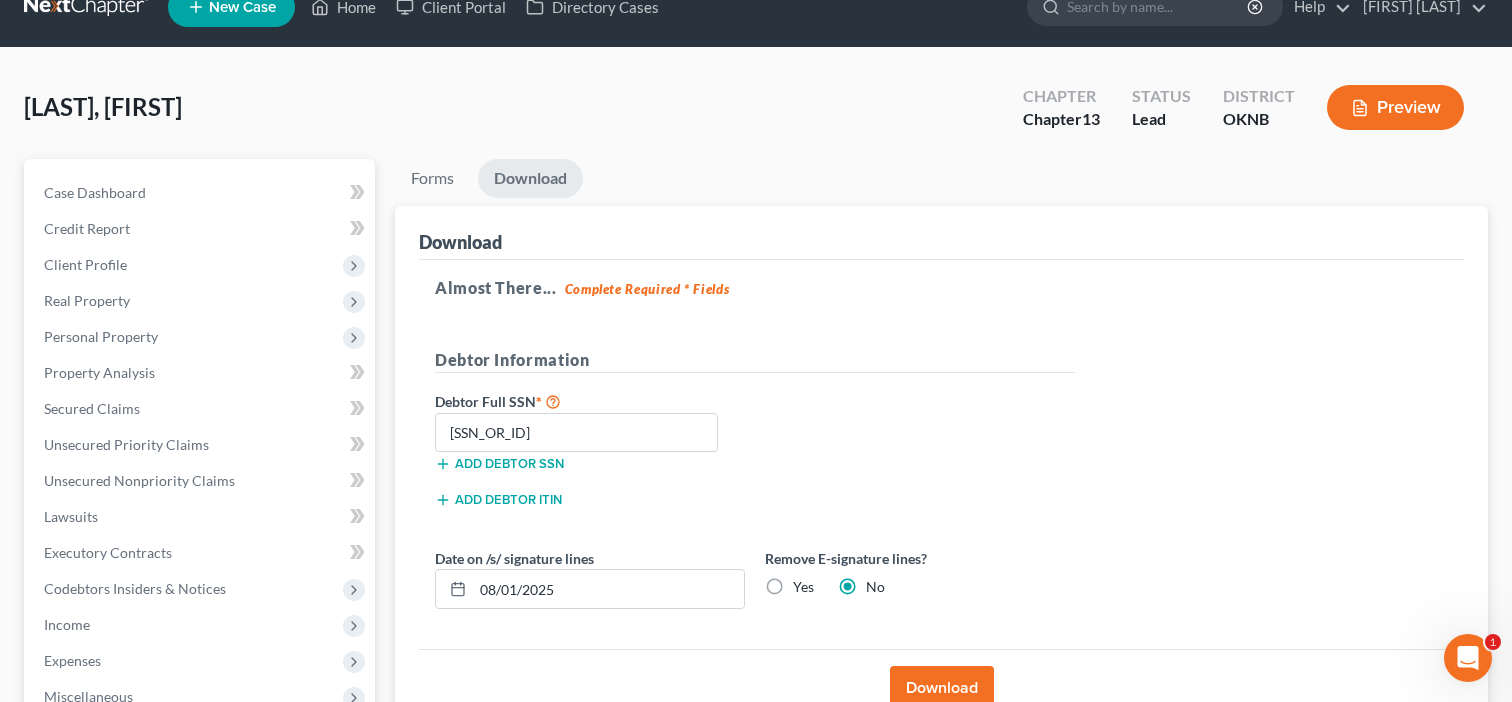 click on "Download" at bounding box center [942, 688] 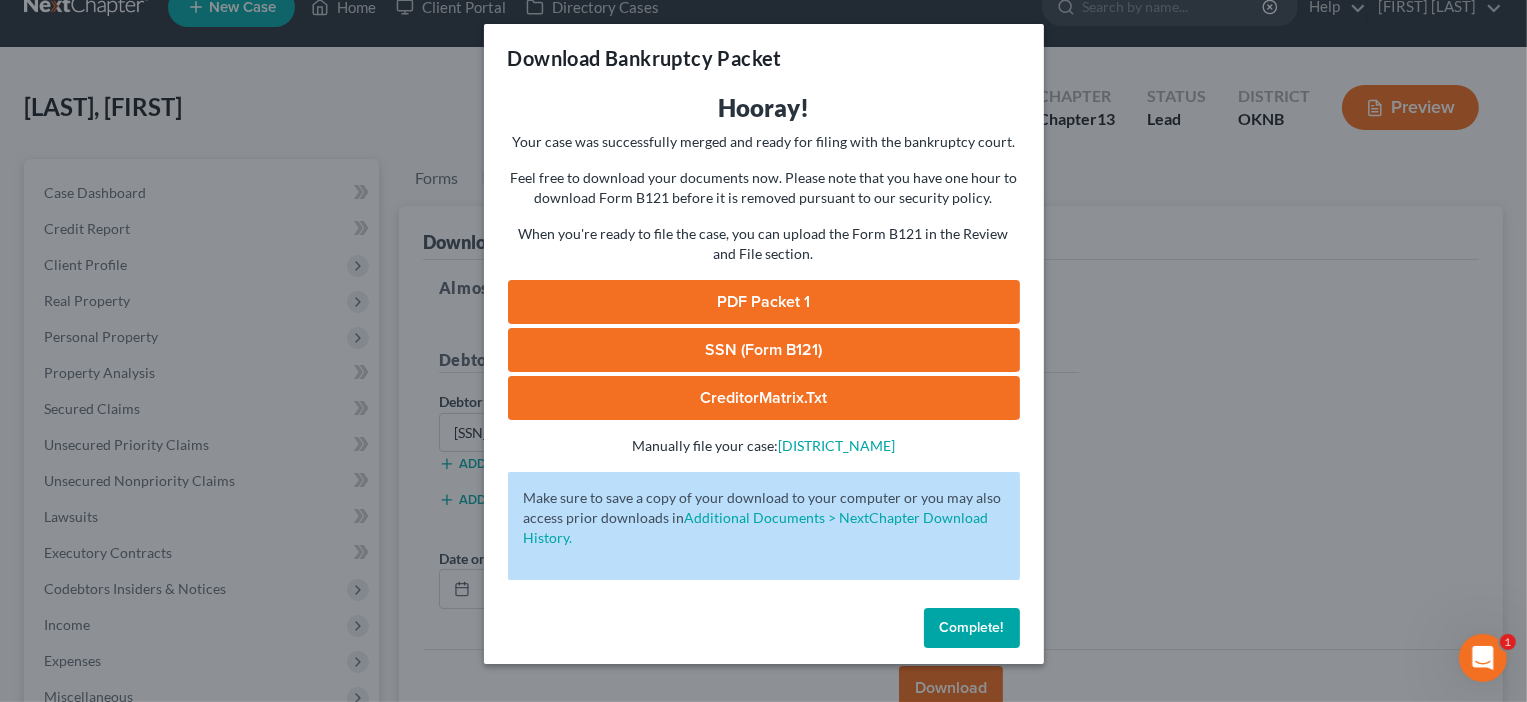 click on "Complete!" at bounding box center [972, 627] 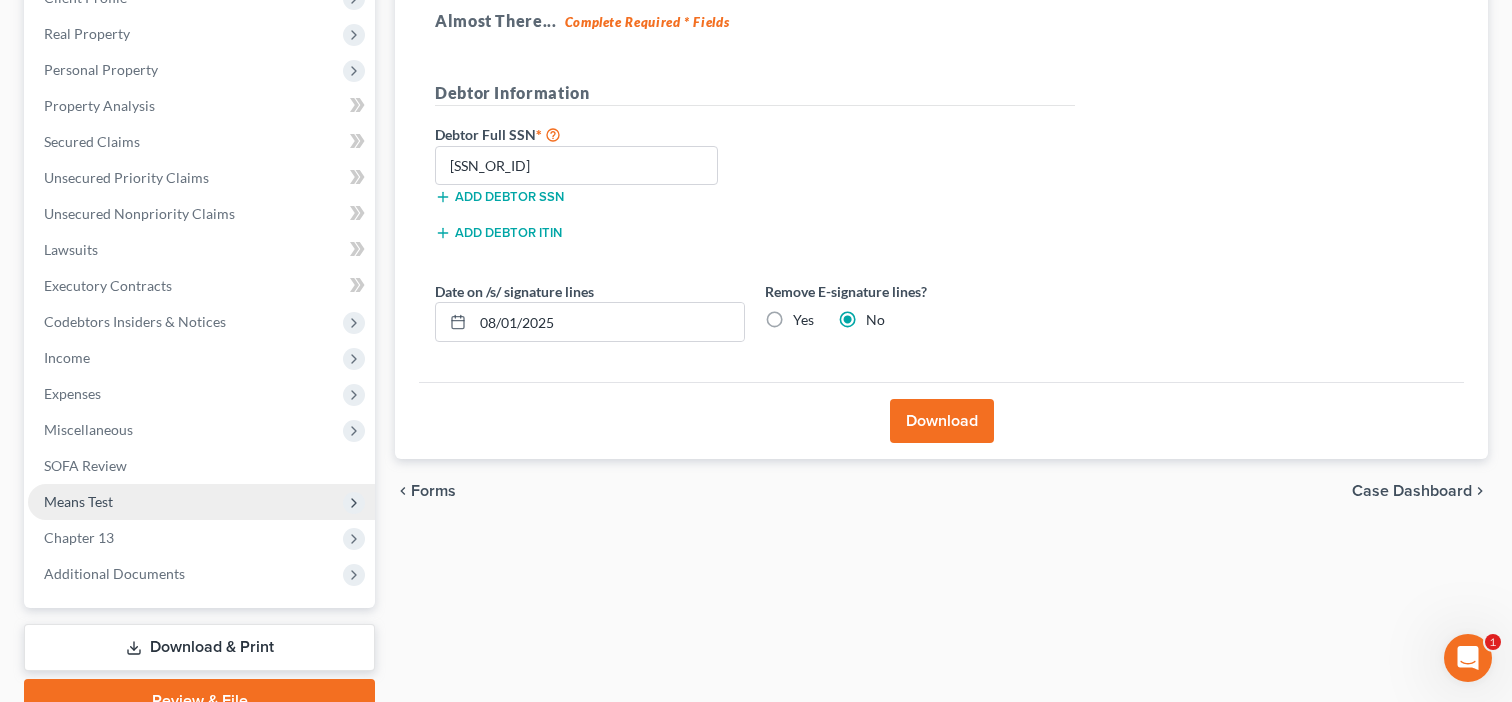 scroll, scrollTop: 396, scrollLeft: 0, axis: vertical 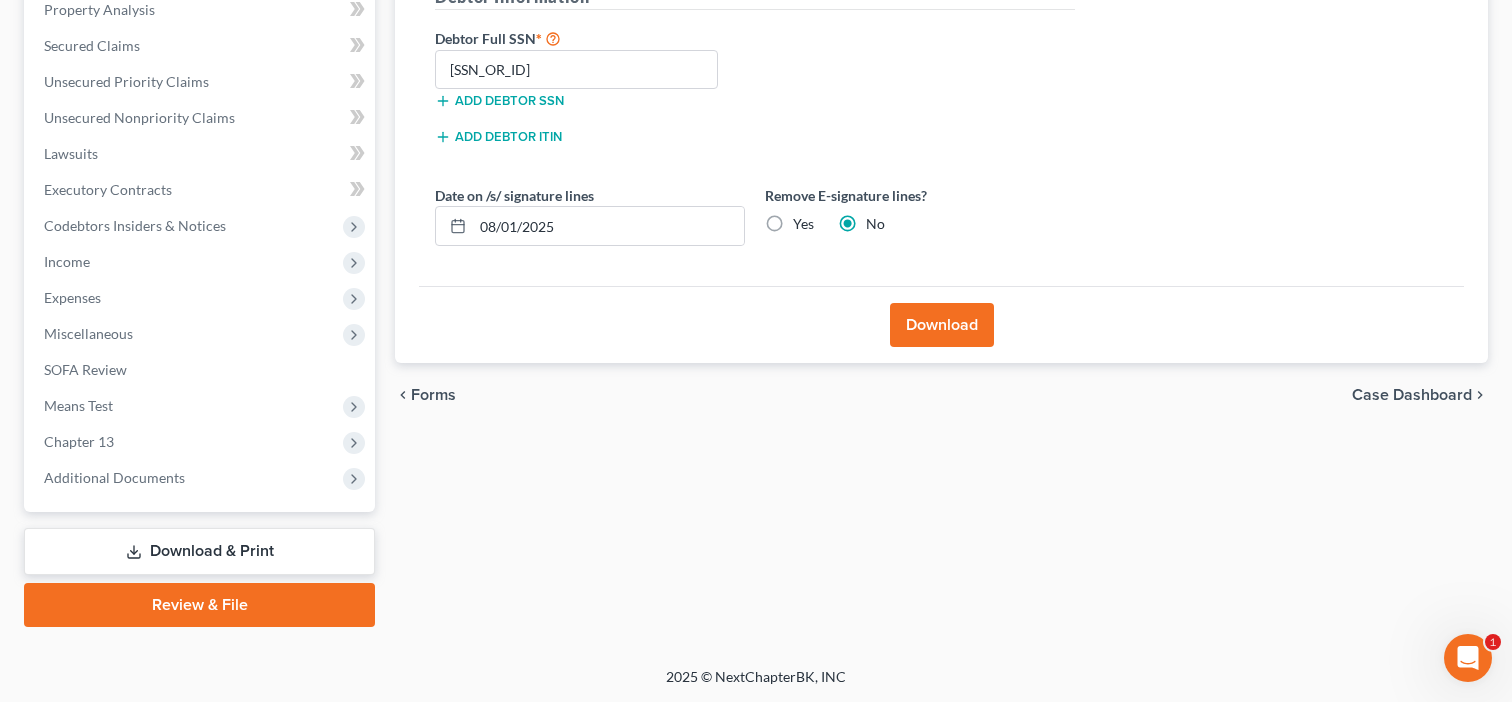 click on "Review & File" at bounding box center (199, 605) 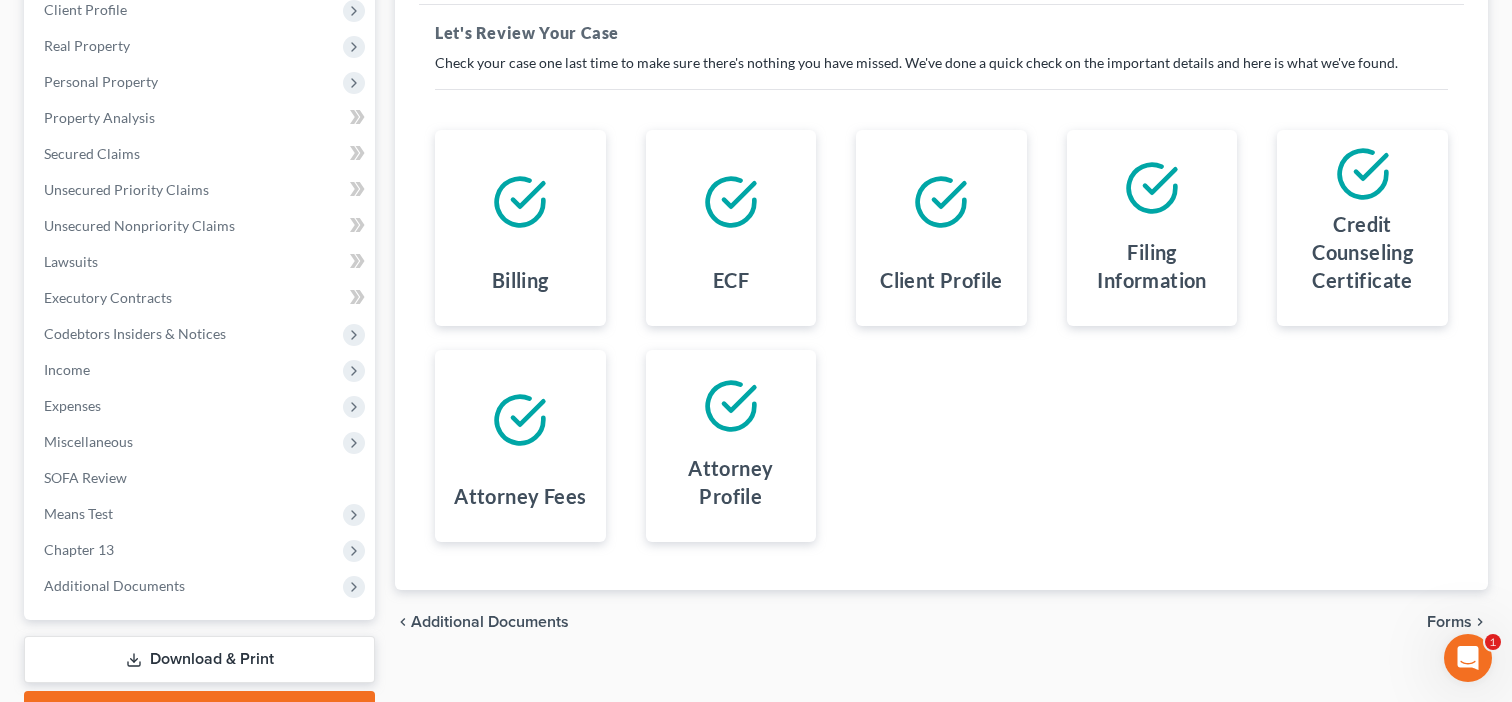 scroll, scrollTop: 396, scrollLeft: 0, axis: vertical 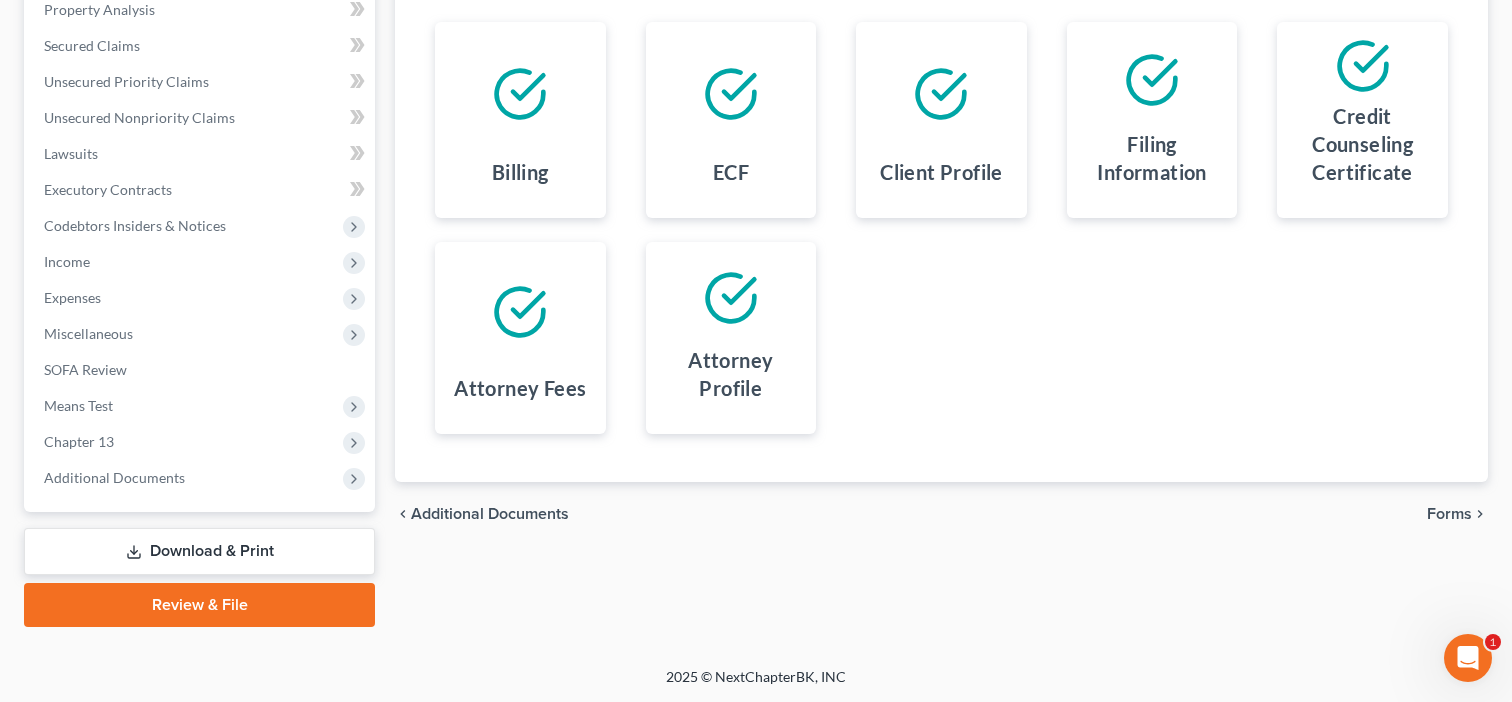 click on "Download & Print" at bounding box center [199, 551] 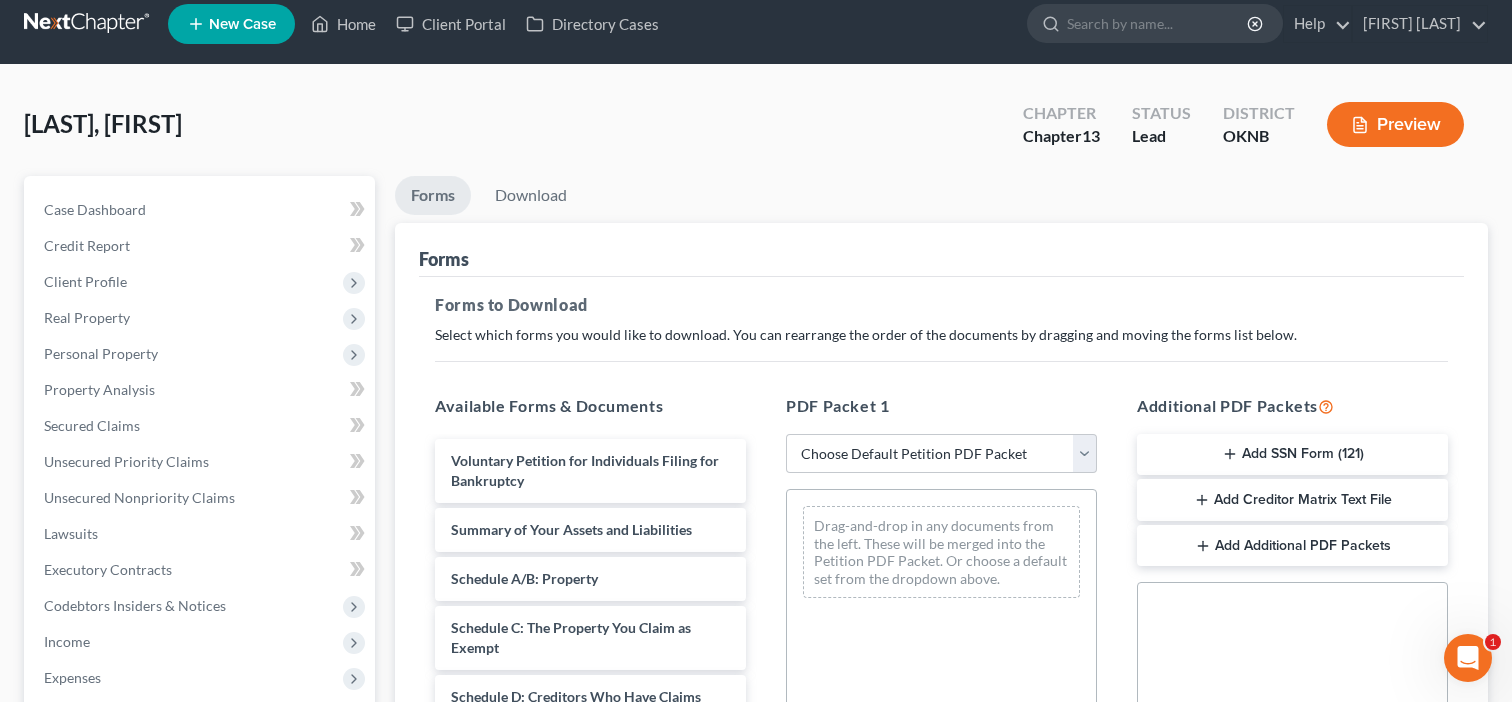scroll, scrollTop: 0, scrollLeft: 0, axis: both 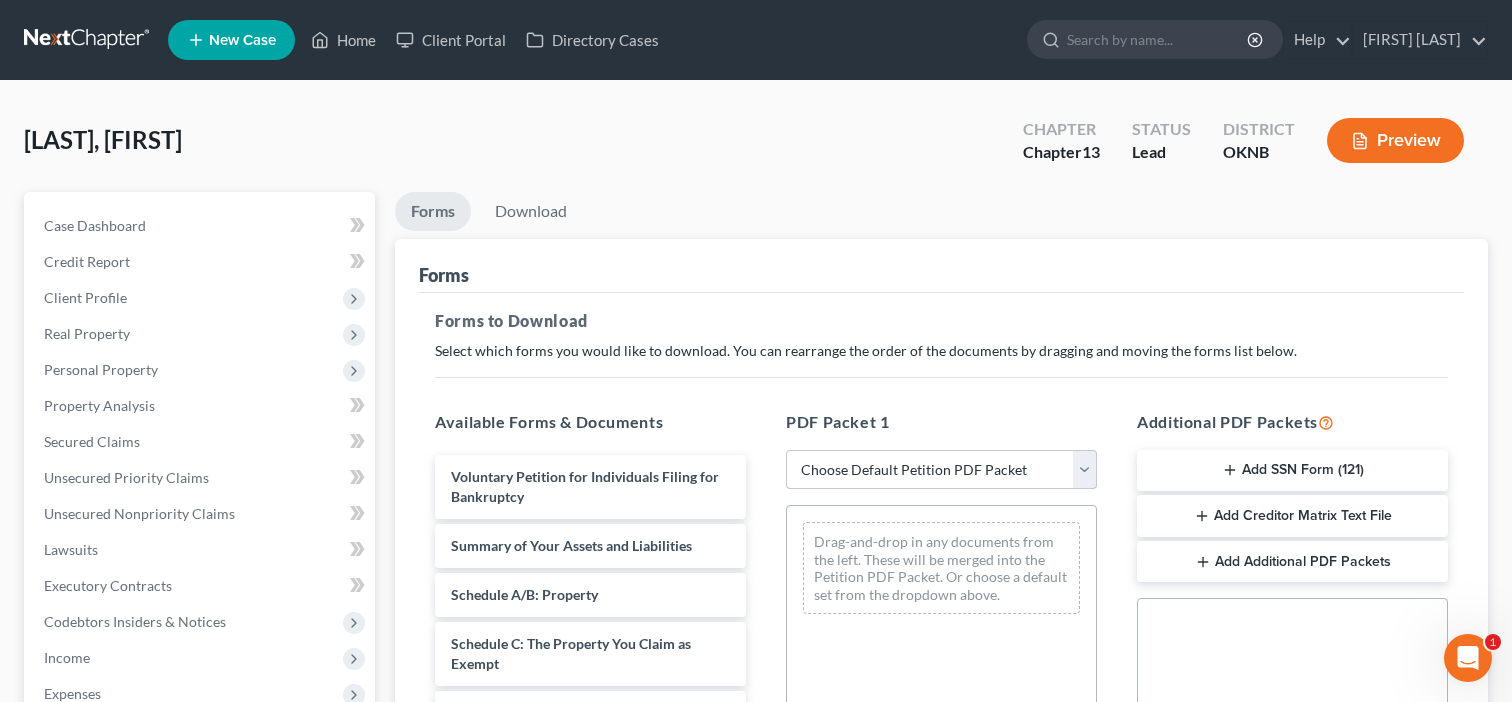 click on "[FIRST] [LAST]" at bounding box center (941, 470) 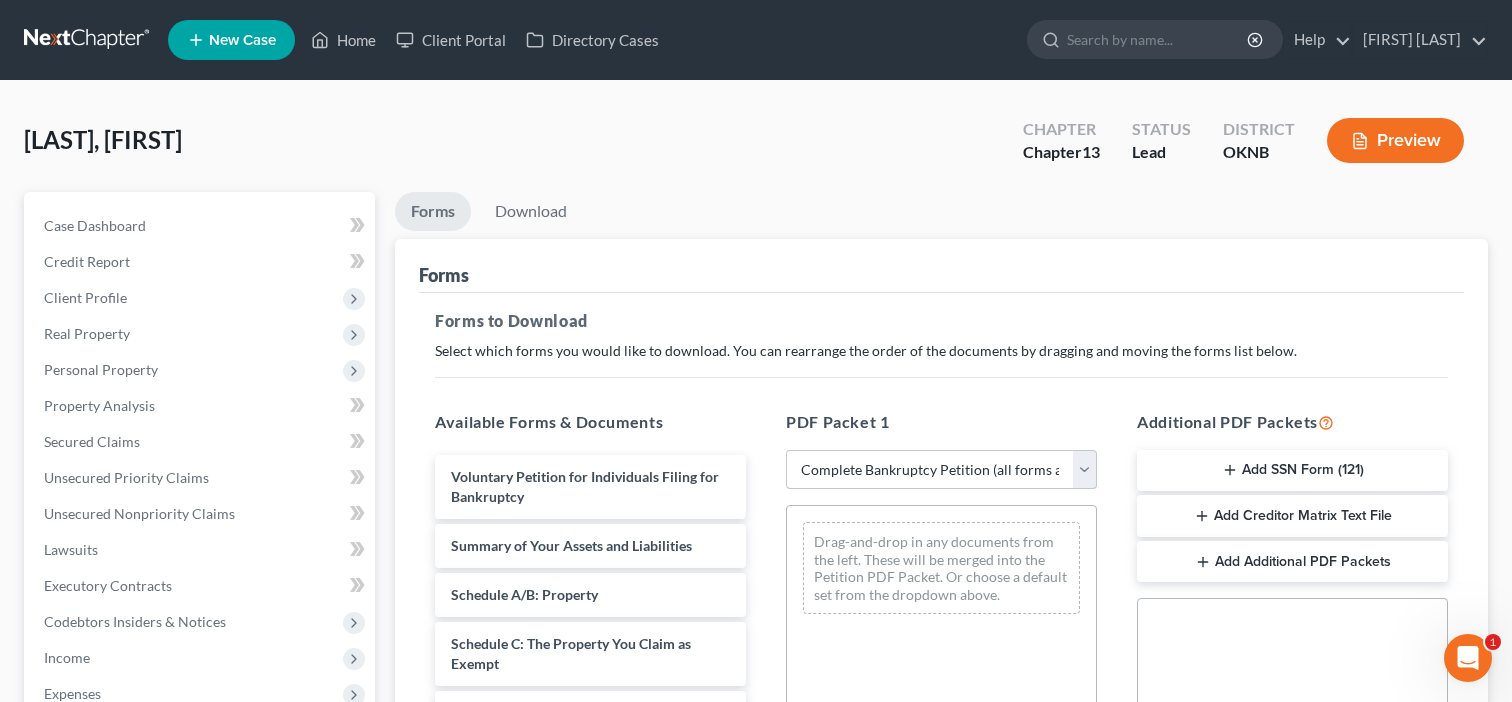 click on "[FIRST] [LAST]" at bounding box center (941, 470) 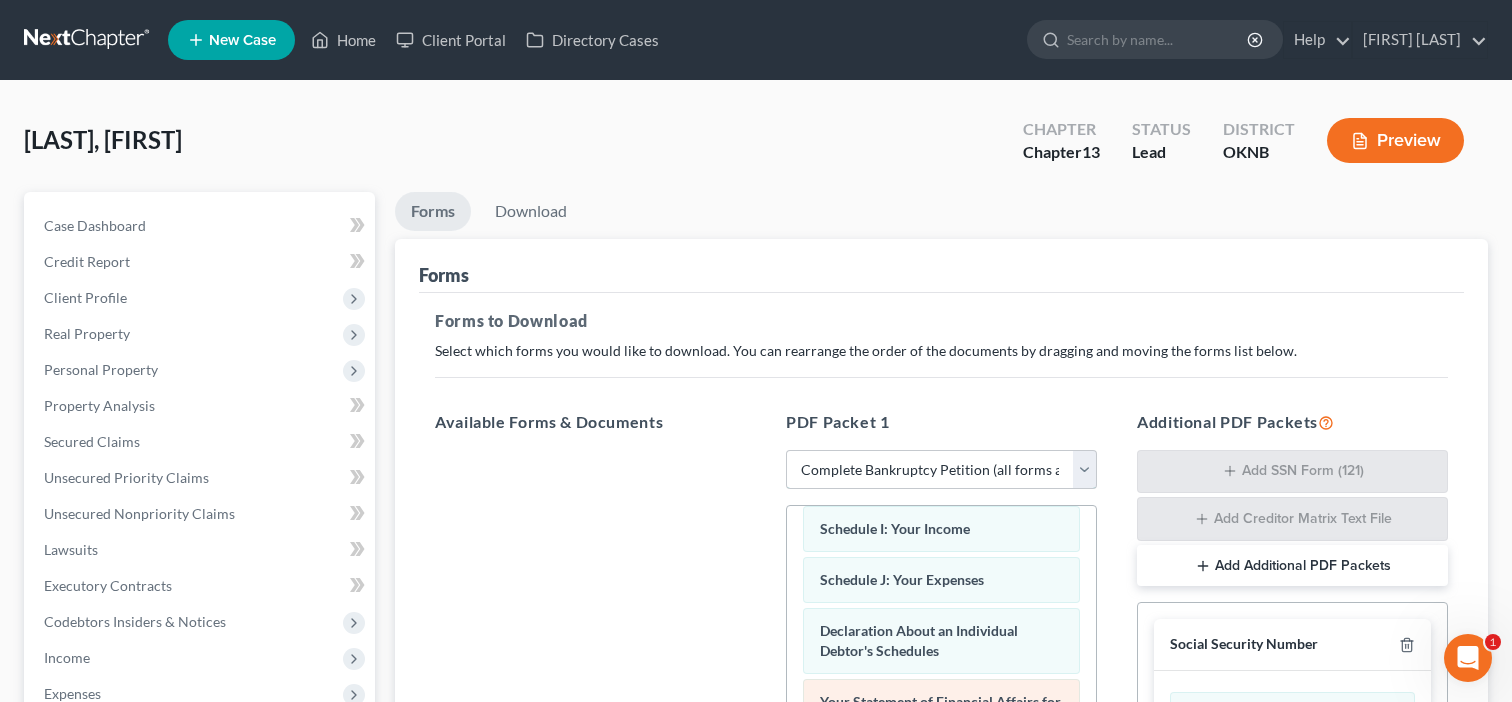 scroll, scrollTop: 675, scrollLeft: 0, axis: vertical 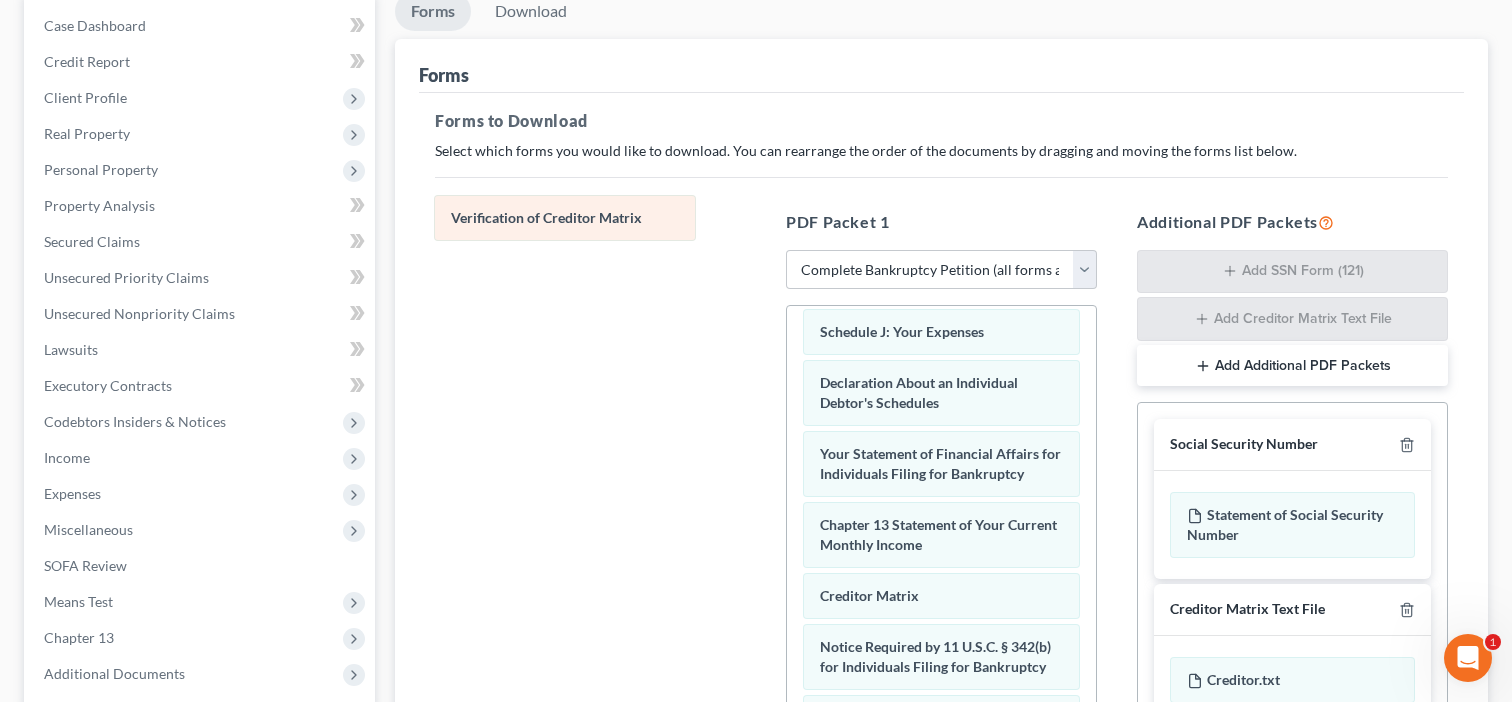 drag, startPoint x: 847, startPoint y: 552, endPoint x: 478, endPoint y: 213, distance: 501.08084 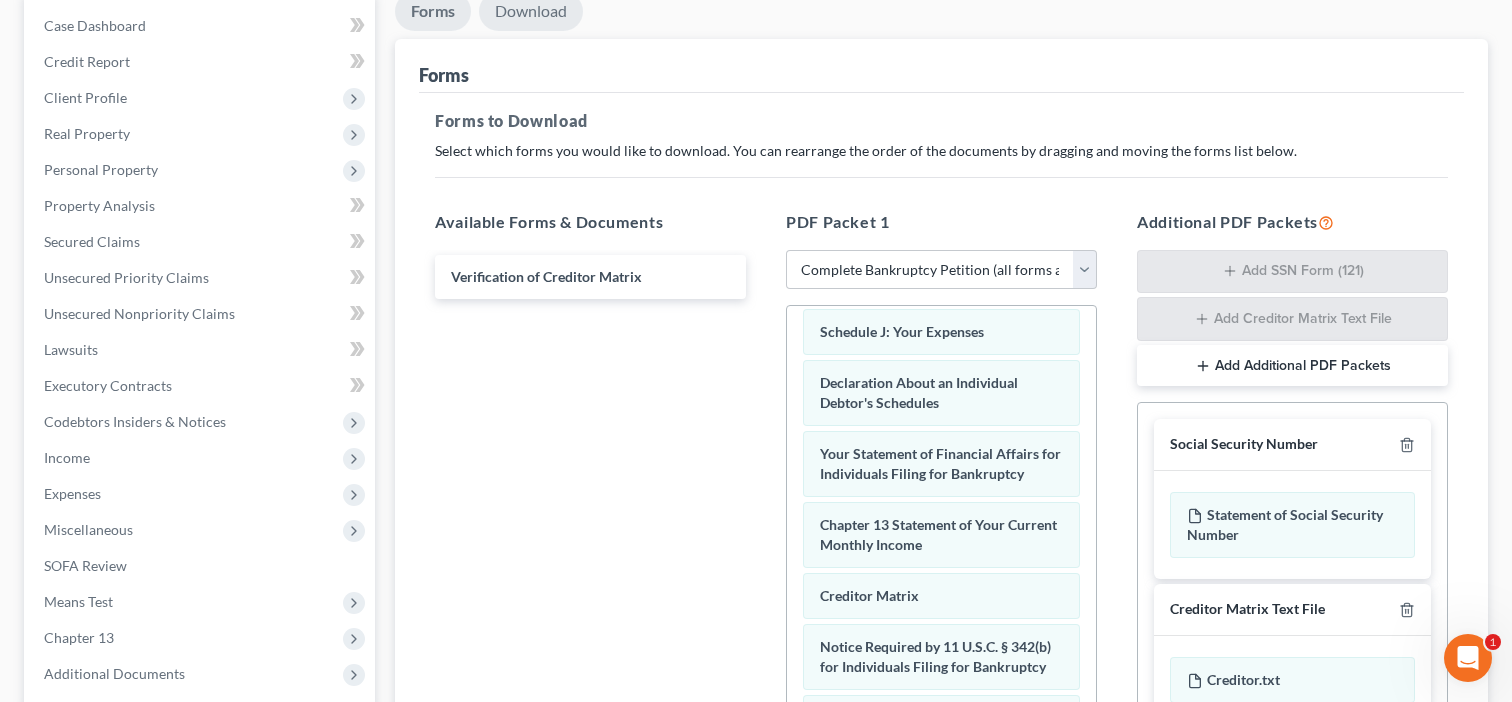 click on "Download" at bounding box center [531, 11] 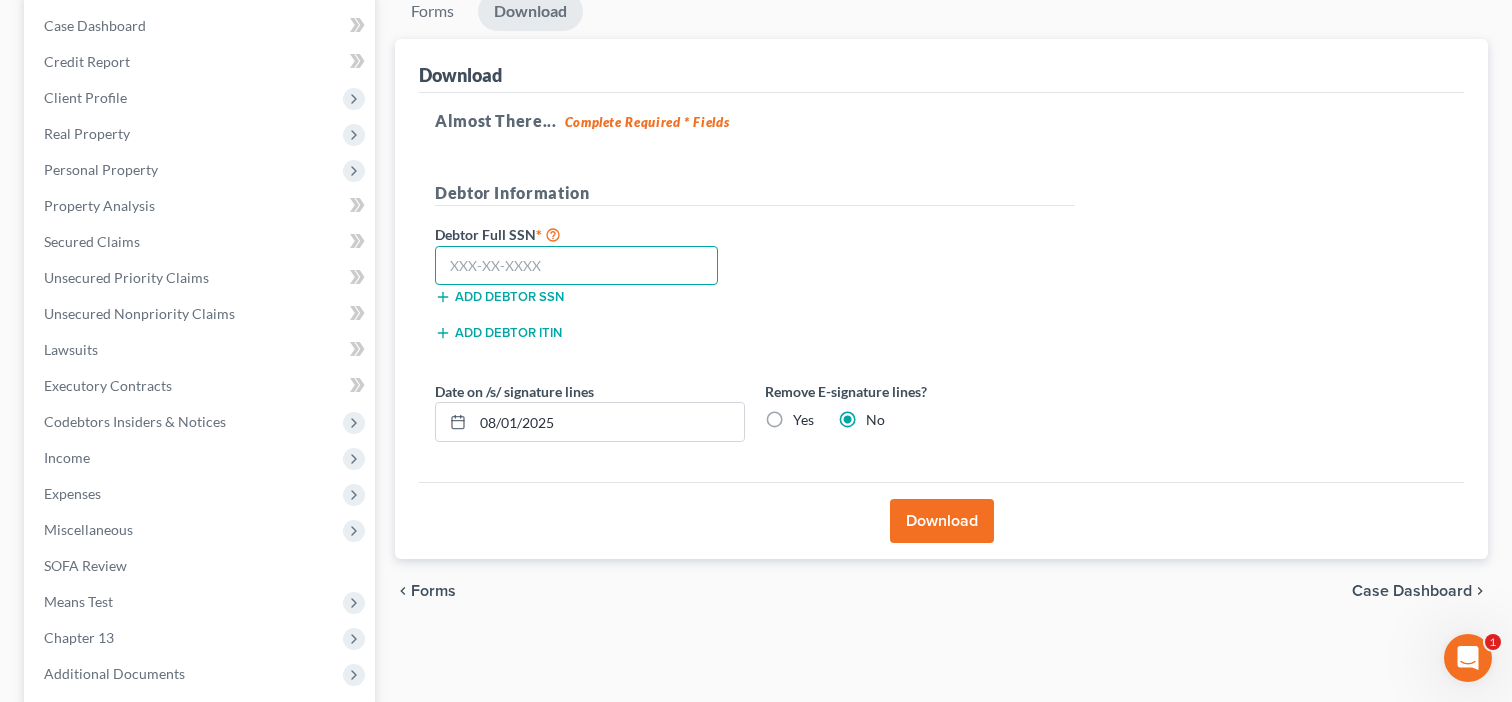 click at bounding box center (576, 266) 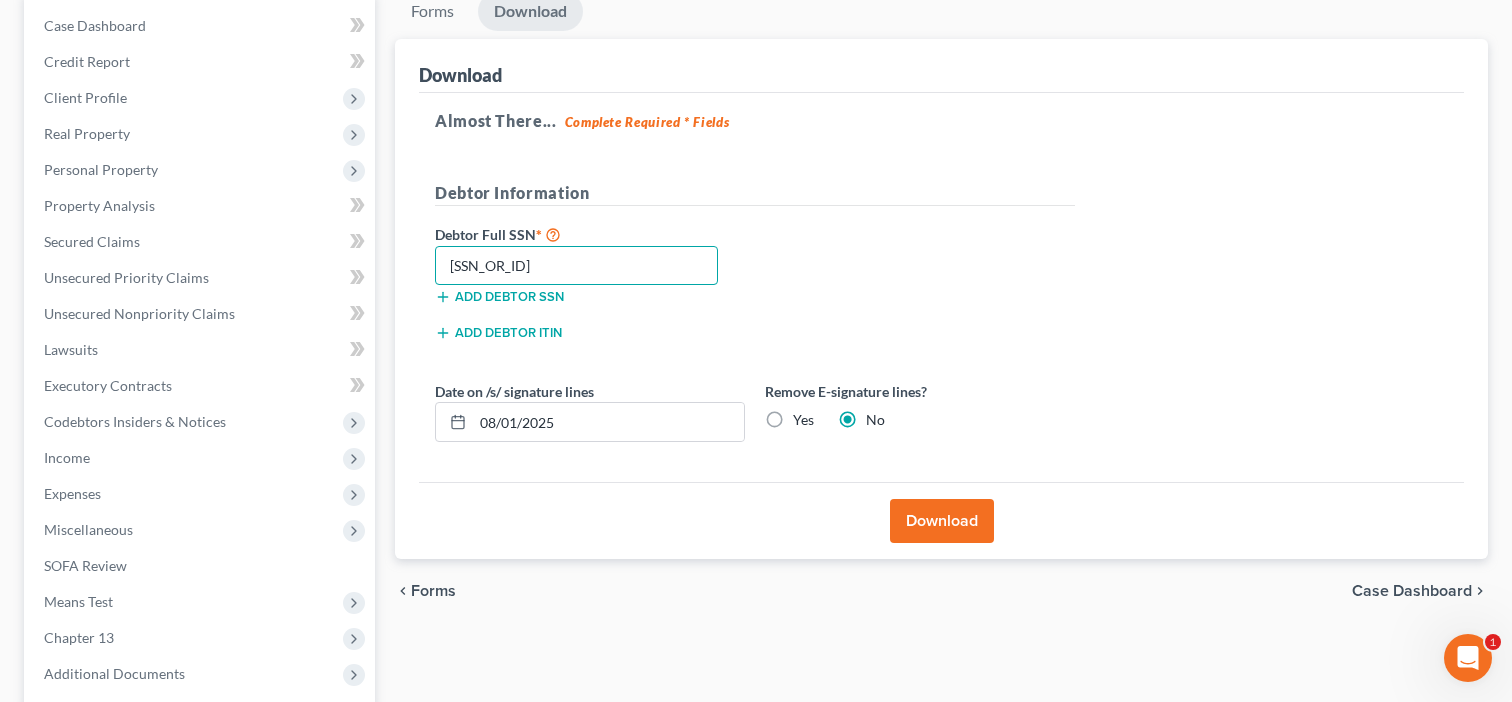 type on "[SSN_OR_ID]" 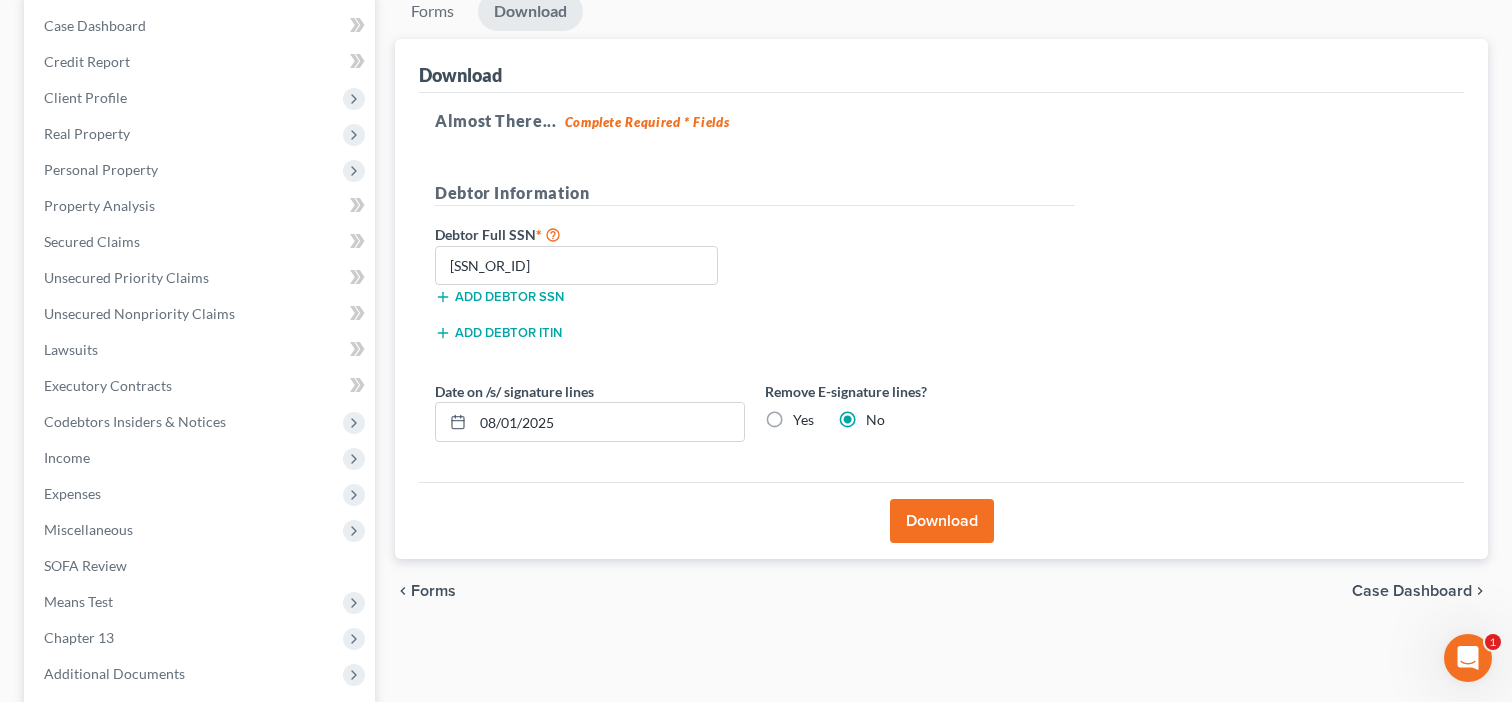 click on "Download" at bounding box center [942, 521] 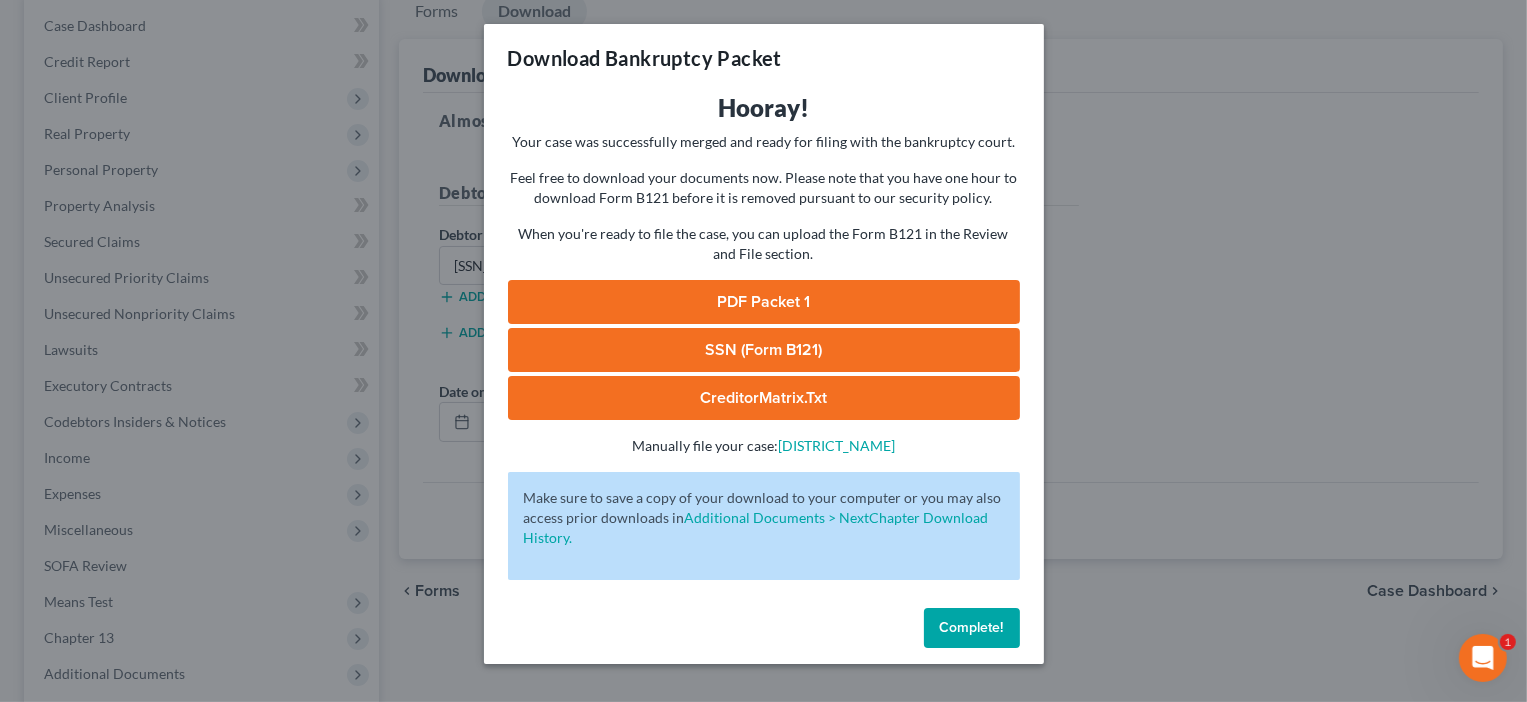 click on "Complete!" at bounding box center (972, 627) 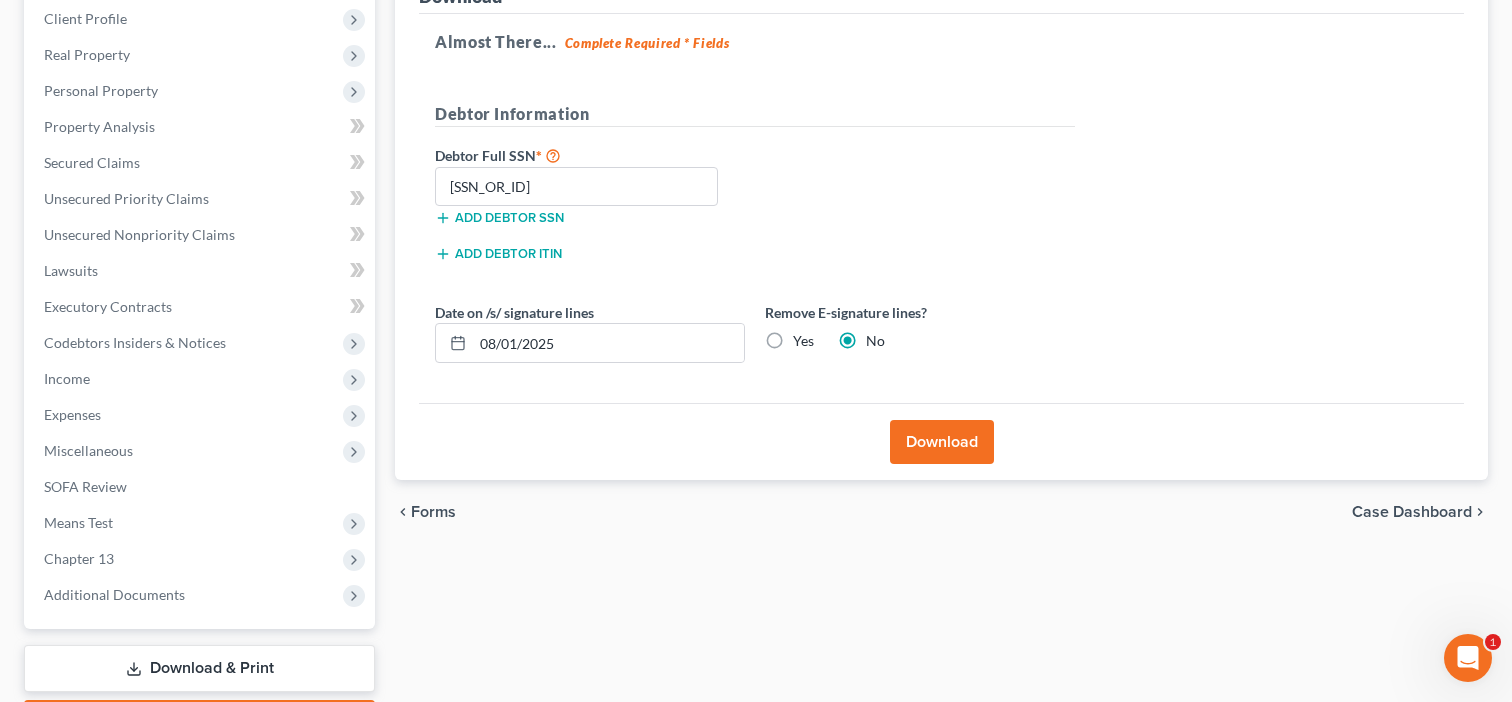 scroll, scrollTop: 396, scrollLeft: 0, axis: vertical 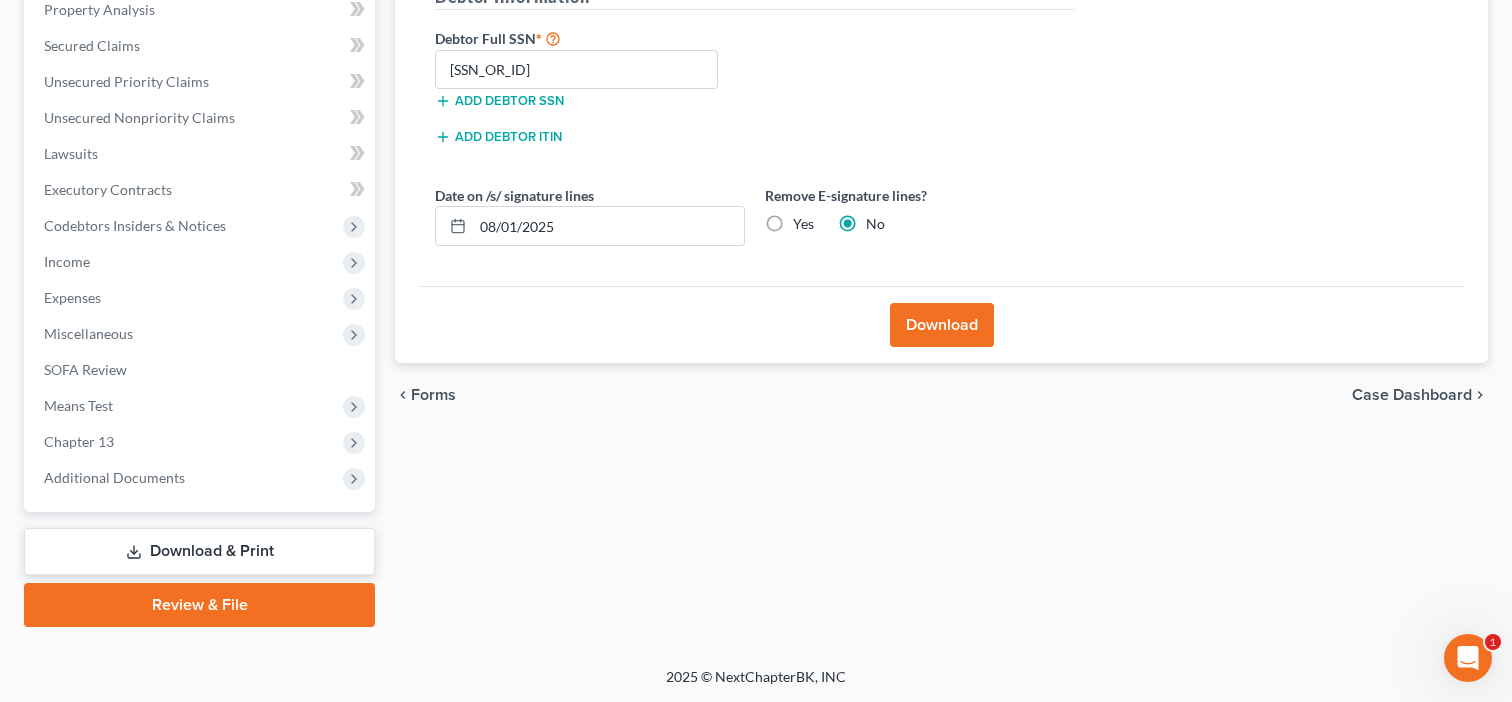 click on "Download & Print" at bounding box center (199, 551) 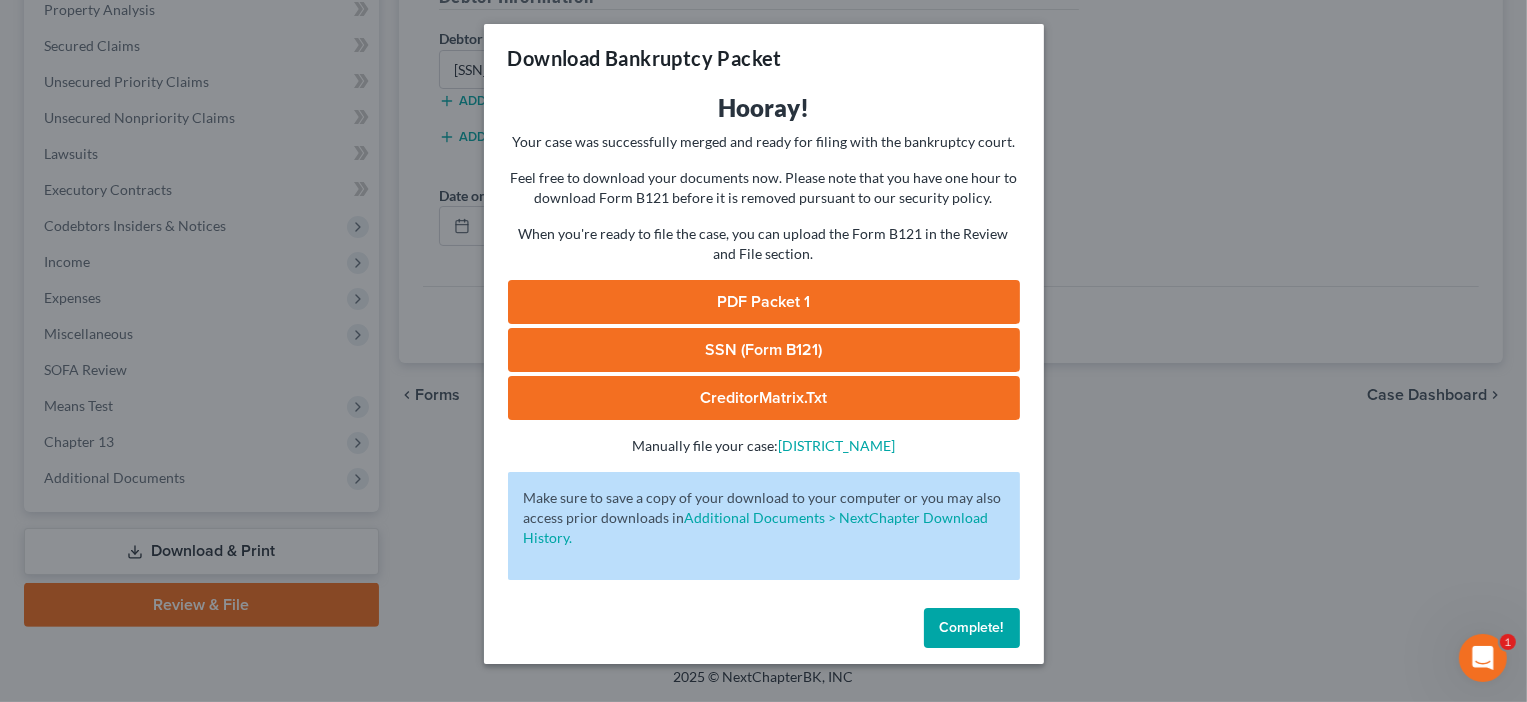 click on "Complete!" at bounding box center (972, 627) 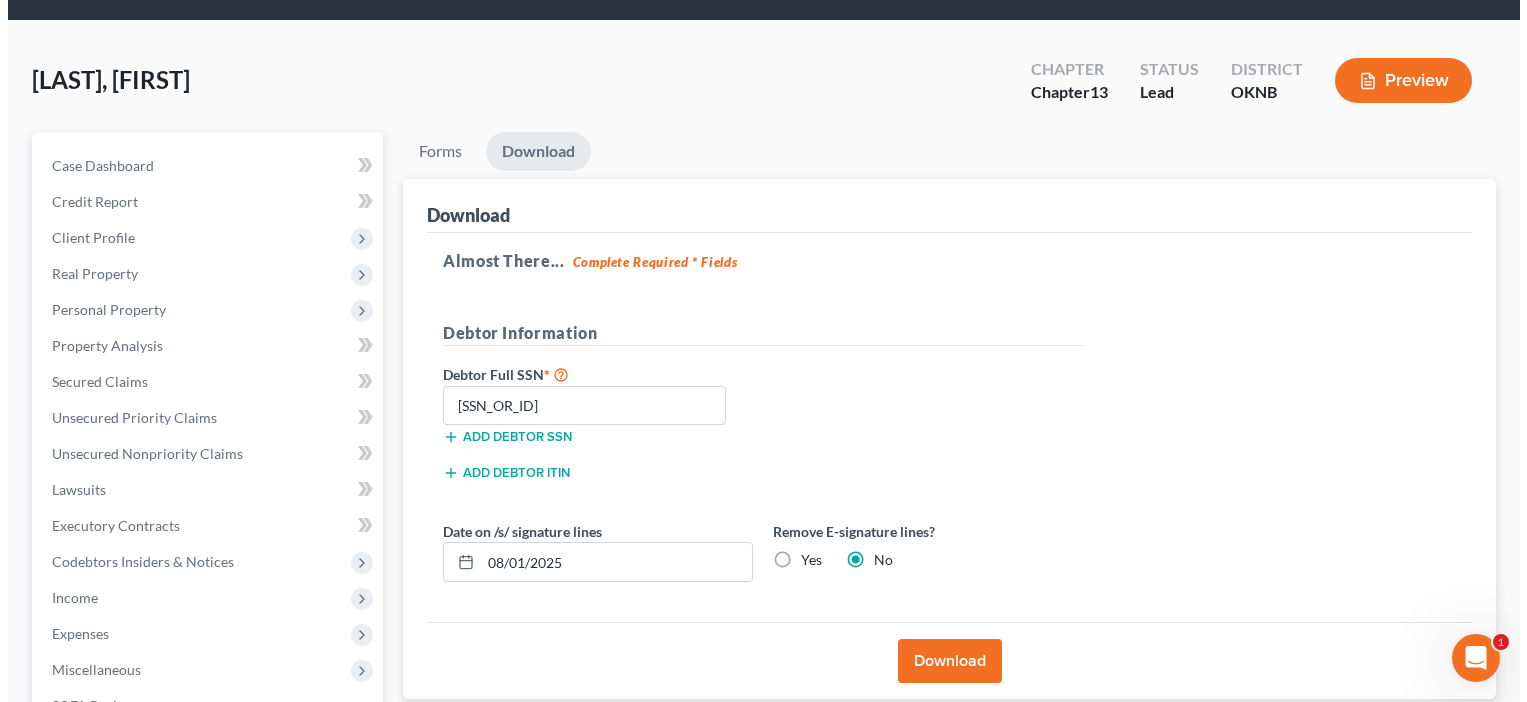 scroll, scrollTop: 50, scrollLeft: 0, axis: vertical 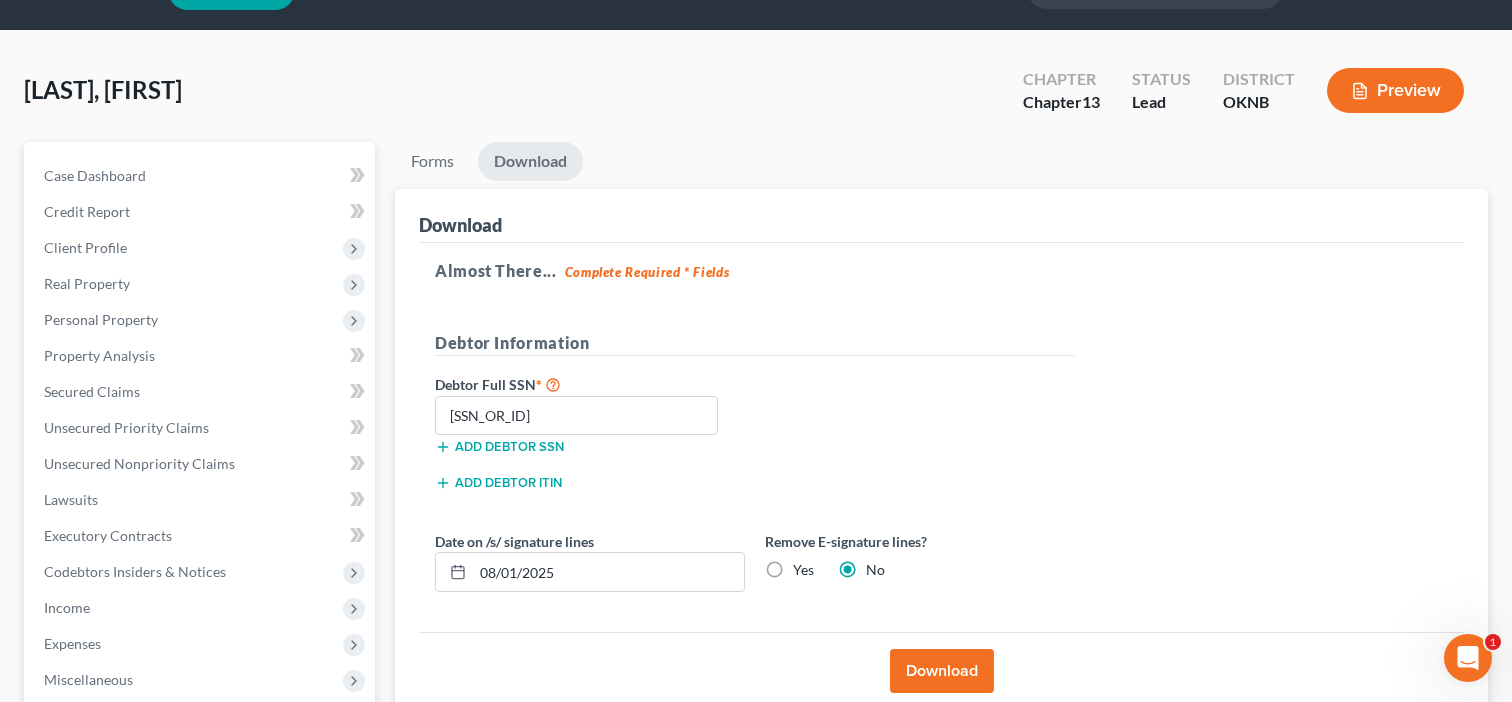 click on "Preview" at bounding box center (1395, 90) 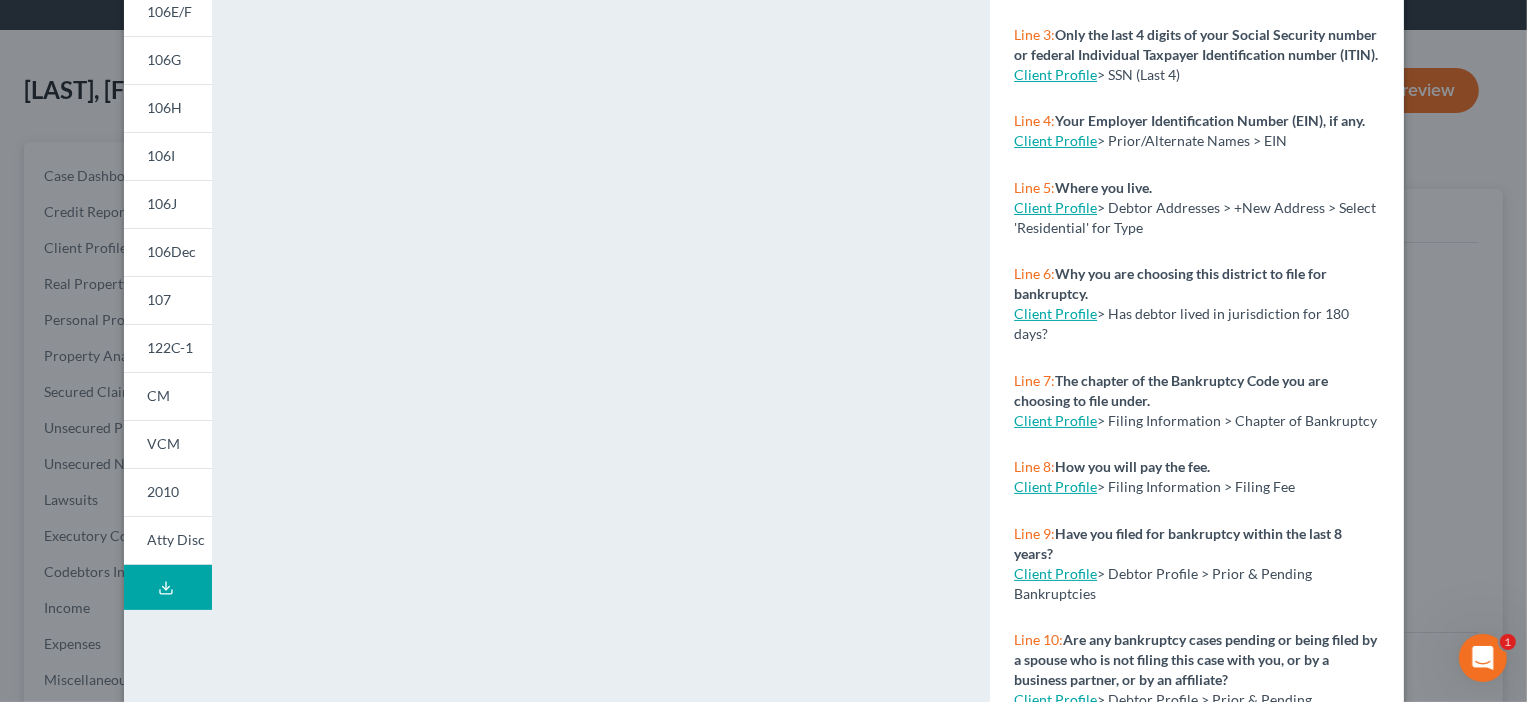 scroll, scrollTop: 426, scrollLeft: 0, axis: vertical 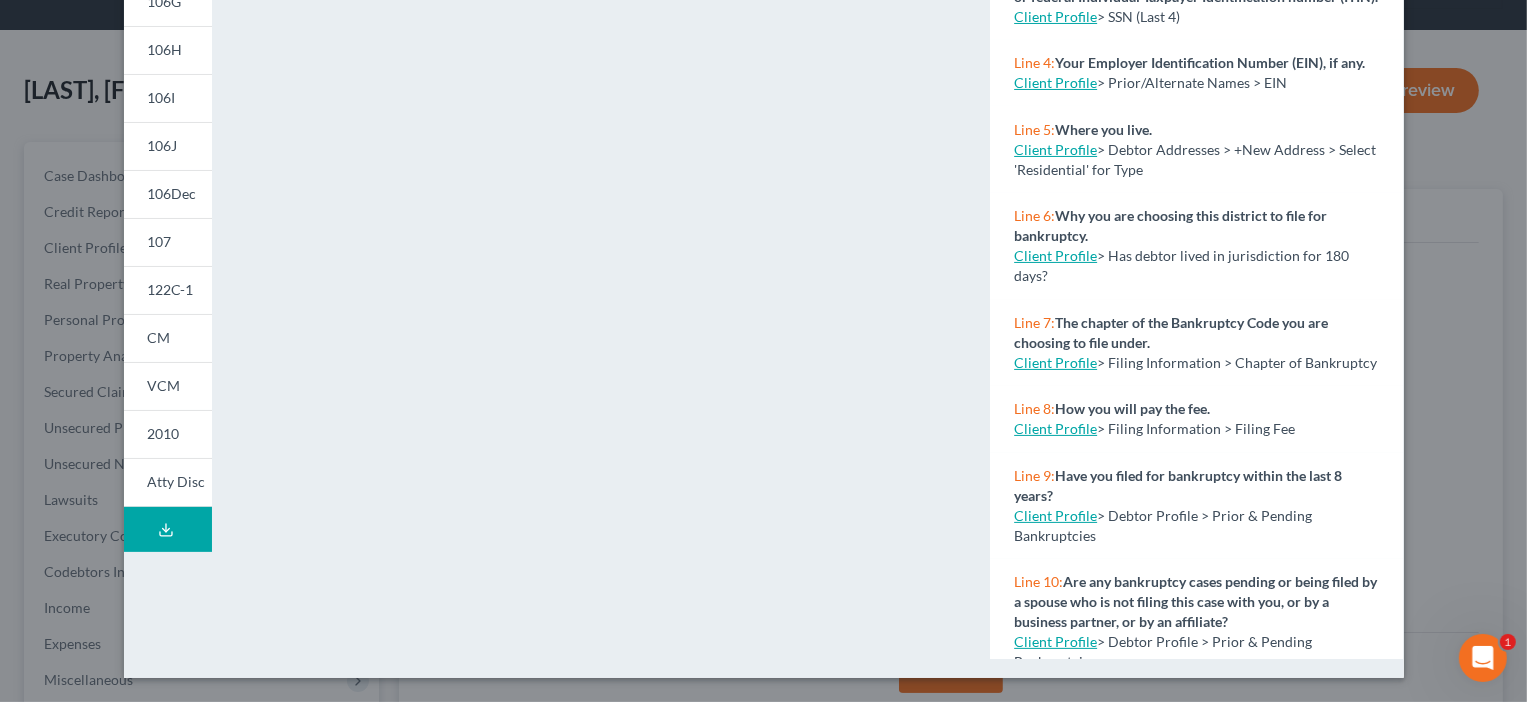 click 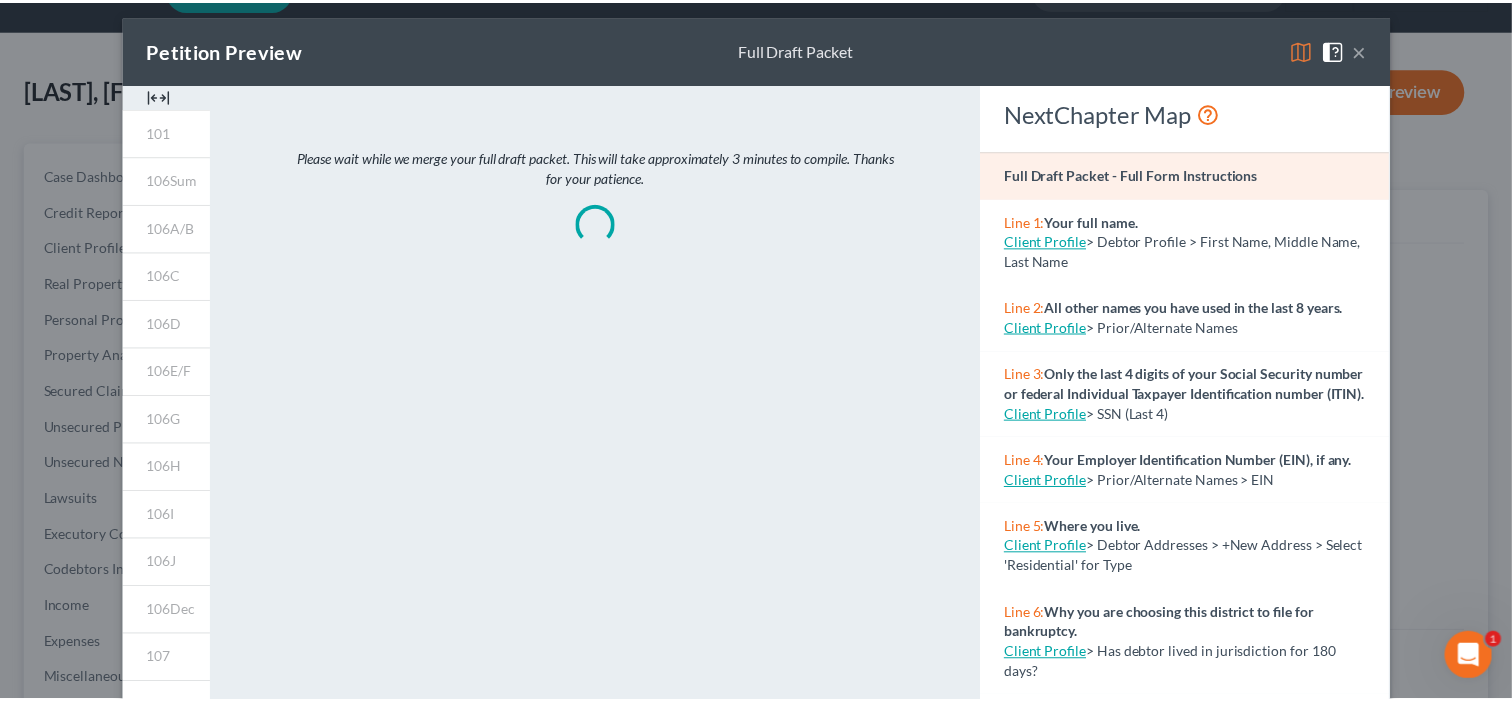 scroll, scrollTop: 7, scrollLeft: 0, axis: vertical 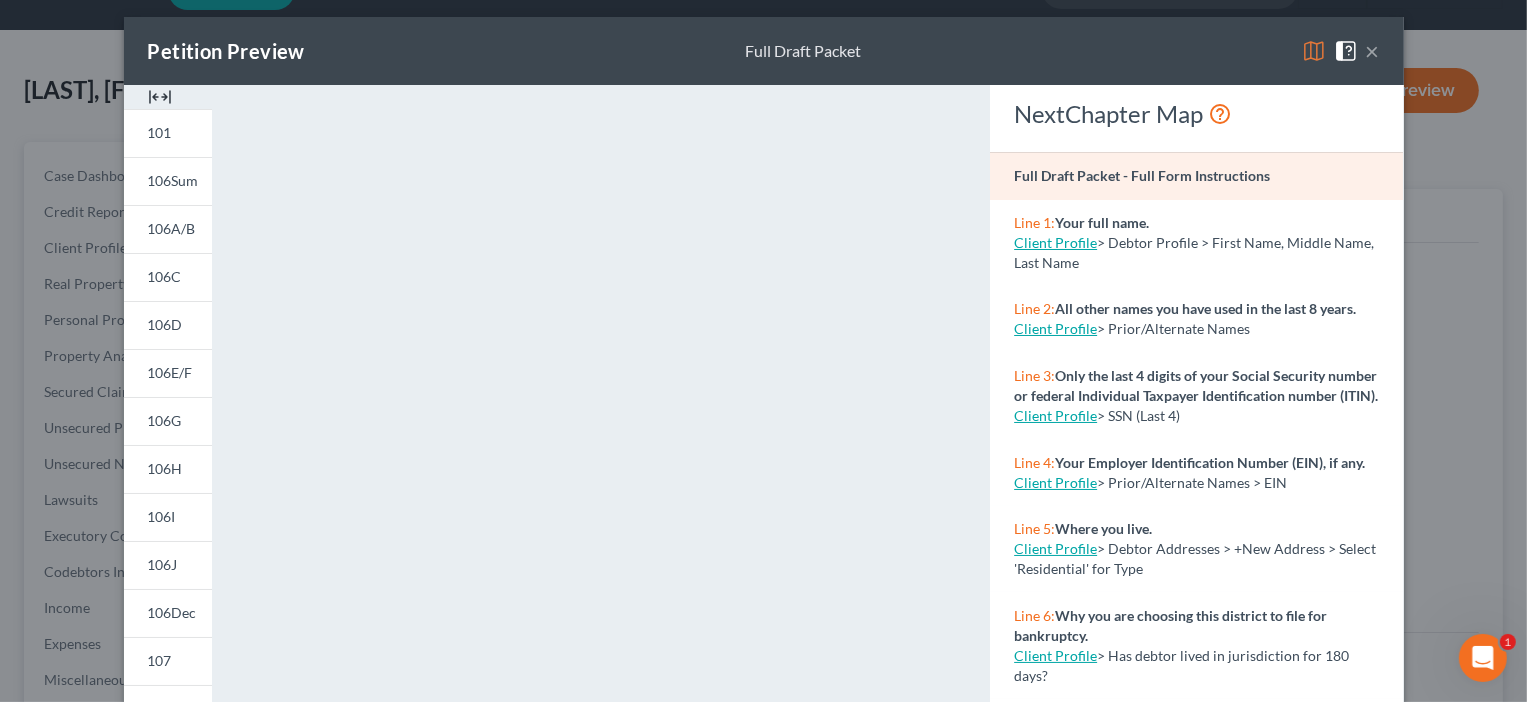 click on "×" at bounding box center (1373, 51) 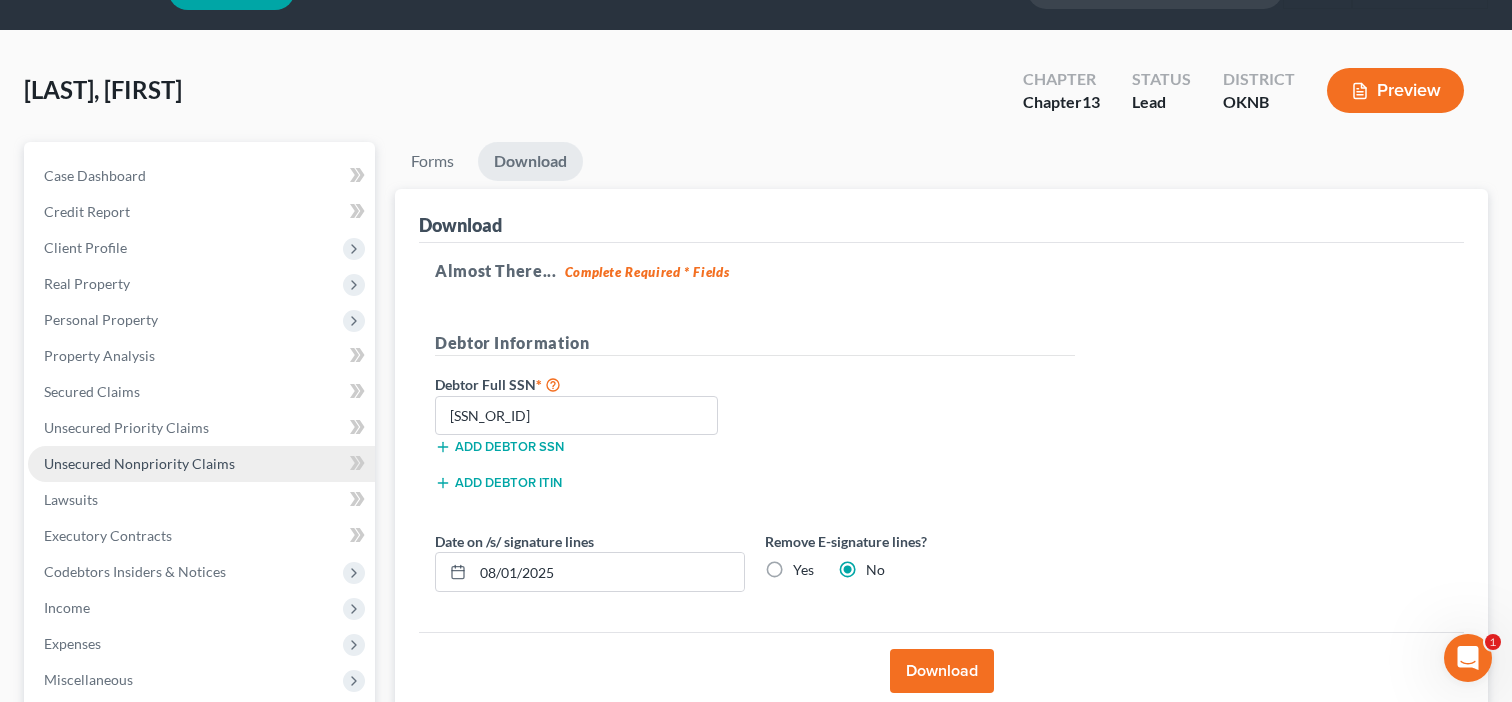 click on "Unsecured Nonpriority Claims" at bounding box center [139, 463] 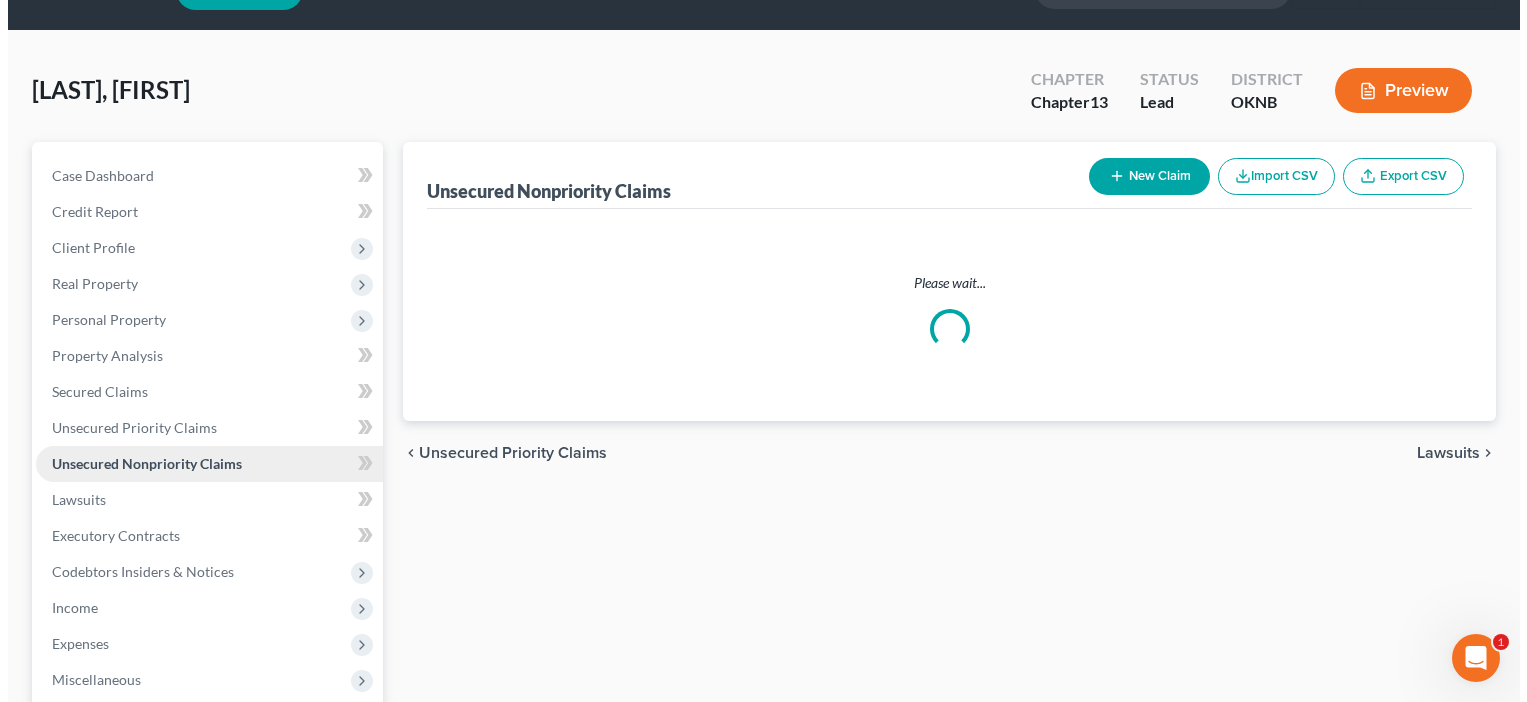 scroll, scrollTop: 0, scrollLeft: 0, axis: both 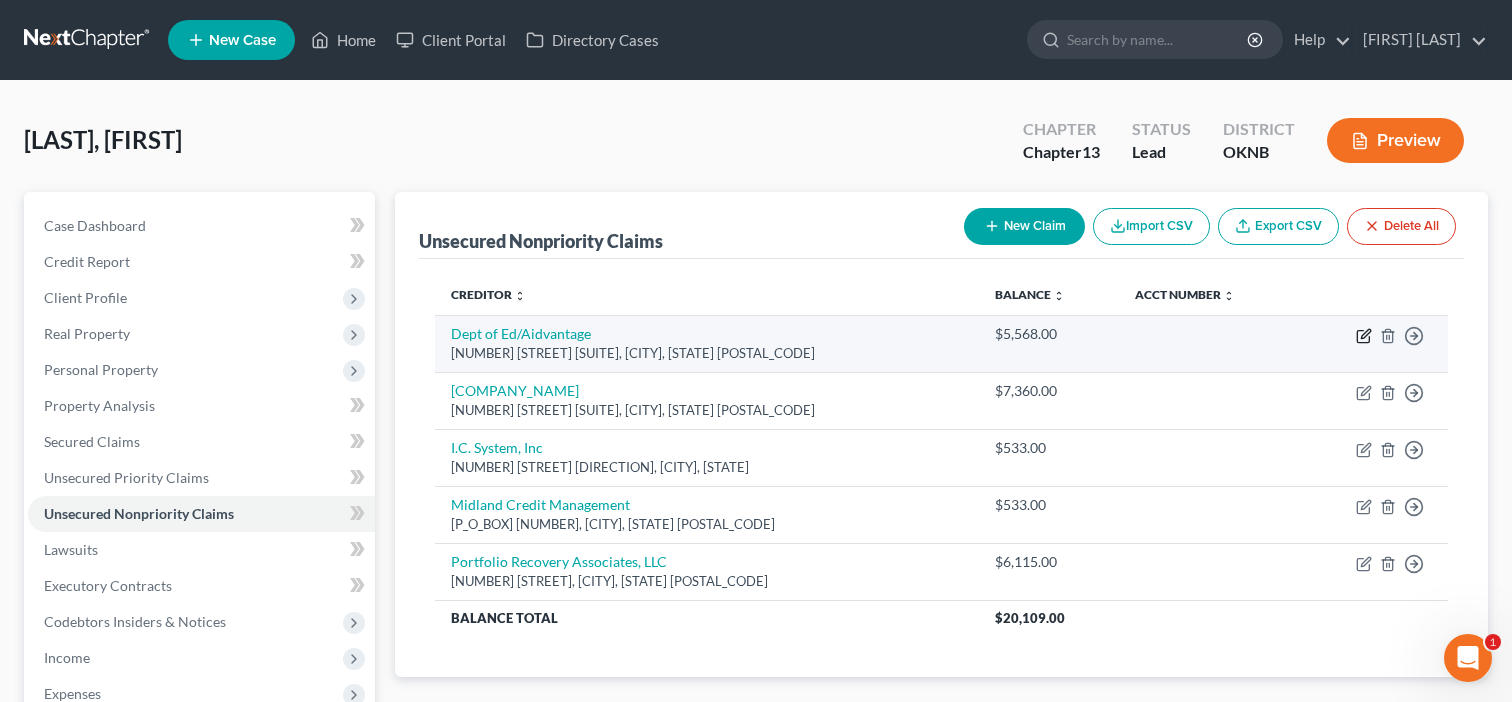click 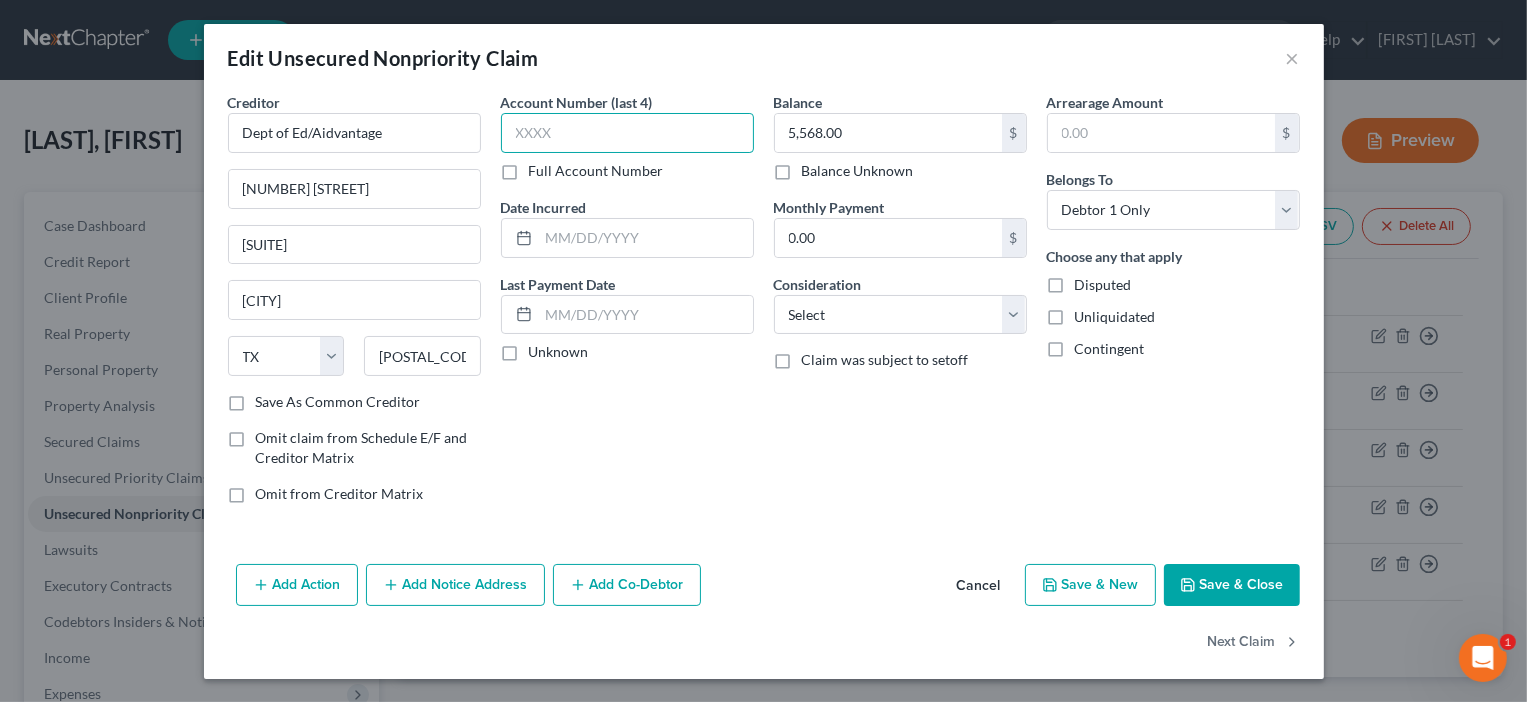 click at bounding box center (627, 133) 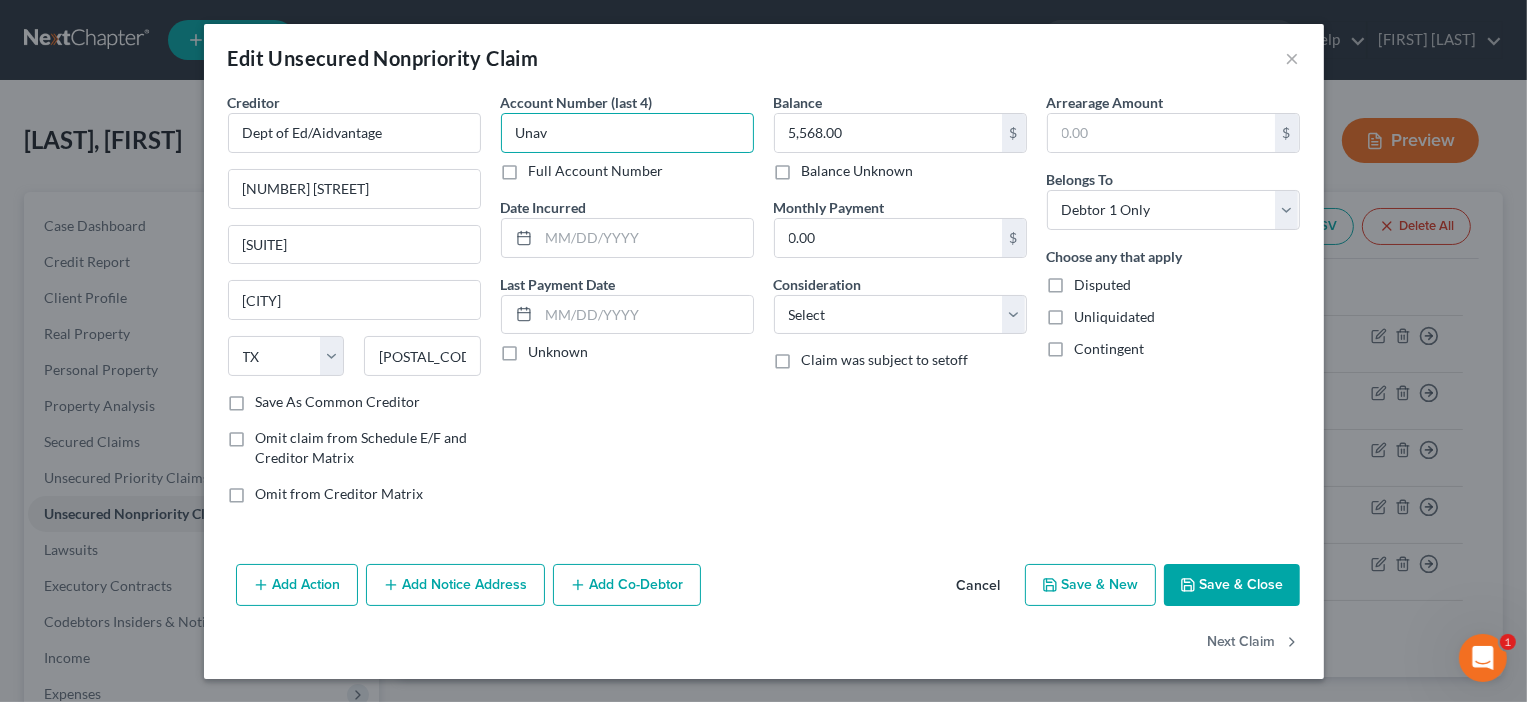 type on "Unav" 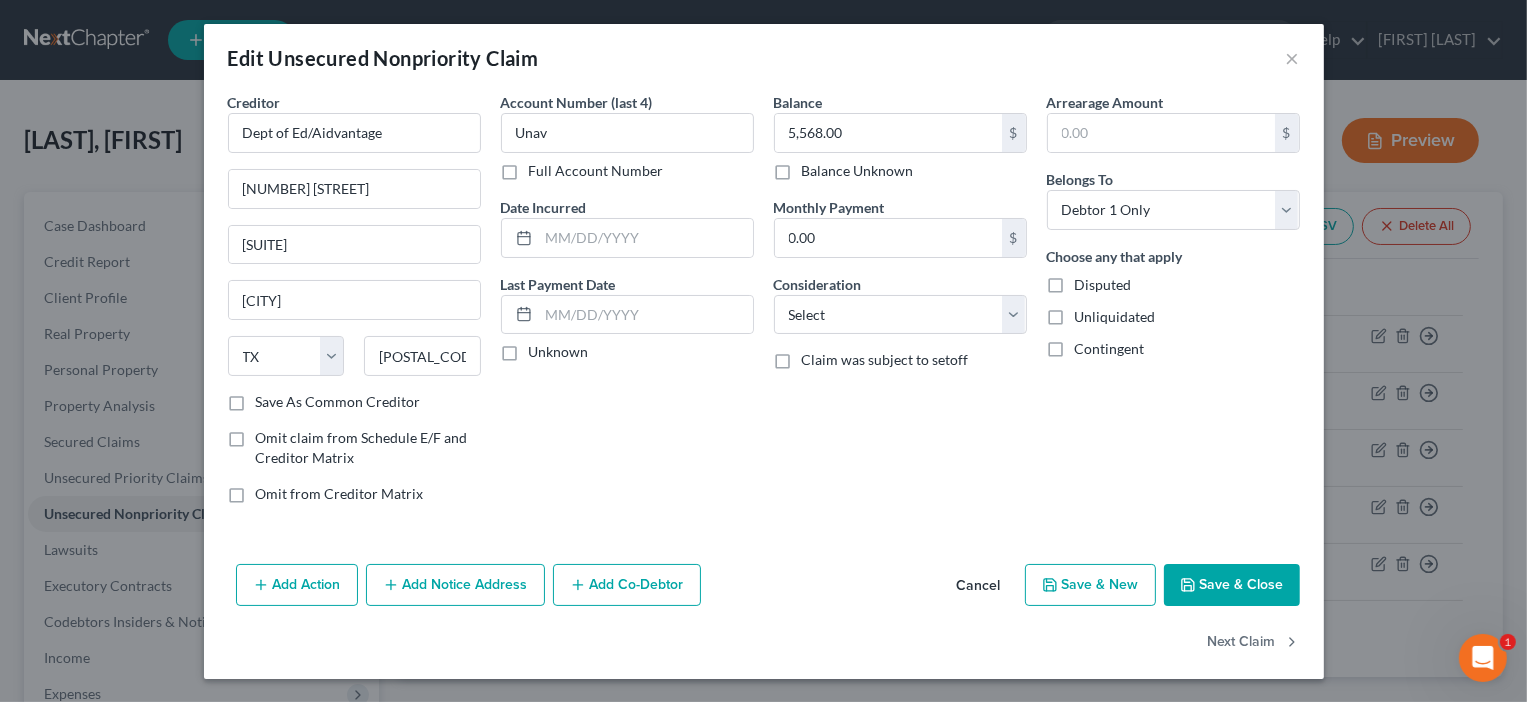 click on "Full Account Number" at bounding box center [596, 171] 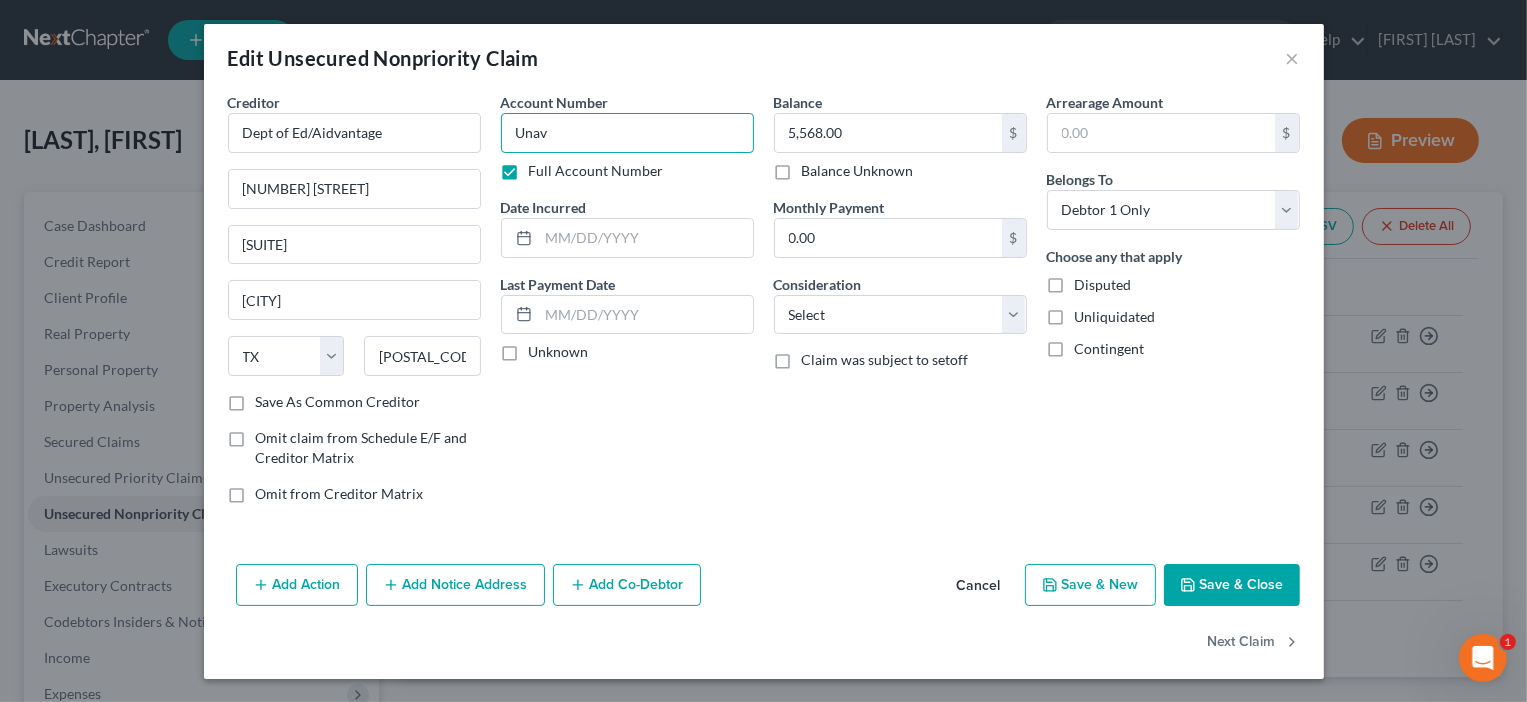 click on "Unav" at bounding box center [627, 133] 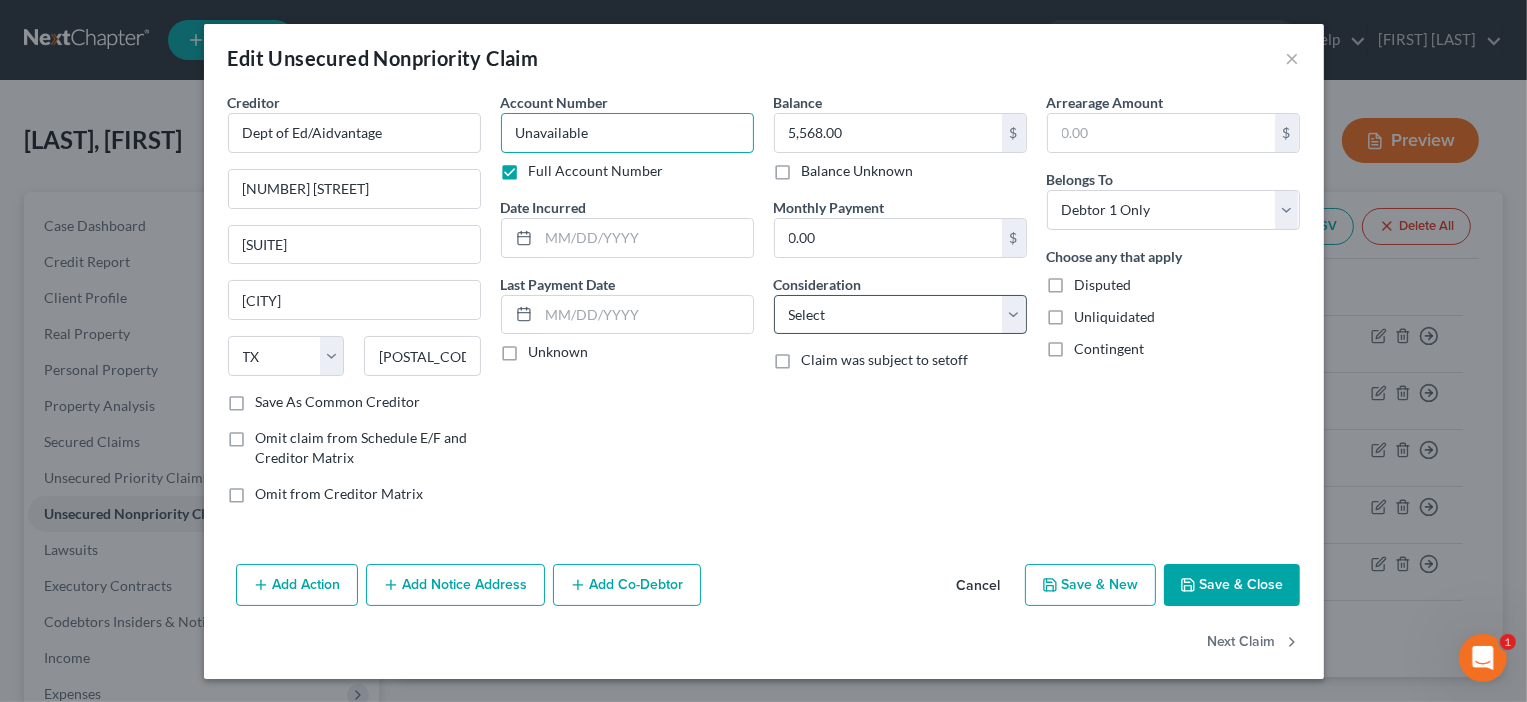 type on "Unavailable" 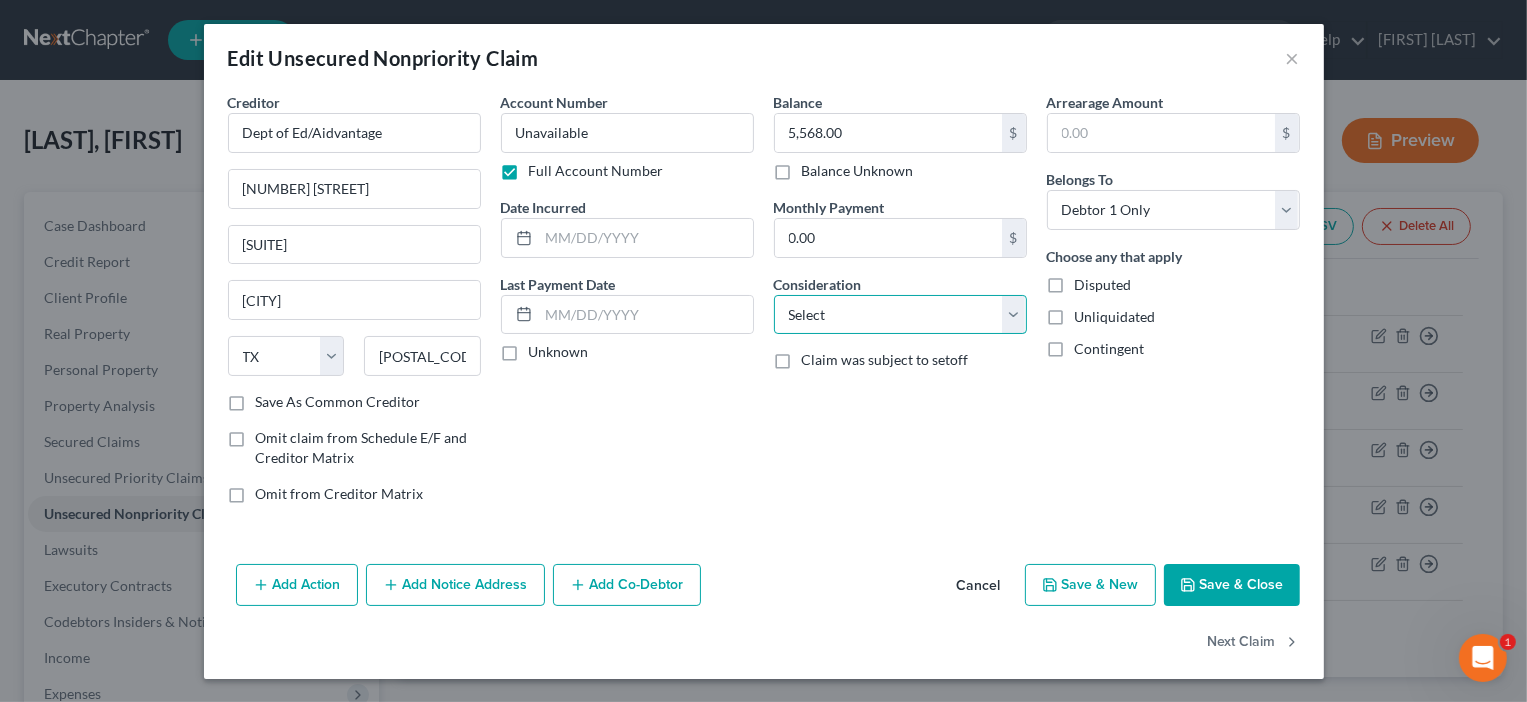 click on "Select Cable / Satellite Services Collection Agency Credit Card Debt Debt Counseling / Attorneys Deficiency Balance Domestic Support Obligations Home / Car Repairs Income Taxes Judgment Liens Medical Services Monies Loaned / Advanced Mortgage Obligation From Divorce Or Separation Obligation To Pensions Other Overdrawn Bank Account Promised To Help Pay Creditors Student Loans Suppliers And Vendors Telephone / Internet Services Utility Services" at bounding box center (900, 315) 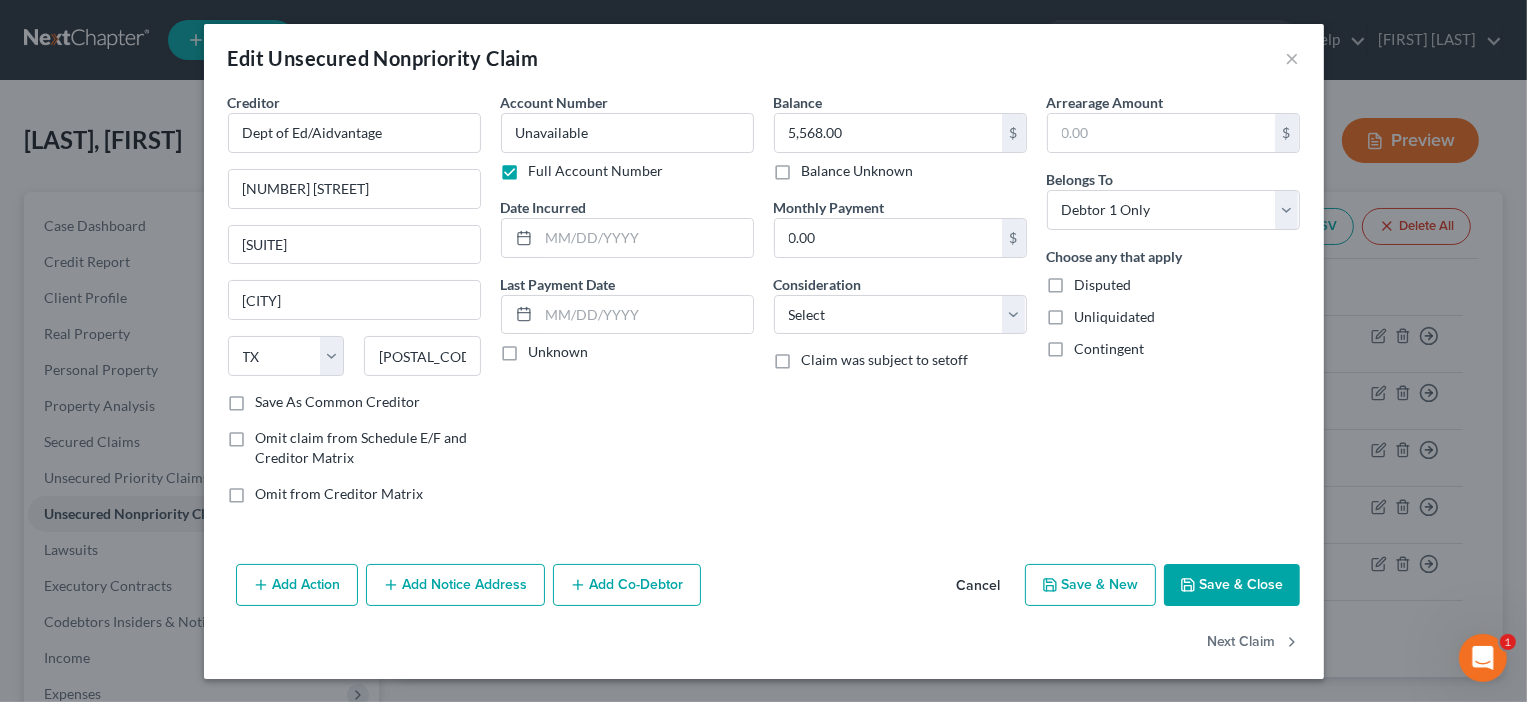 click on "Account Number
Unavailable
Full Account Number
Date Incurred         Last Payment Date         Unknown" at bounding box center (627, 306) 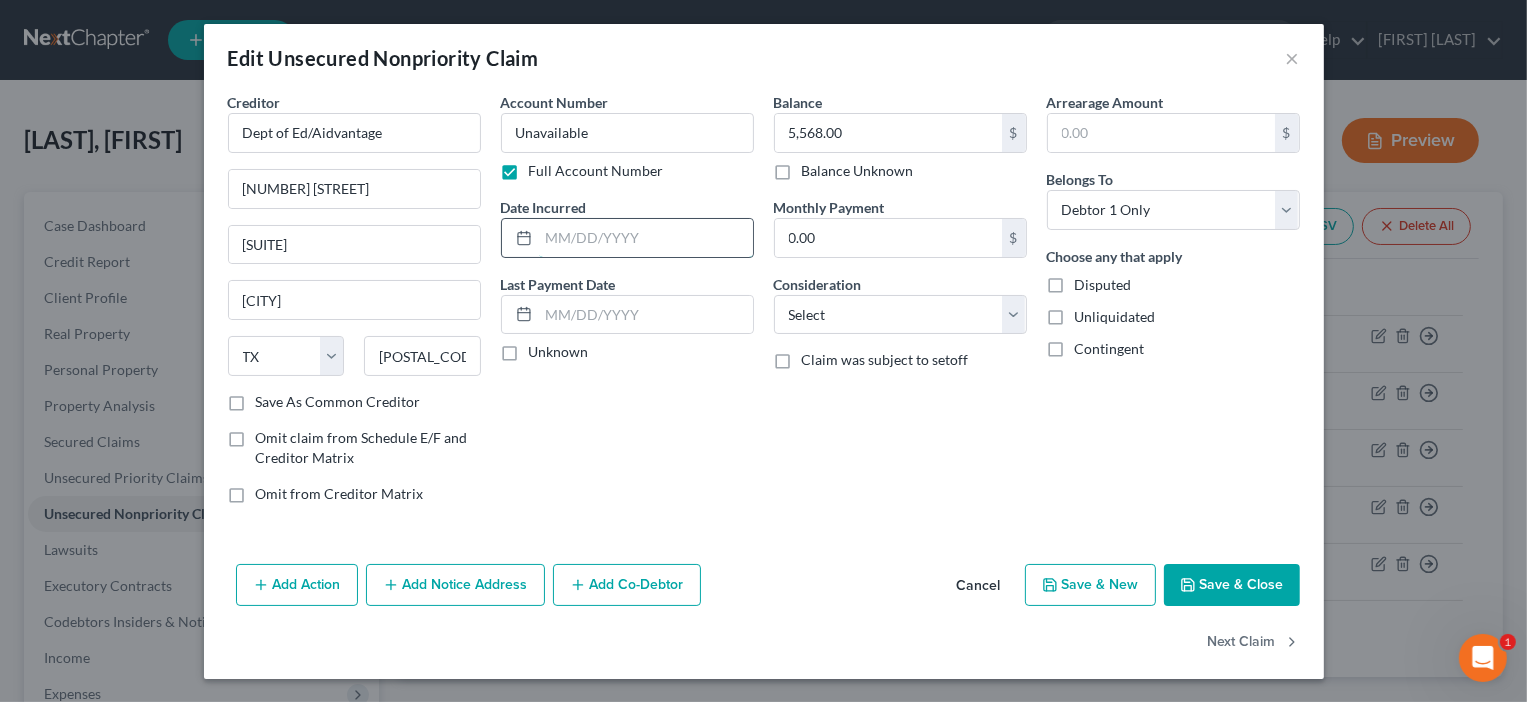click at bounding box center [646, 238] 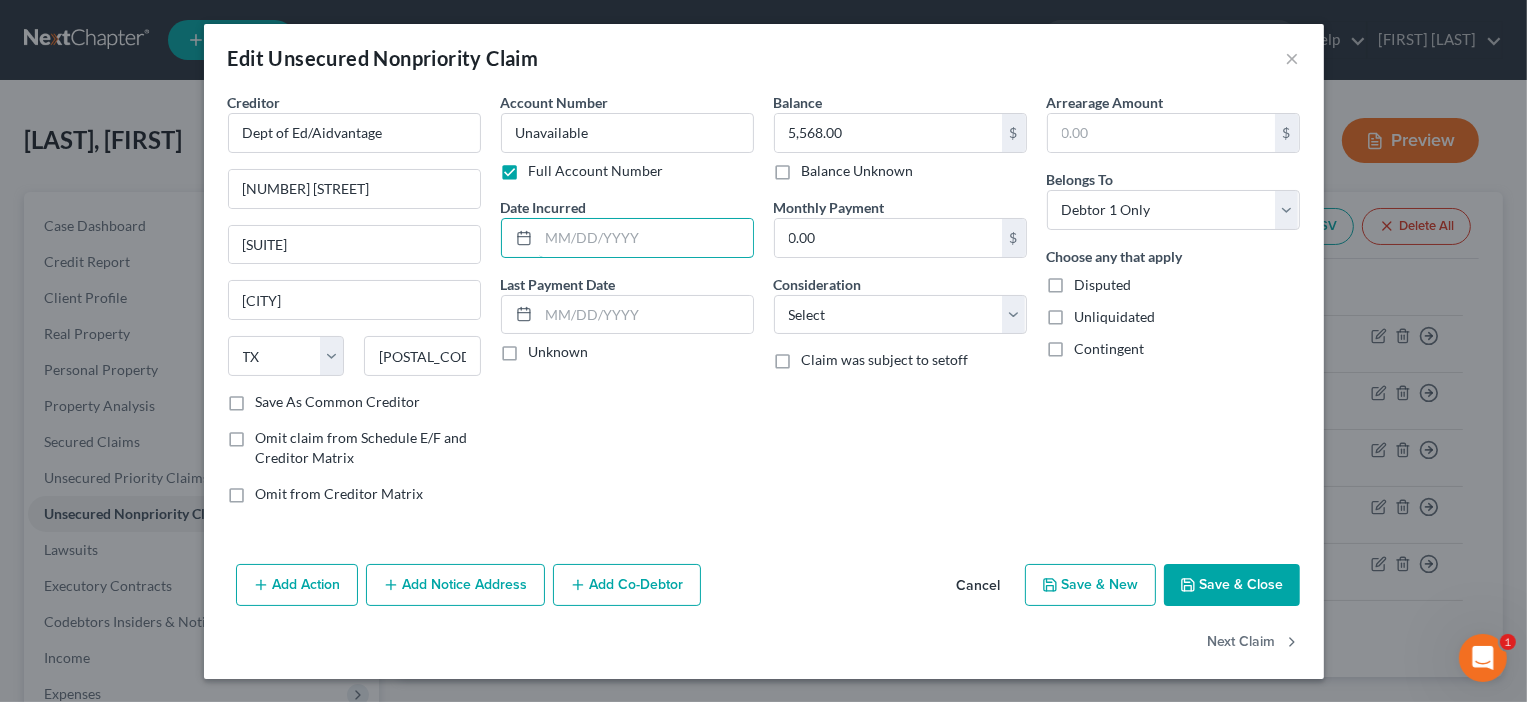 type on "2017" 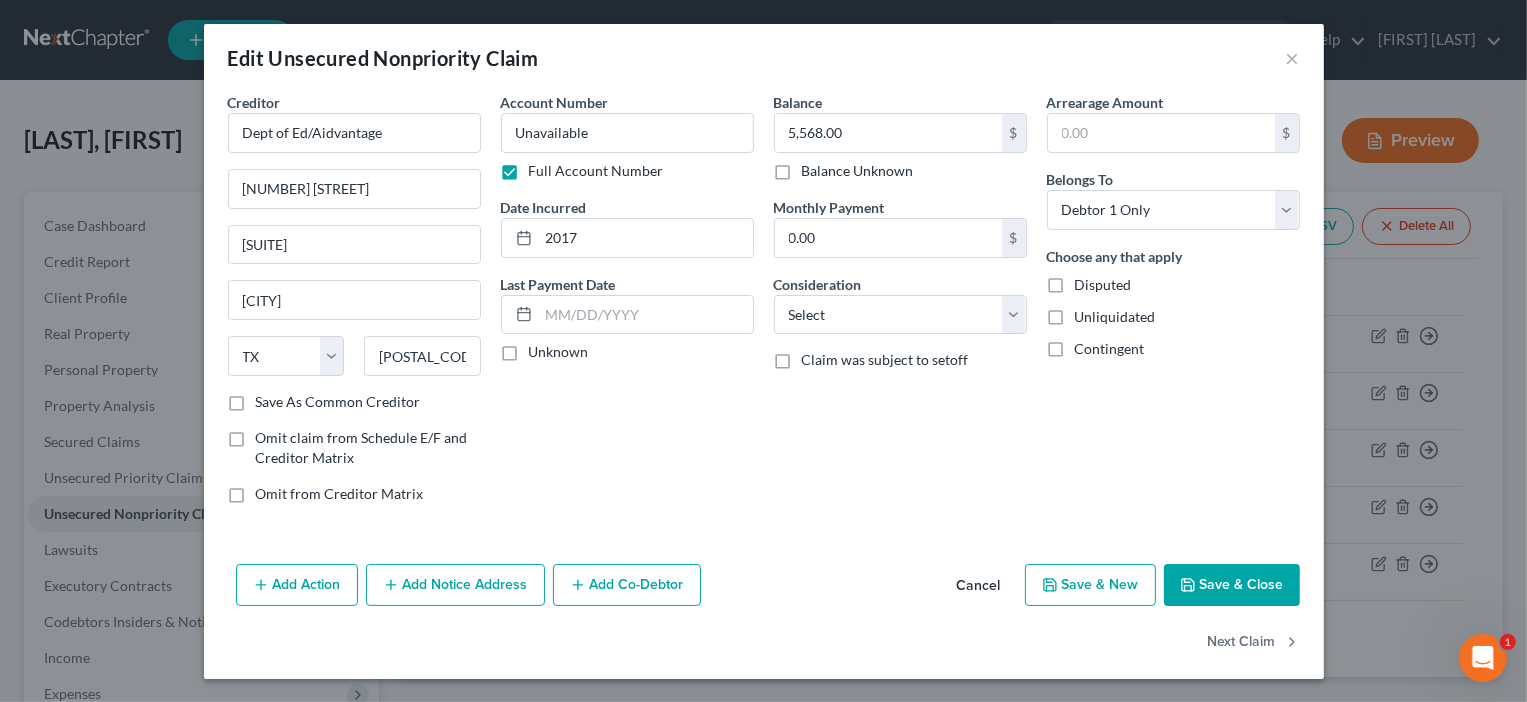 click on "Save As Common Creditor" at bounding box center (338, 402) 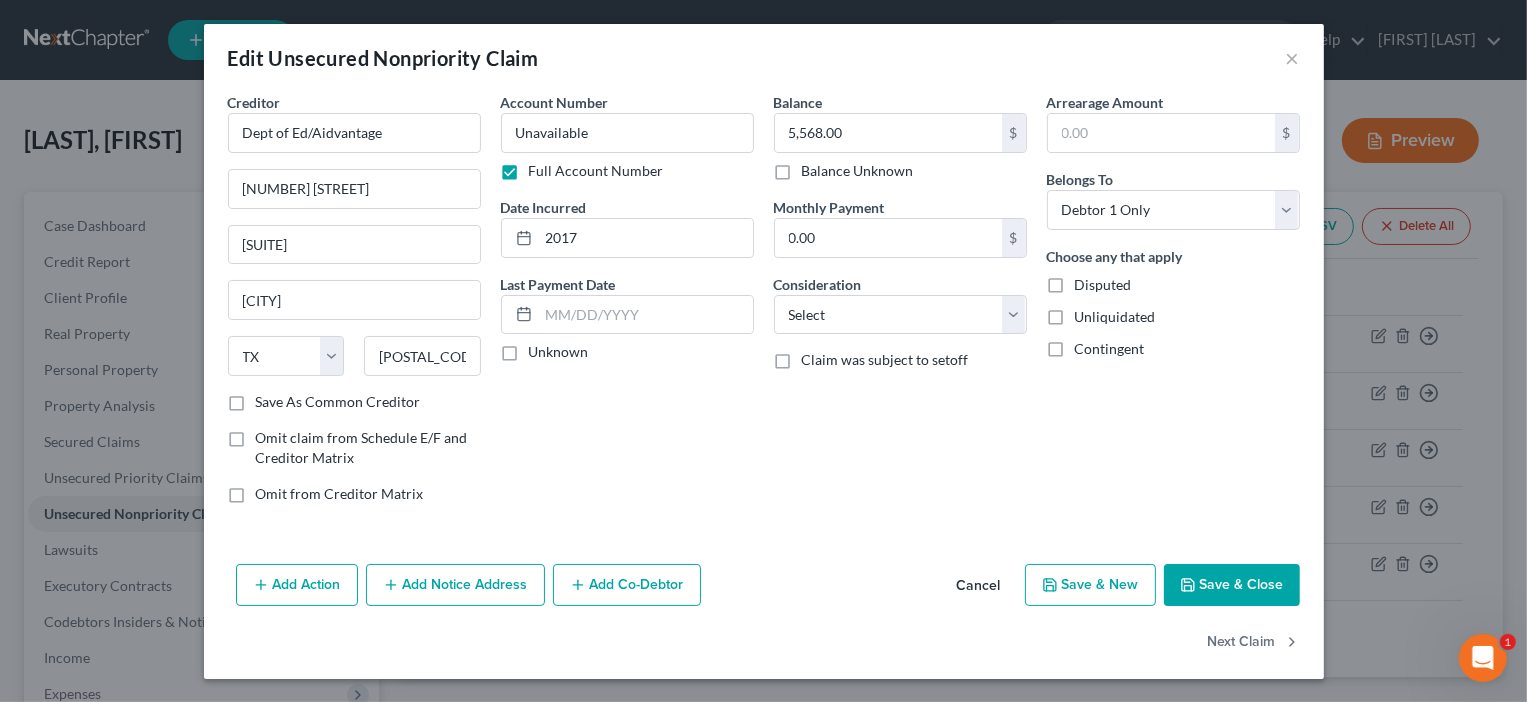 click on "Save As Common Creditor" at bounding box center [270, 398] 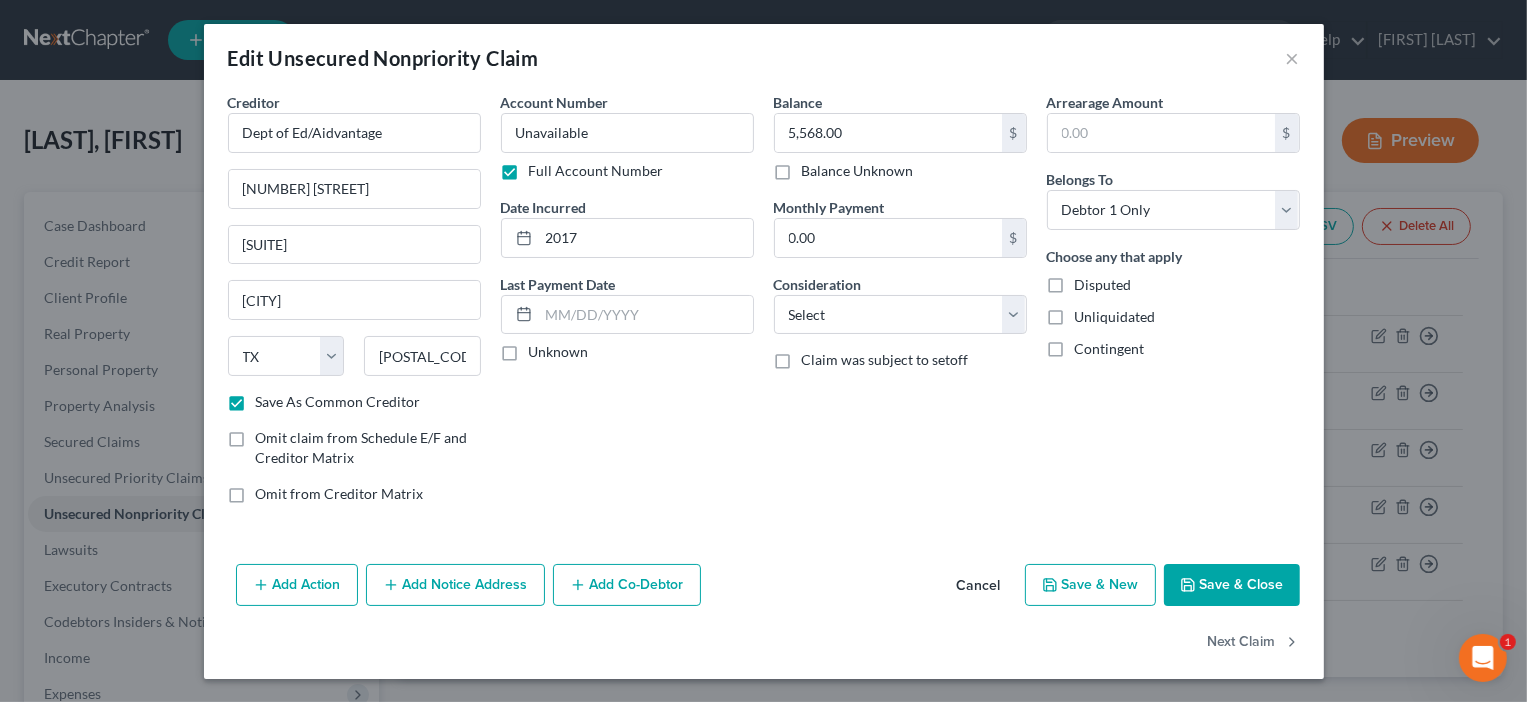 click on "Add Action" at bounding box center (297, 585) 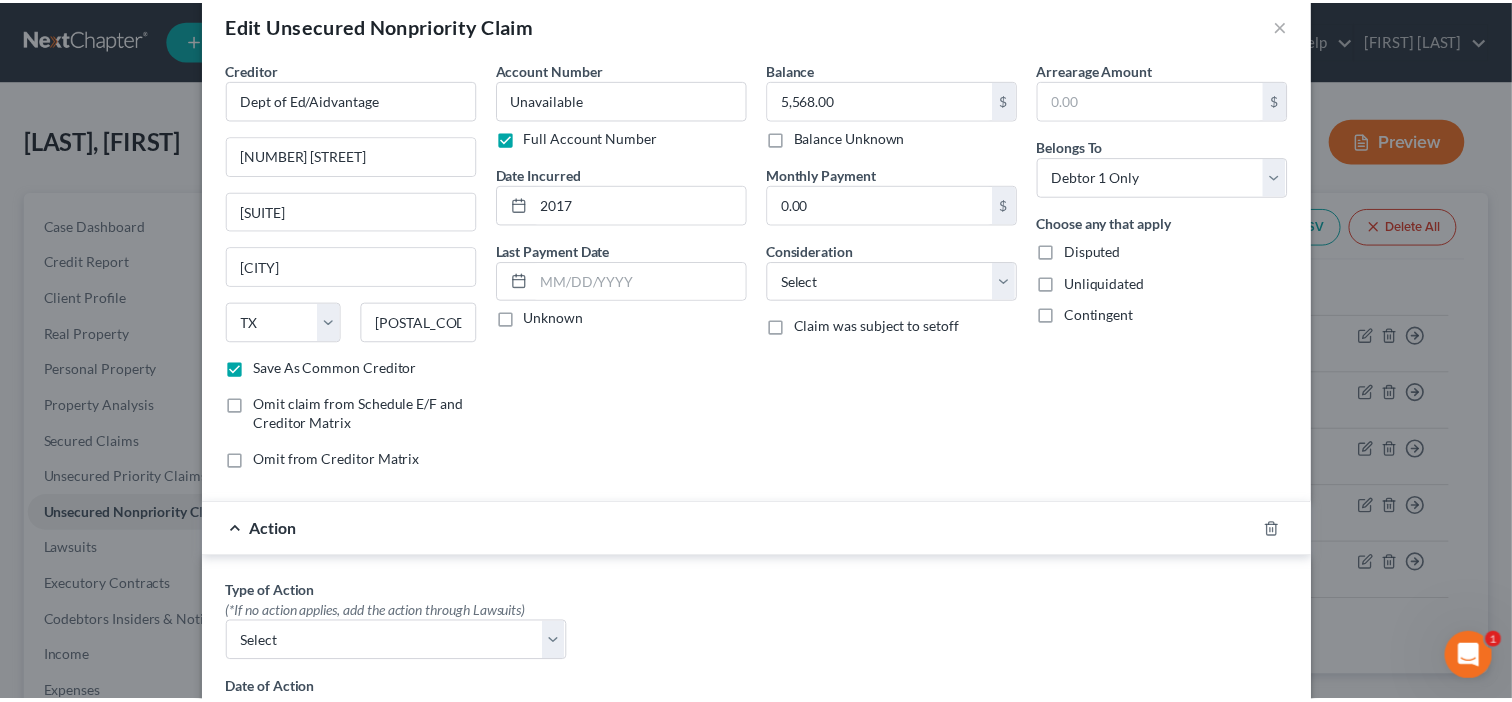 scroll, scrollTop: 0, scrollLeft: 0, axis: both 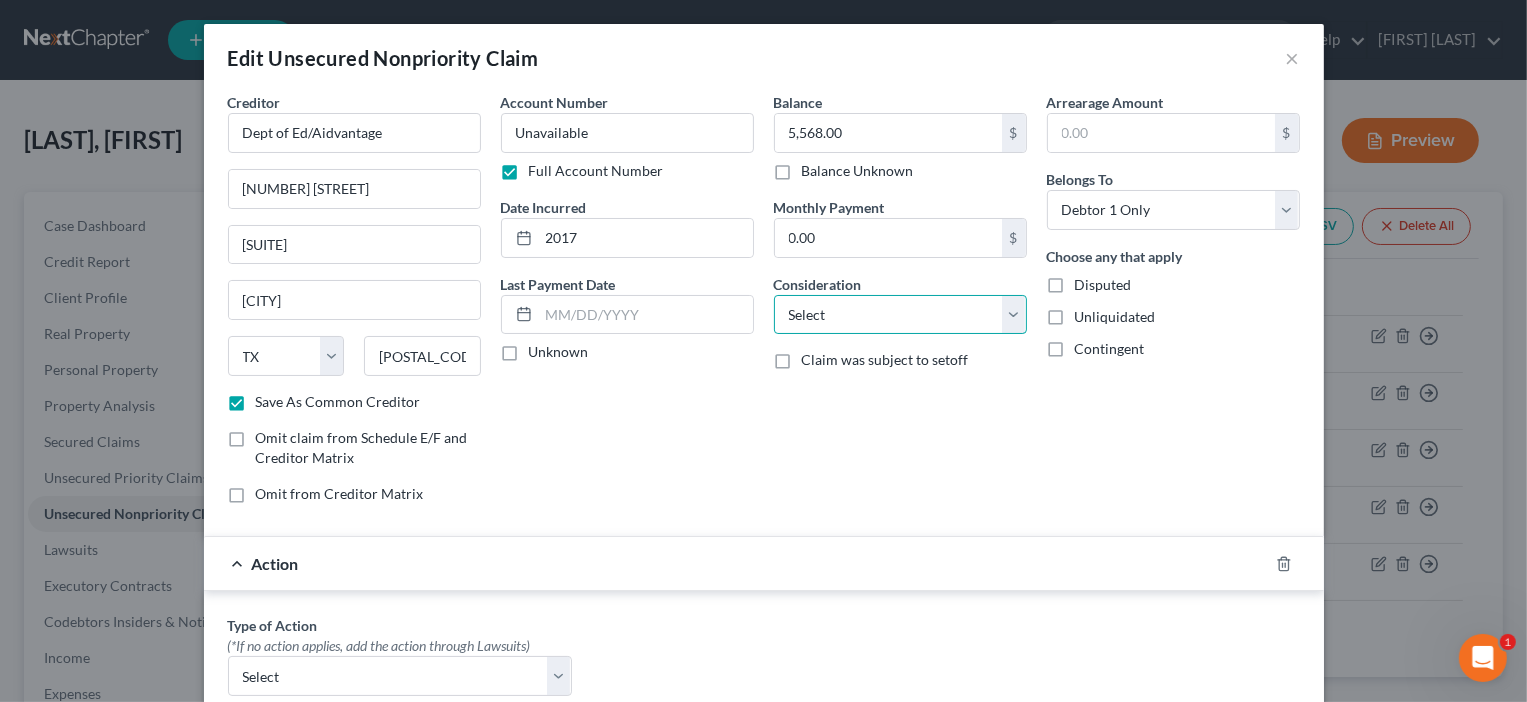 click on "Select Cable / Satellite Services Collection Agency Credit Card Debt Debt Counseling / Attorneys Deficiency Balance Domestic Support Obligations Home / Car Repairs Income Taxes Judgment Liens Medical Services Monies Loaned / Advanced Mortgage Obligation From Divorce Or Separation Obligation To Pensions Other Overdrawn Bank Account Promised To Help Pay Creditors Student Loans Suppliers And Vendors Telephone / Internet Services Utility Services" at bounding box center [900, 315] 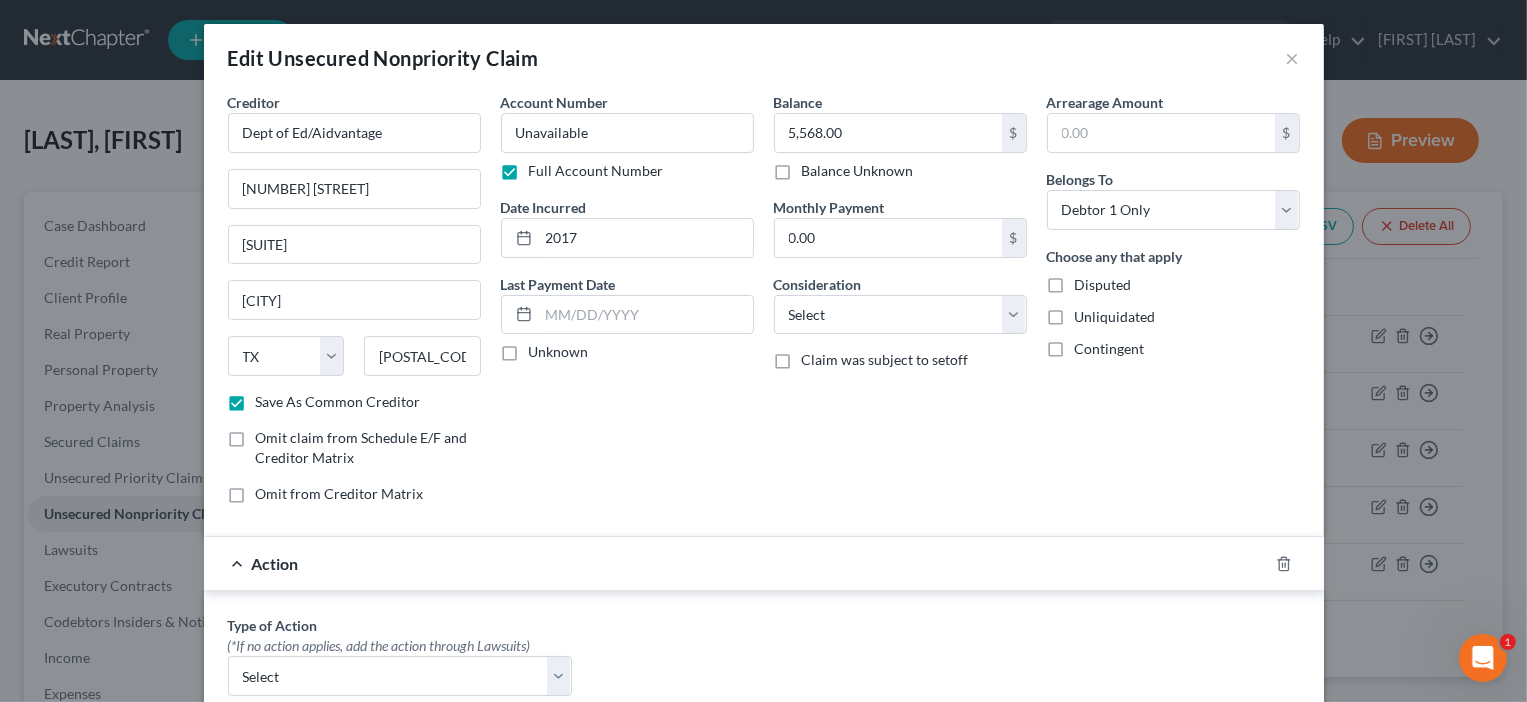 click on "Balance
5,568.00 $
Balance Unknown
Balance Undetermined
5,568.00 $
Balance Unknown
Monthly Payment 0.00 $ Consideration Select Cable / Satellite Services Collection Agency Credit Card Debt Debt Counseling / Attorneys Deficiency Balance Domestic Support Obligations Home / Car Repairs Income Taxes Judgment Liens Medical Services Monies Loaned / Advanced Mortgage Obligation From Divorce Or Separation Obligation To Pensions Other Overdrawn Bank Account Promised To Help Pay Creditors Student Loans Suppliers And Vendors Telephone / Internet Services Utility Services Claim was subject to setoff" at bounding box center (900, 306) 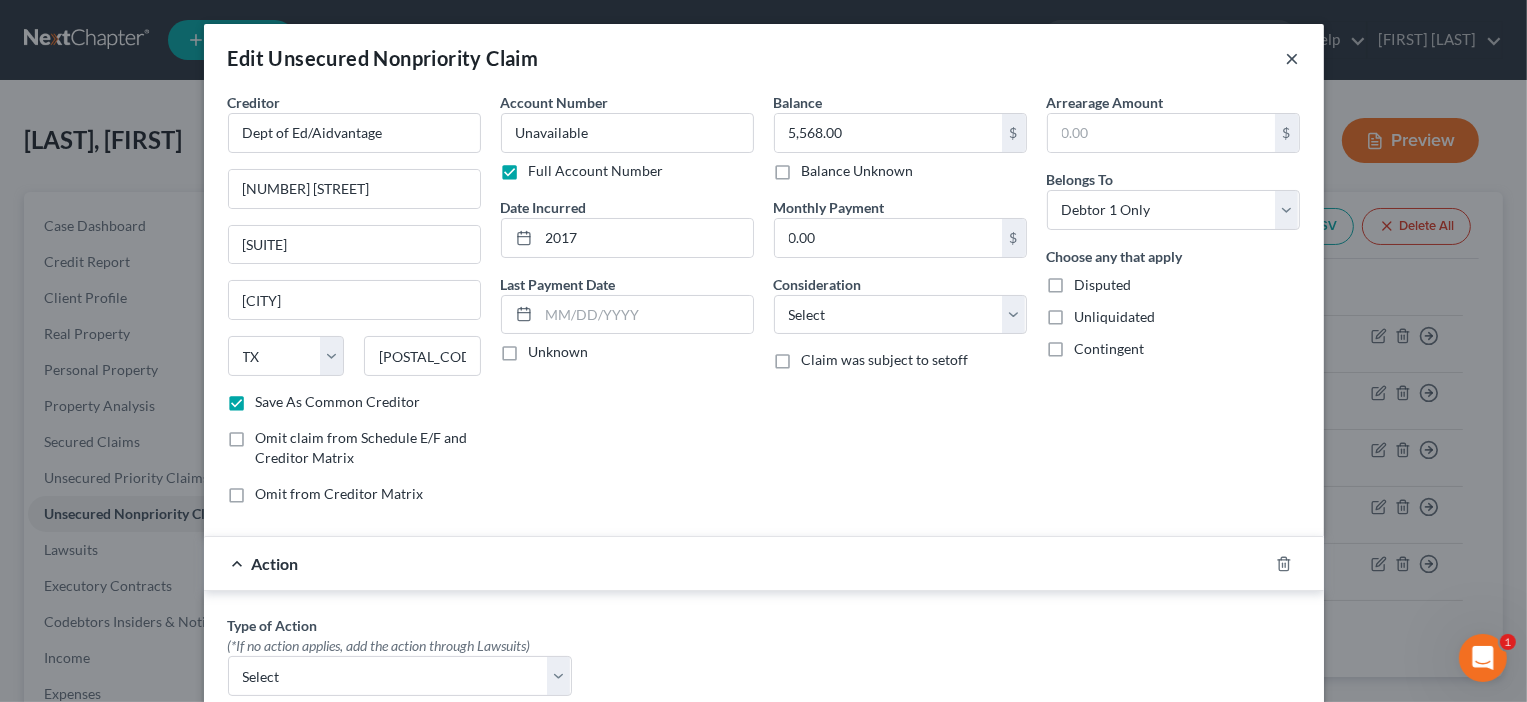 click on "×" at bounding box center [1293, 58] 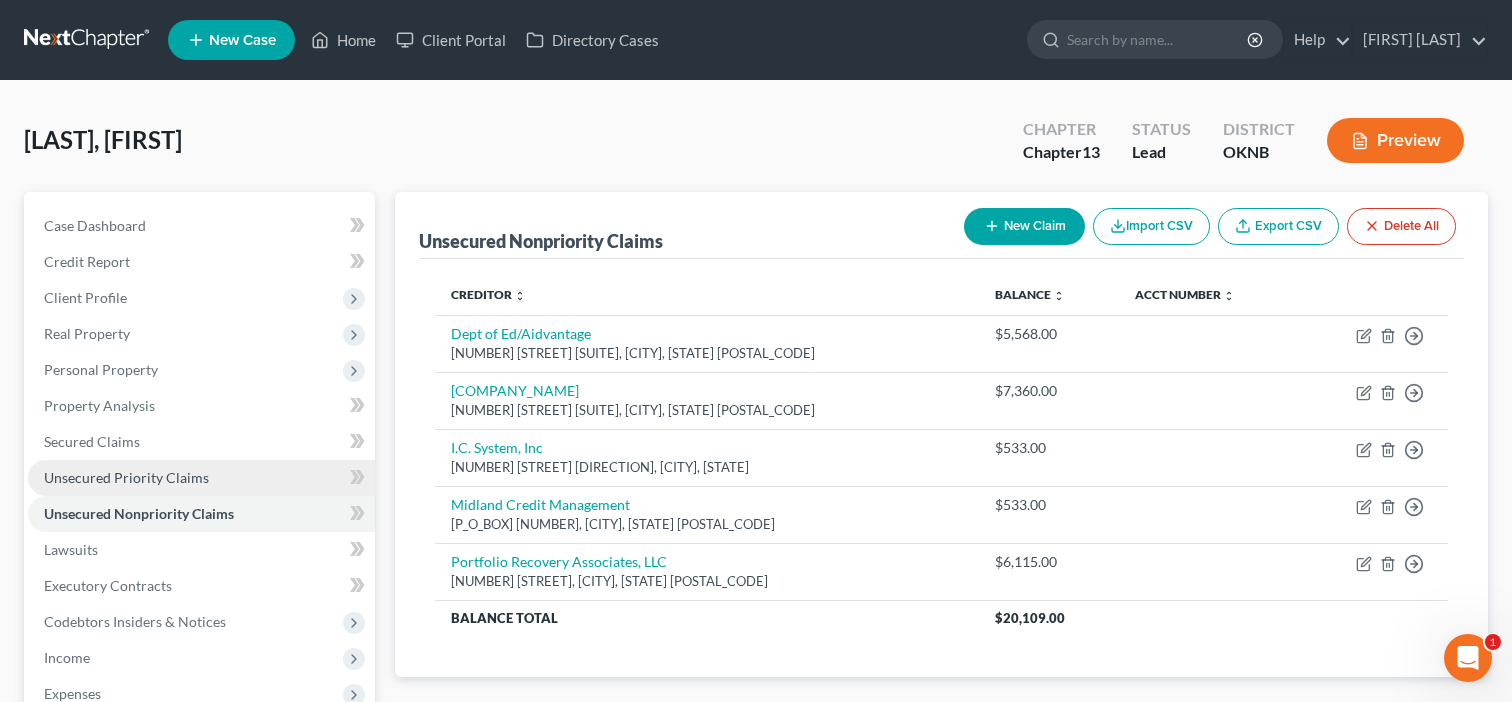 click on "Unsecured Priority Claims" at bounding box center [126, 477] 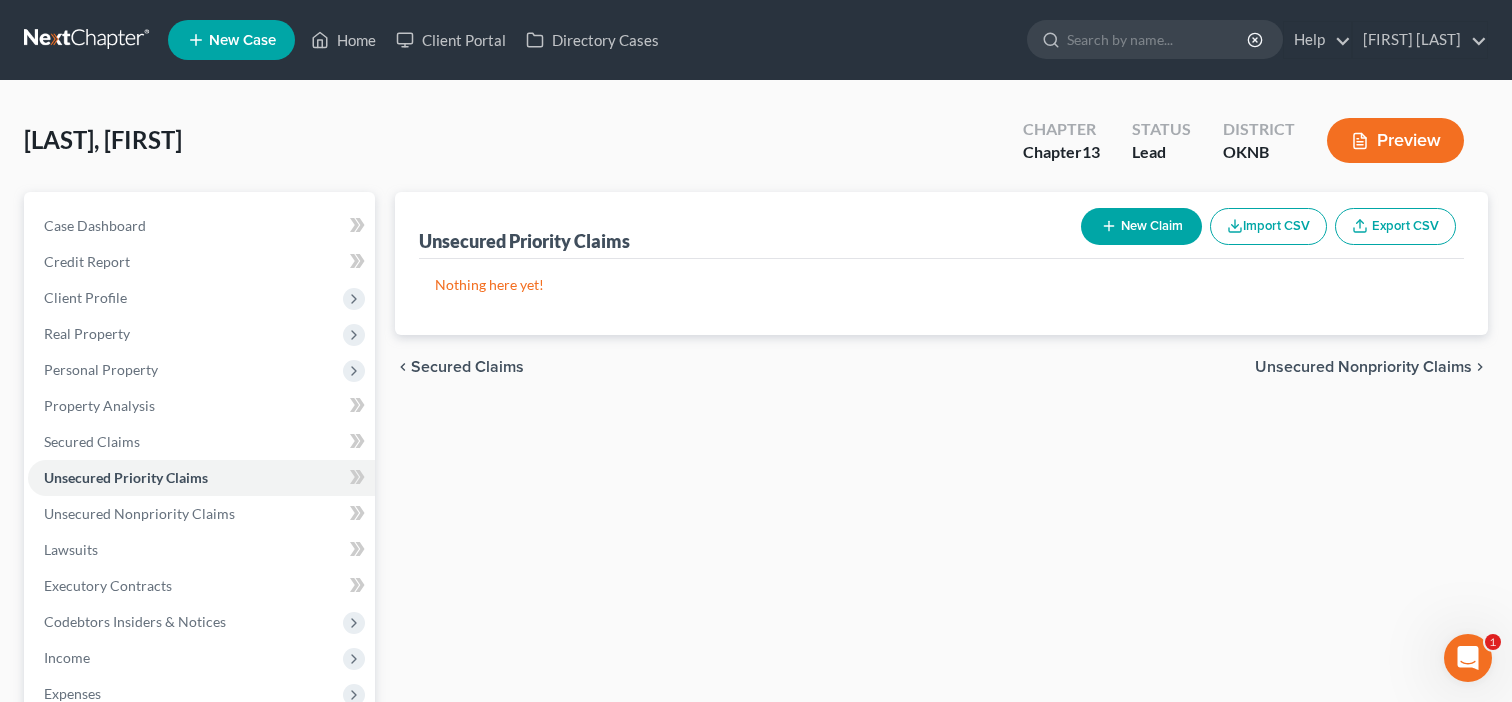 click on "New Claim" at bounding box center [1141, 226] 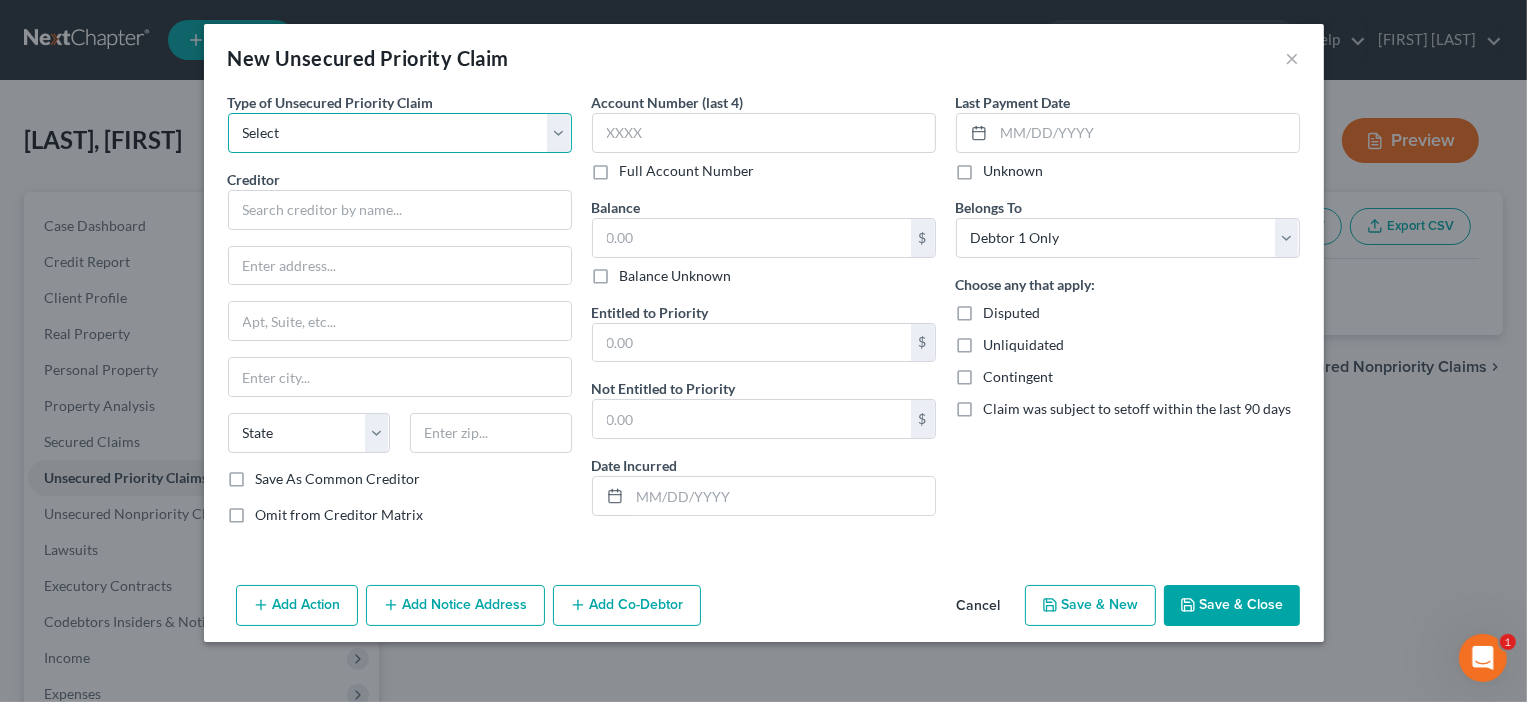 click on "Select Taxes & Other Government Units Domestic Support Obligations Extensions of credit in an involuntary case Wages, Salaries, Commissions Contributions to employee benefits Certain farmers and fisherman Deposits by individuals Commitments to maintain capitals Claims for death or injury while intoxicated Other" at bounding box center (400, 133) 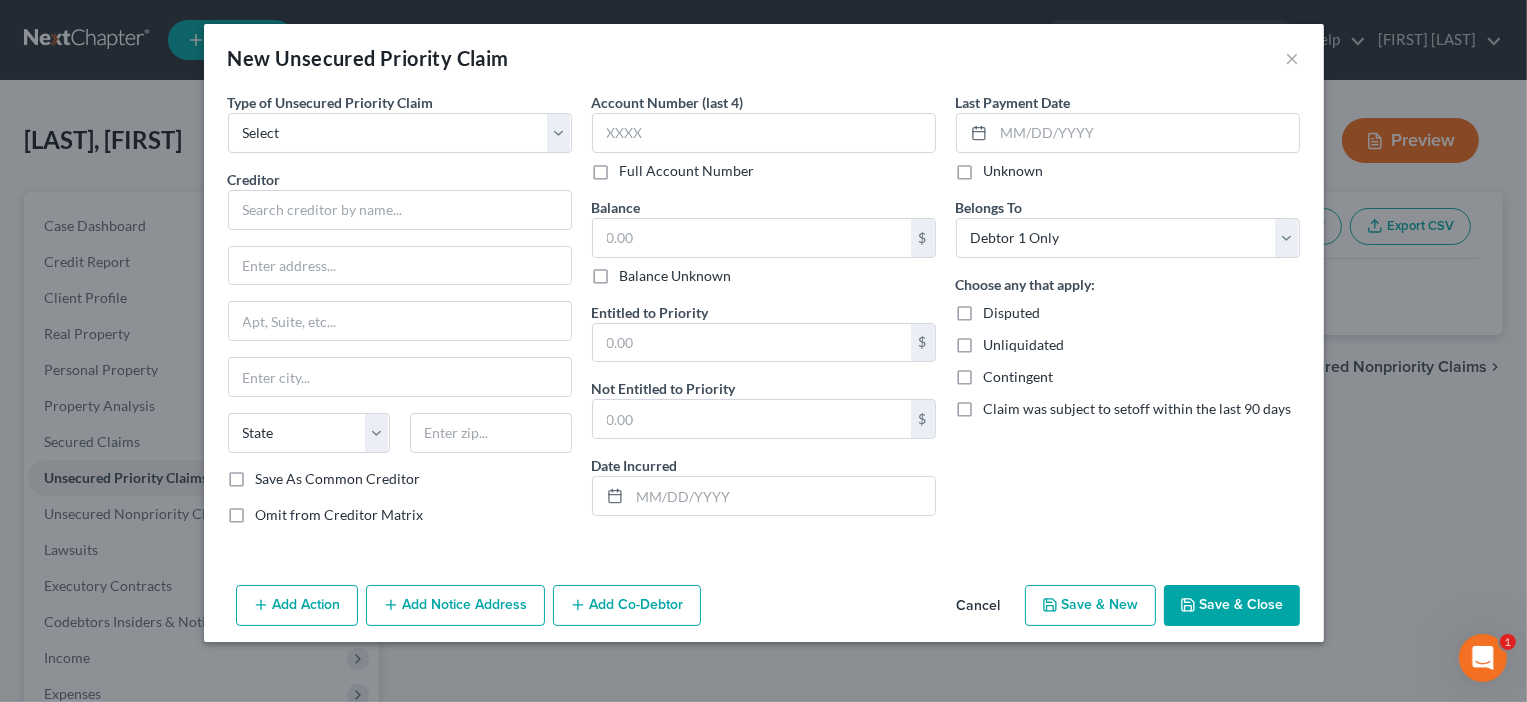 click on "New Unsecured Priority Claim  ×" at bounding box center (764, 58) 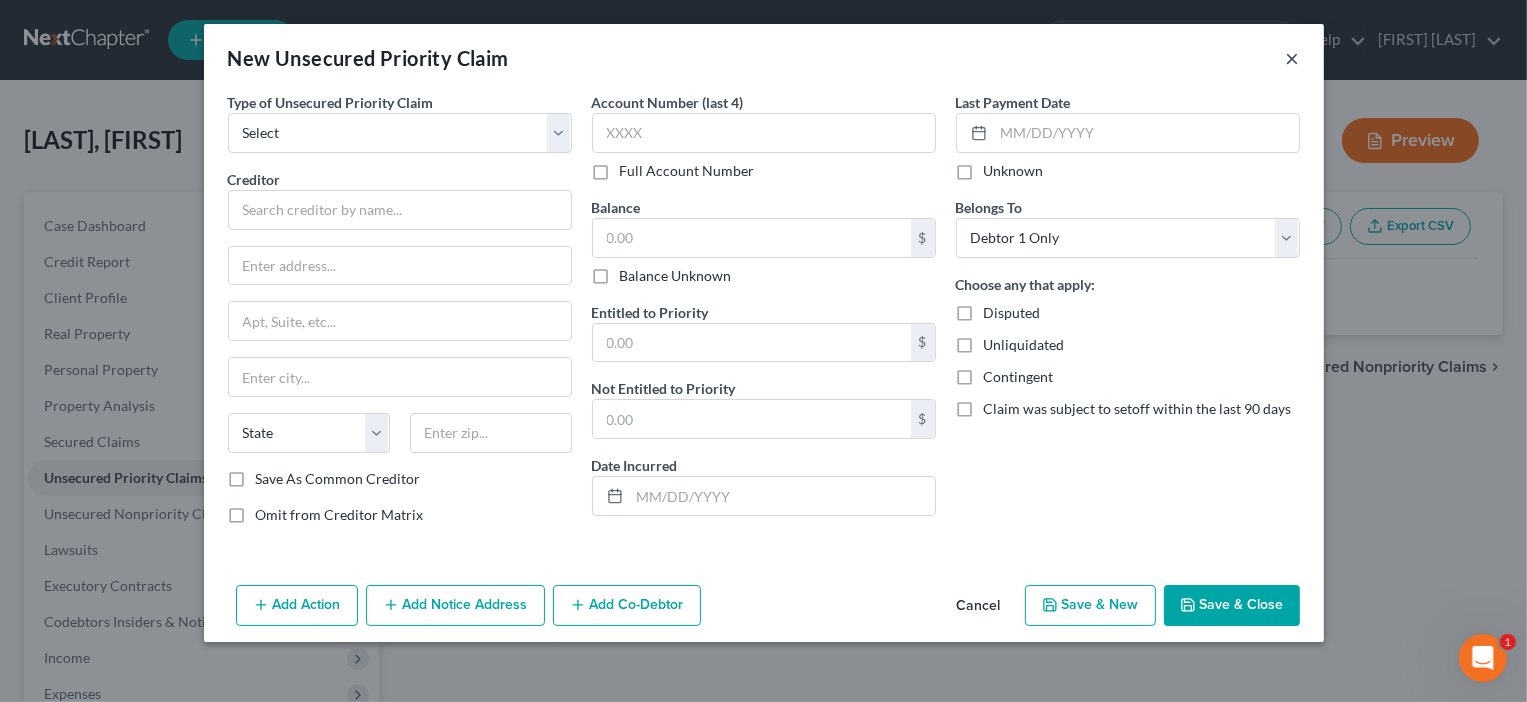 click on "×" at bounding box center (1293, 58) 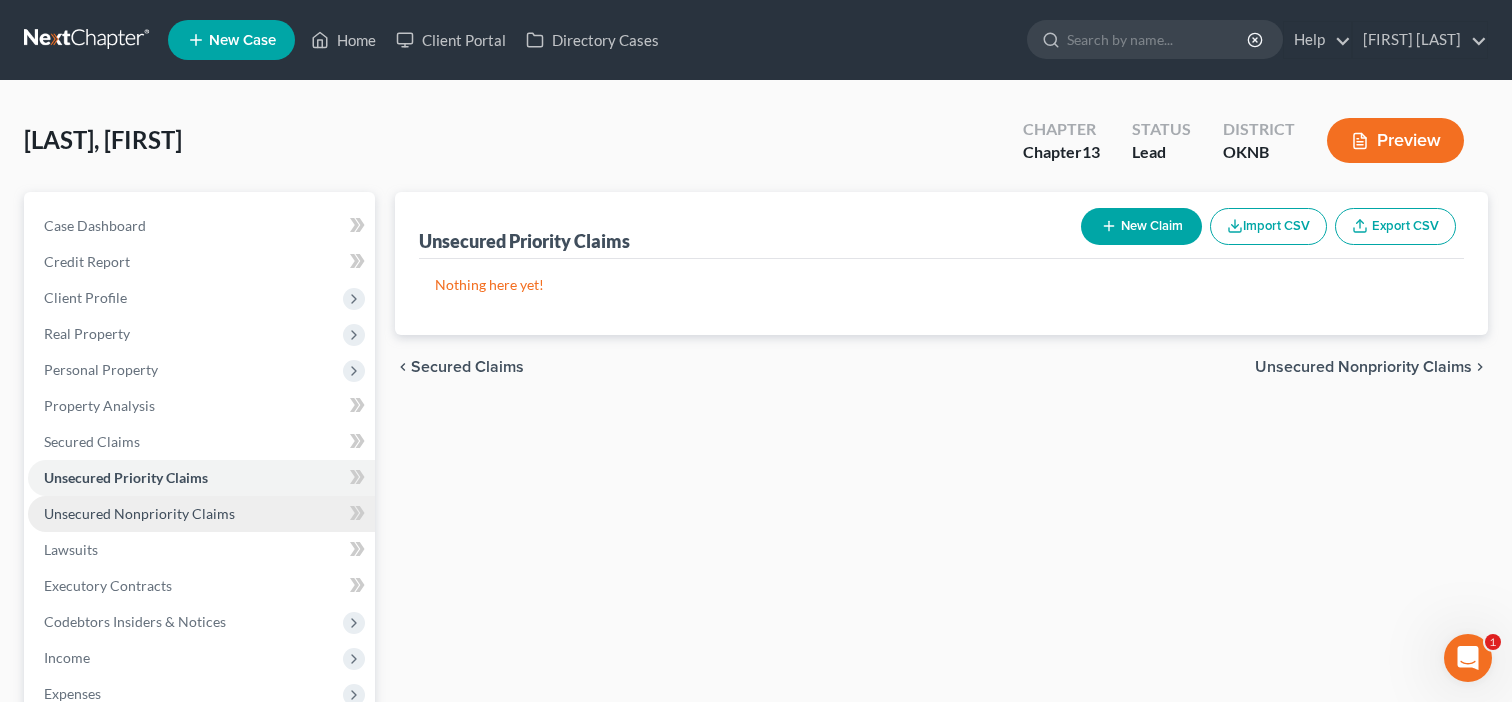 click on "Unsecured Nonpriority Claims" at bounding box center (201, 514) 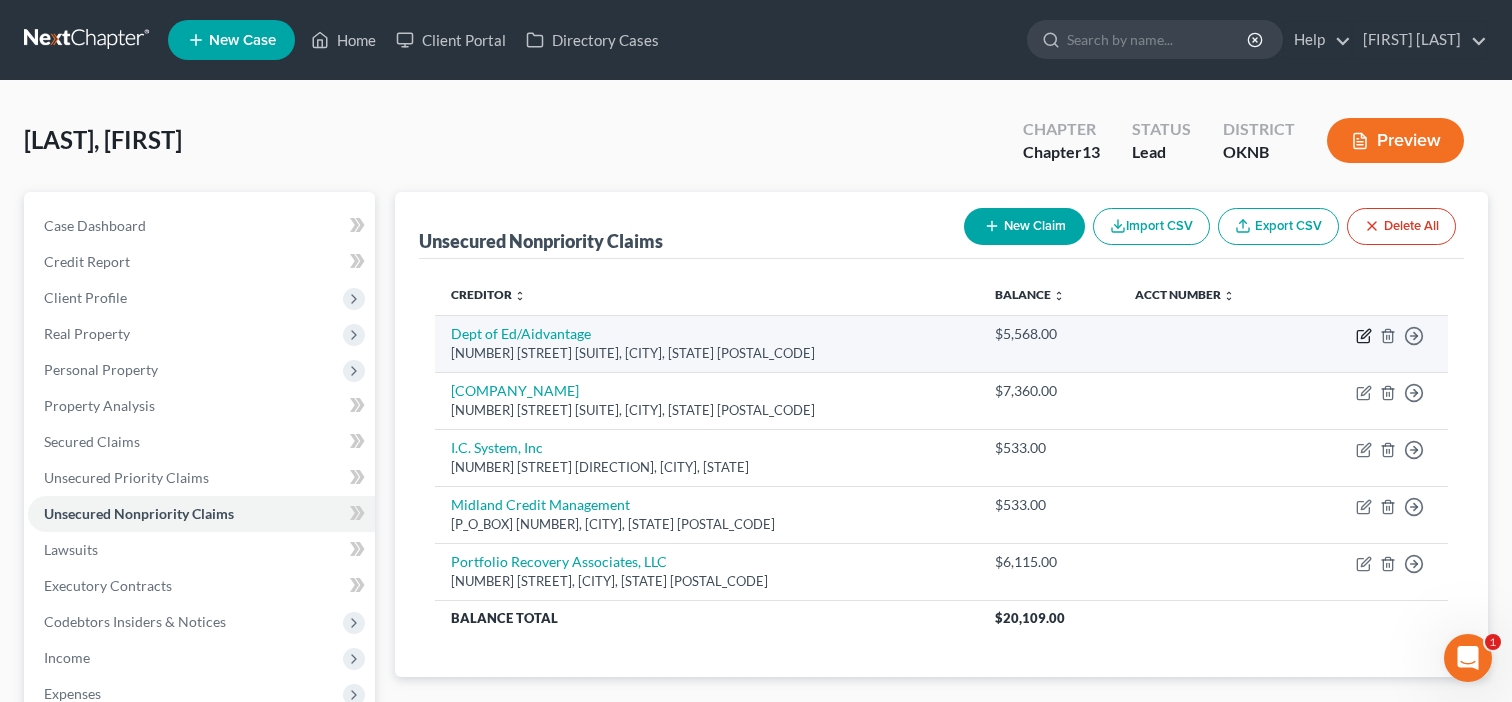 click 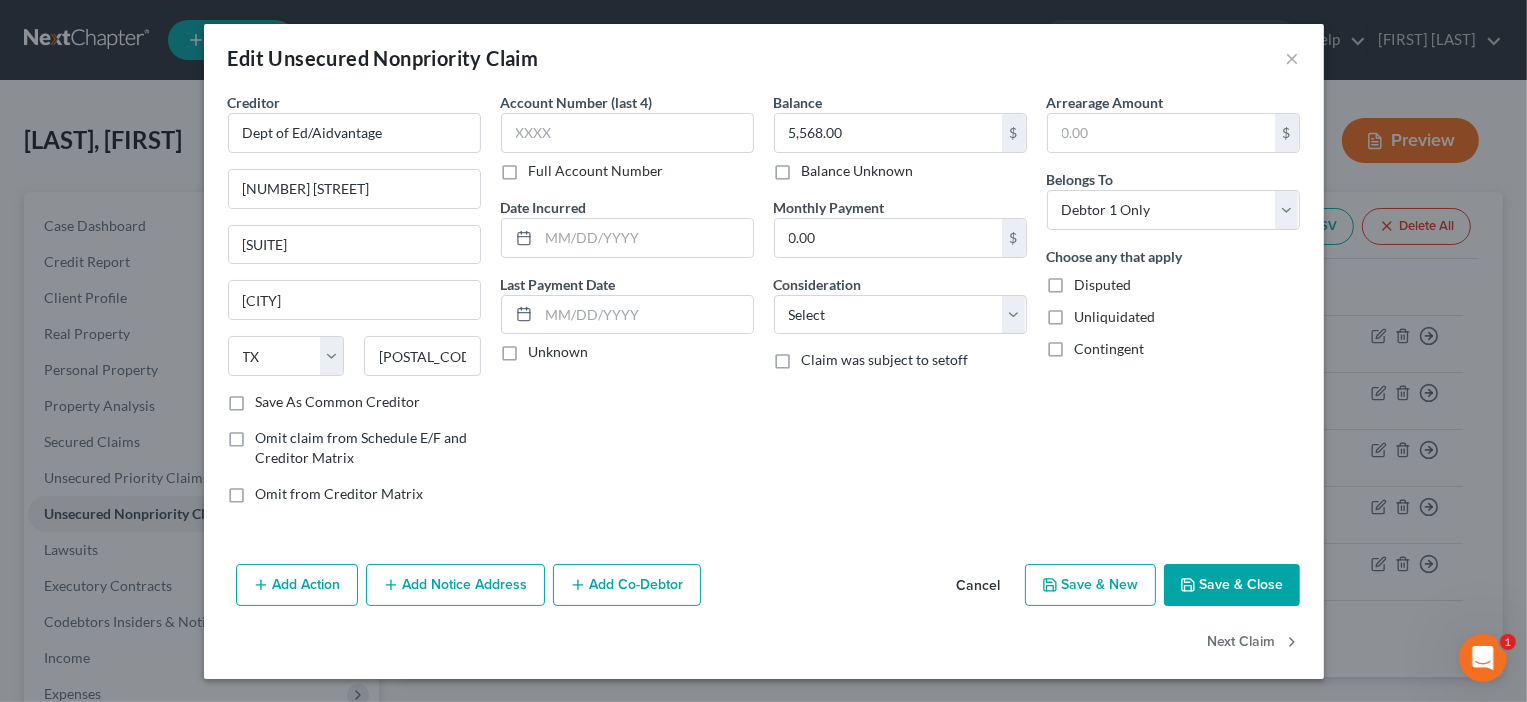 click on "Full Account Number" at bounding box center [596, 171] 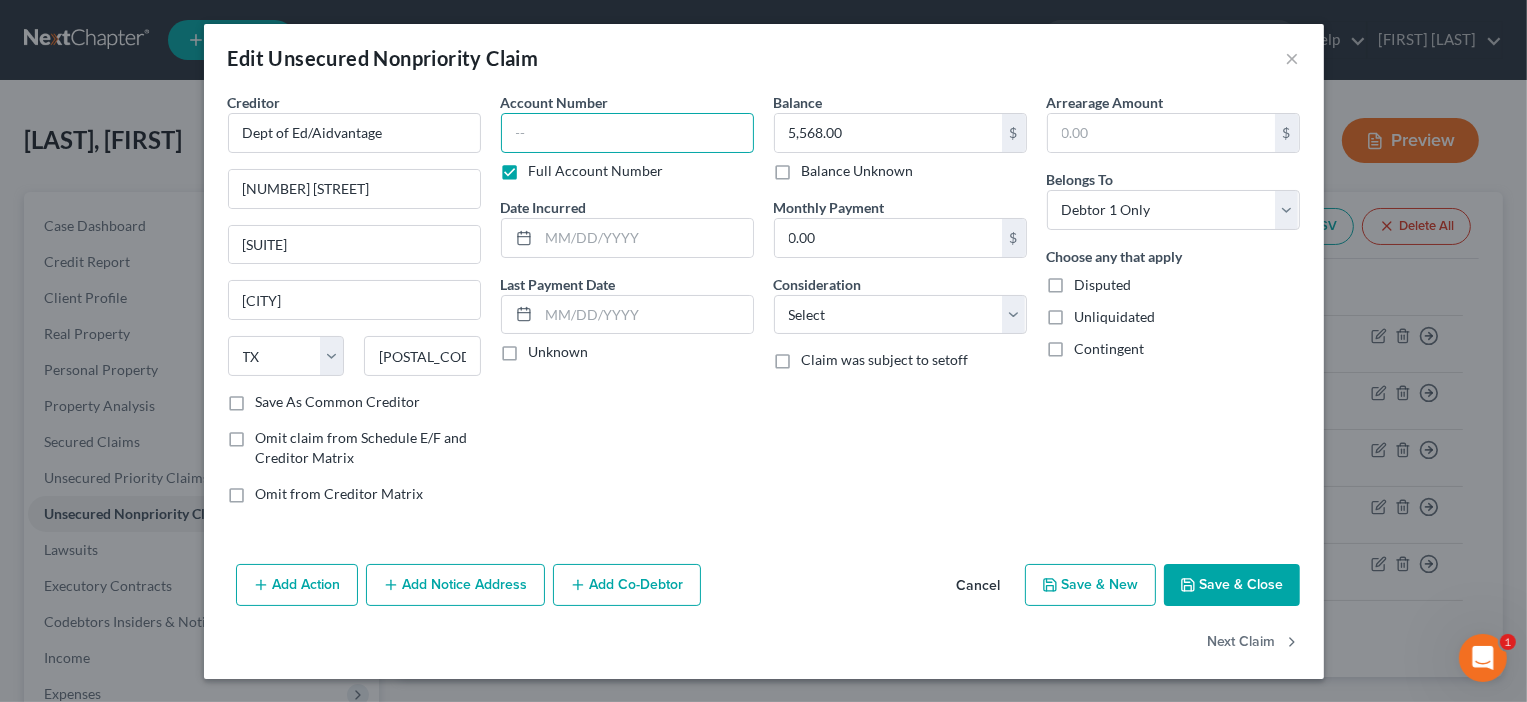click at bounding box center (627, 133) 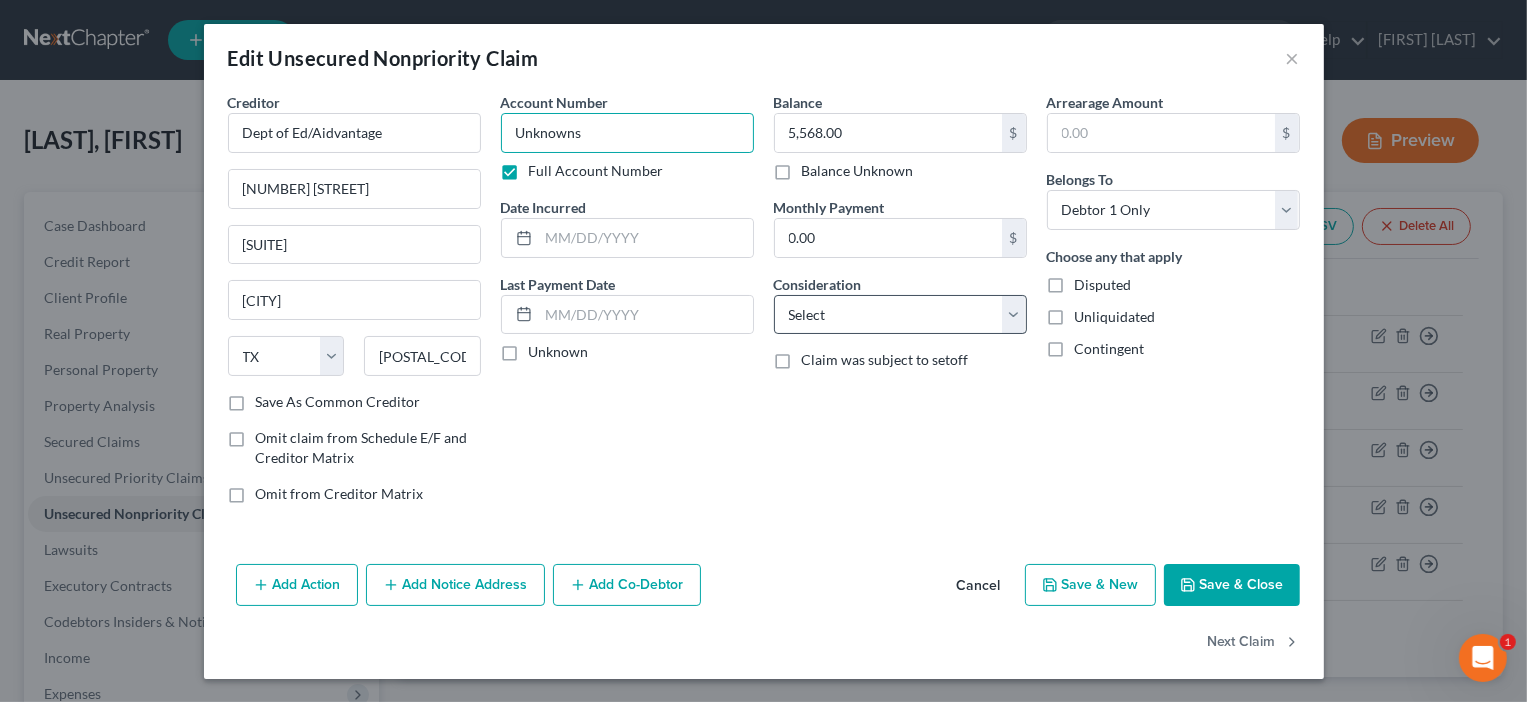 type on "Unknowns" 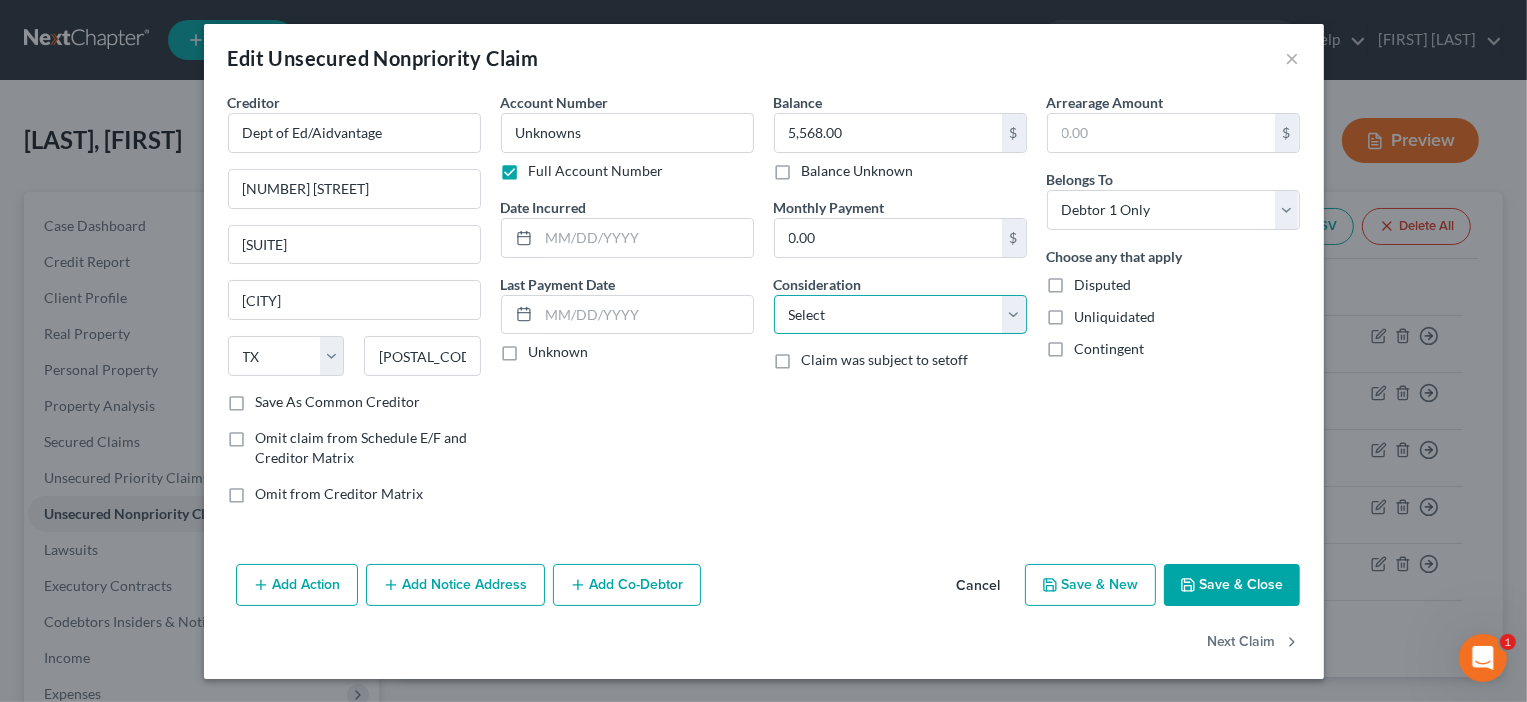 click on "Select Cable / Satellite Services Collection Agency Credit Card Debt Debt Counseling / Attorneys Deficiency Balance Domestic Support Obligations Home / Car Repairs Income Taxes Judgment Liens Medical Services Monies Loaned / Advanced Mortgage Obligation From Divorce Or Separation Obligation To Pensions Other Overdrawn Bank Account Promised To Help Pay Creditors Student Loans Suppliers And Vendors Telephone / Internet Services Utility Services" at bounding box center (900, 315) 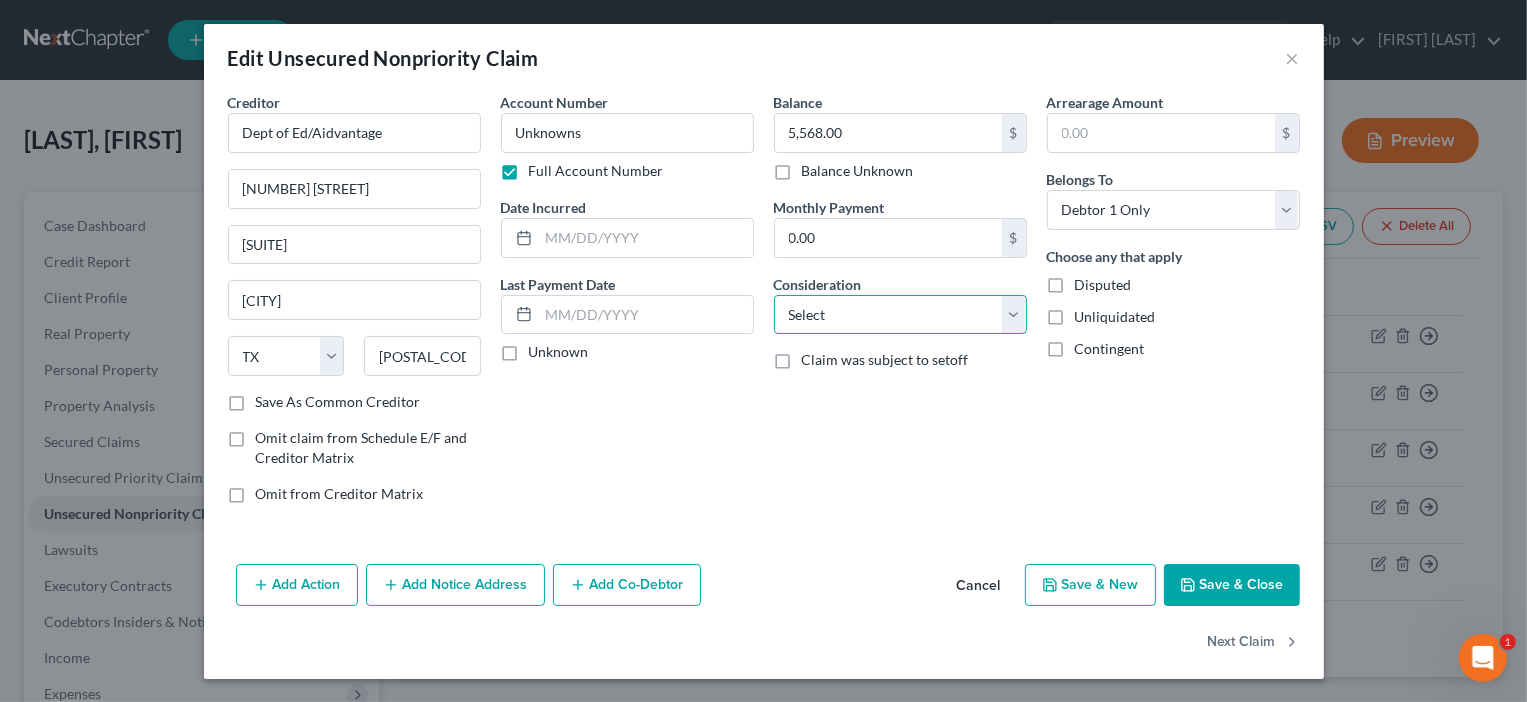 select on "17" 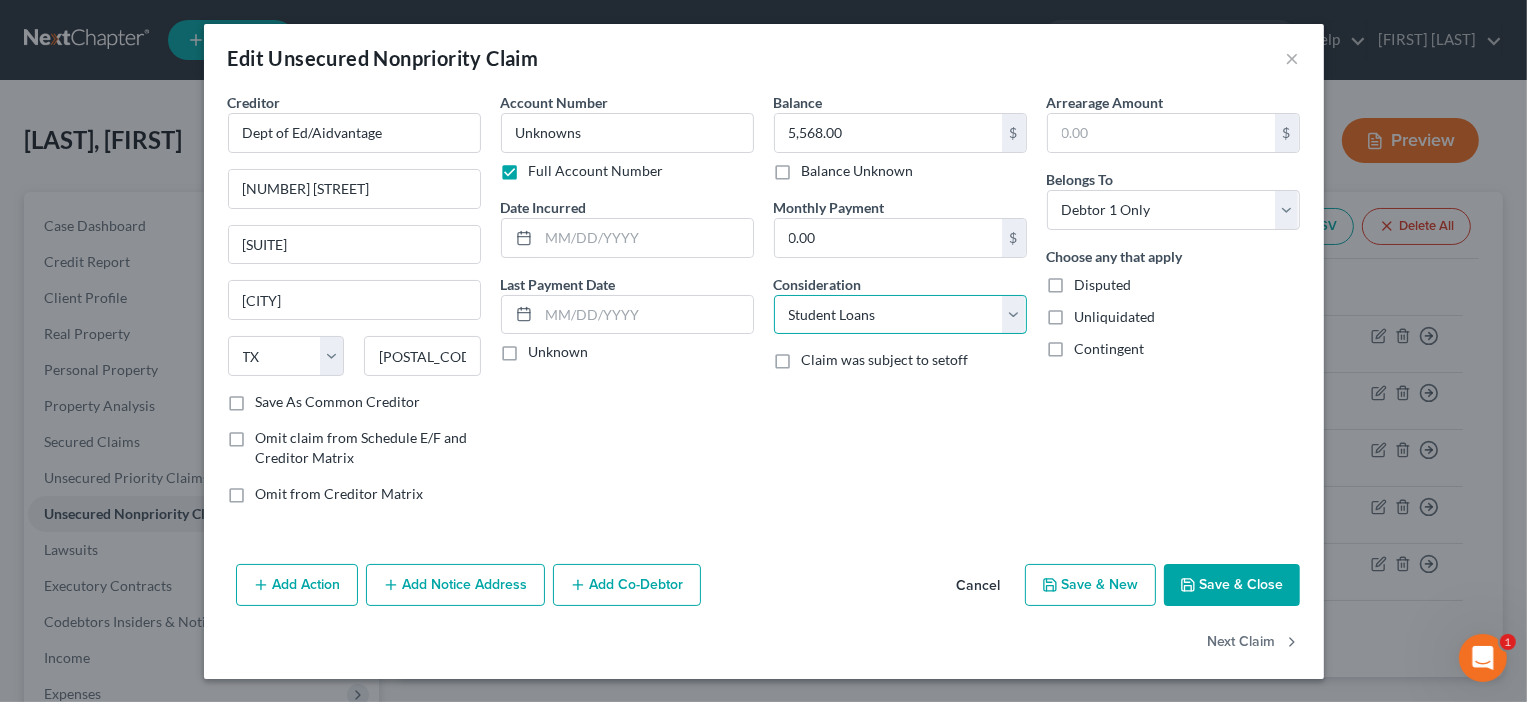 click on "Select Cable / Satellite Services Collection Agency Credit Card Debt Debt Counseling / Attorneys Deficiency Balance Domestic Support Obligations Home / Car Repairs Income Taxes Judgment Liens Medical Services Monies Loaned / Advanced Mortgage Obligation From Divorce Or Separation Obligation To Pensions Other Overdrawn Bank Account Promised To Help Pay Creditors Student Loans Suppliers And Vendors Telephone / Internet Services Utility Services" at bounding box center (900, 315) 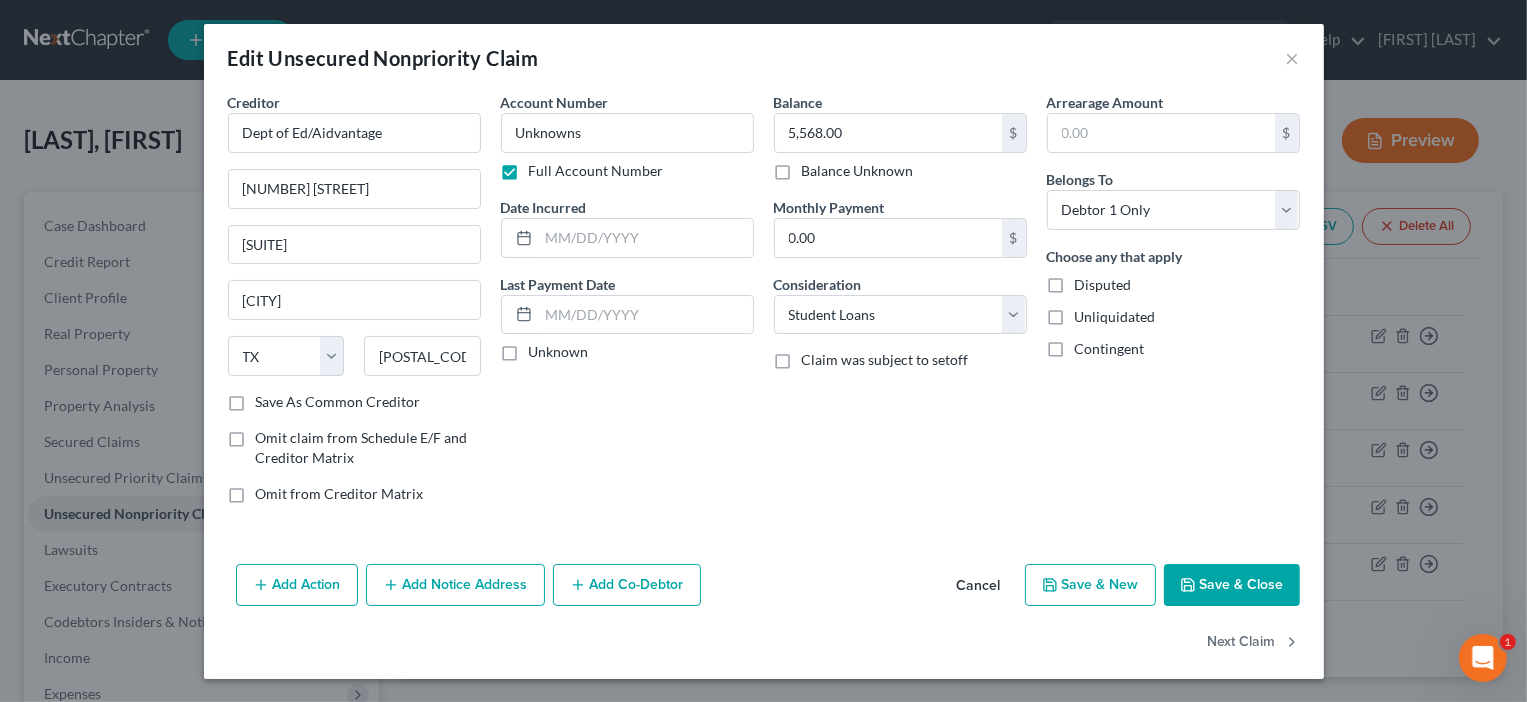click on "Save & Close" at bounding box center (1232, 585) 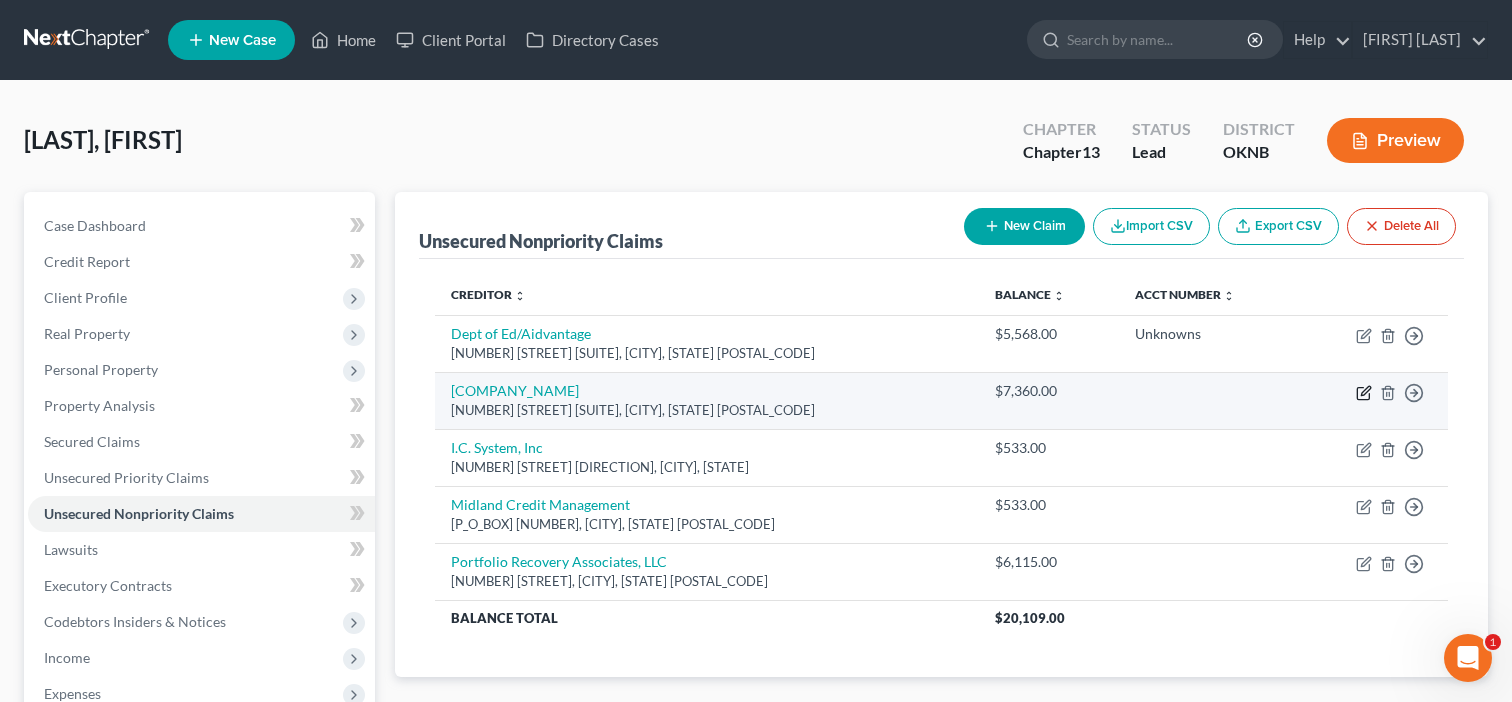 click 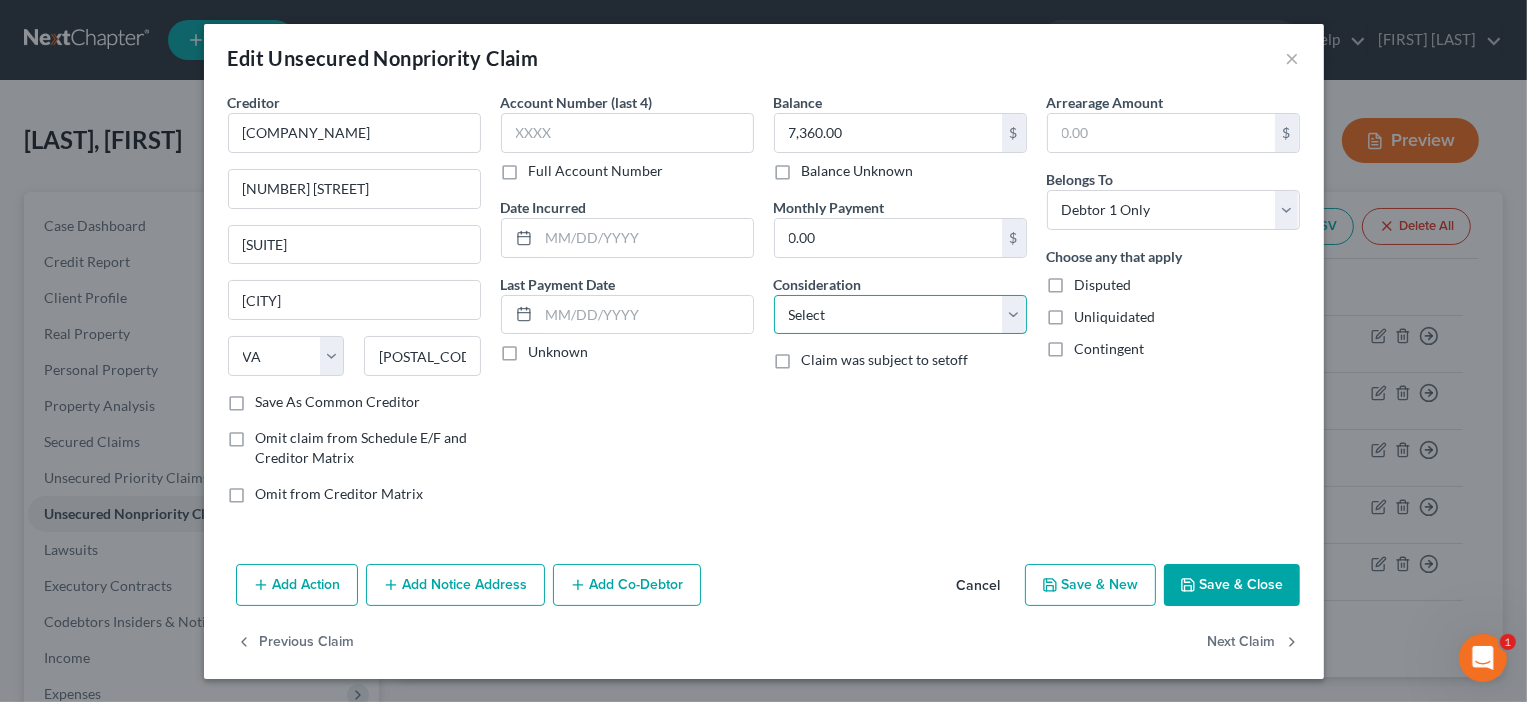 click on "Select Cable / Satellite Services Collection Agency Credit Card Debt Debt Counseling / Attorneys Deficiency Balance Domestic Support Obligations Home / Car Repairs Income Taxes Judgment Liens Medical Services Monies Loaned / Advanced Mortgage Obligation From Divorce Or Separation Obligation To Pensions Other Overdrawn Bank Account Promised To Help Pay Creditors Student Loans Suppliers And Vendors Telephone / Internet Services Utility Services" at bounding box center (900, 315) 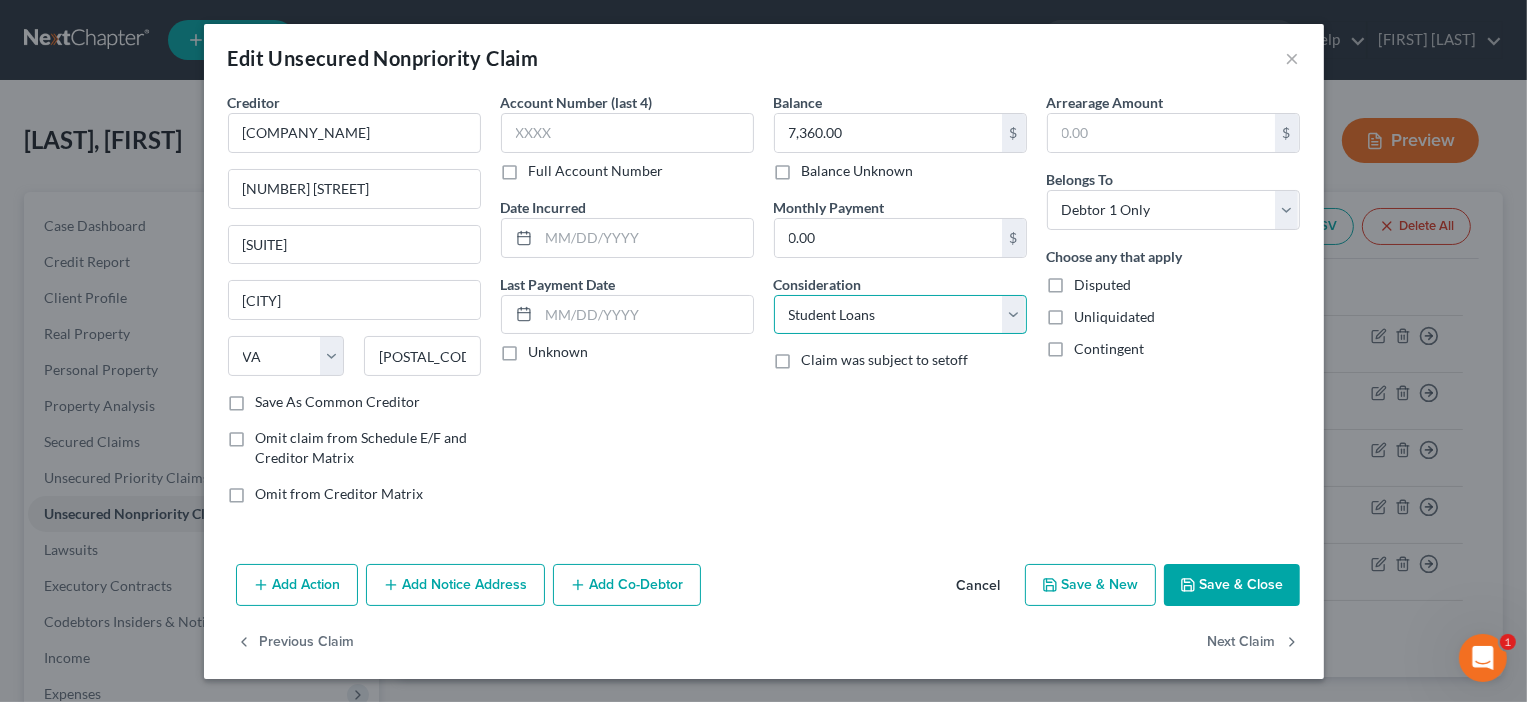 click on "Select Cable / Satellite Services Collection Agency Credit Card Debt Debt Counseling / Attorneys Deficiency Balance Domestic Support Obligations Home / Car Repairs Income Taxes Judgment Liens Medical Services Monies Loaned / Advanced Mortgage Obligation From Divorce Or Separation Obligation To Pensions Other Overdrawn Bank Account Promised To Help Pay Creditors Student Loans Suppliers And Vendors Telephone / Internet Services Utility Services" at bounding box center (900, 315) 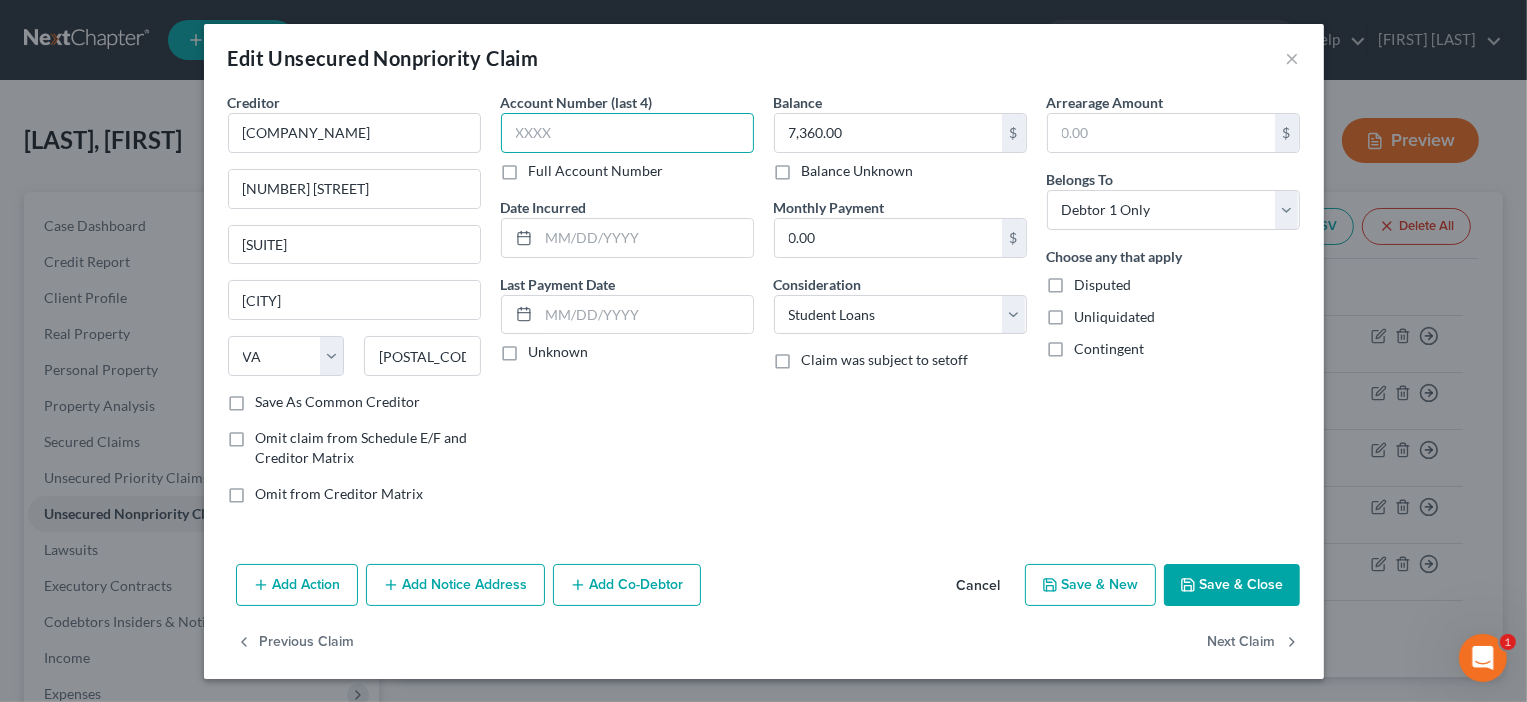click at bounding box center (627, 133) 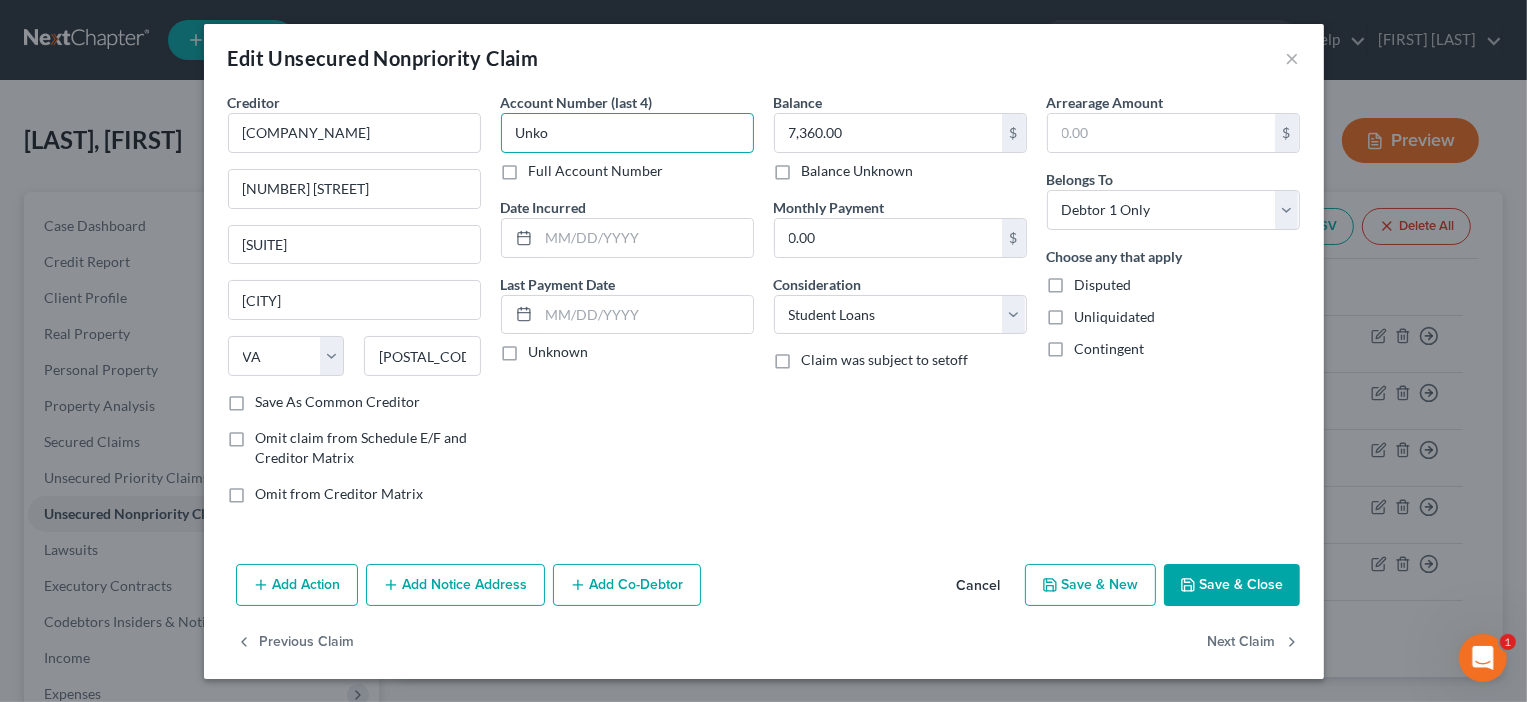 type on "Unko" 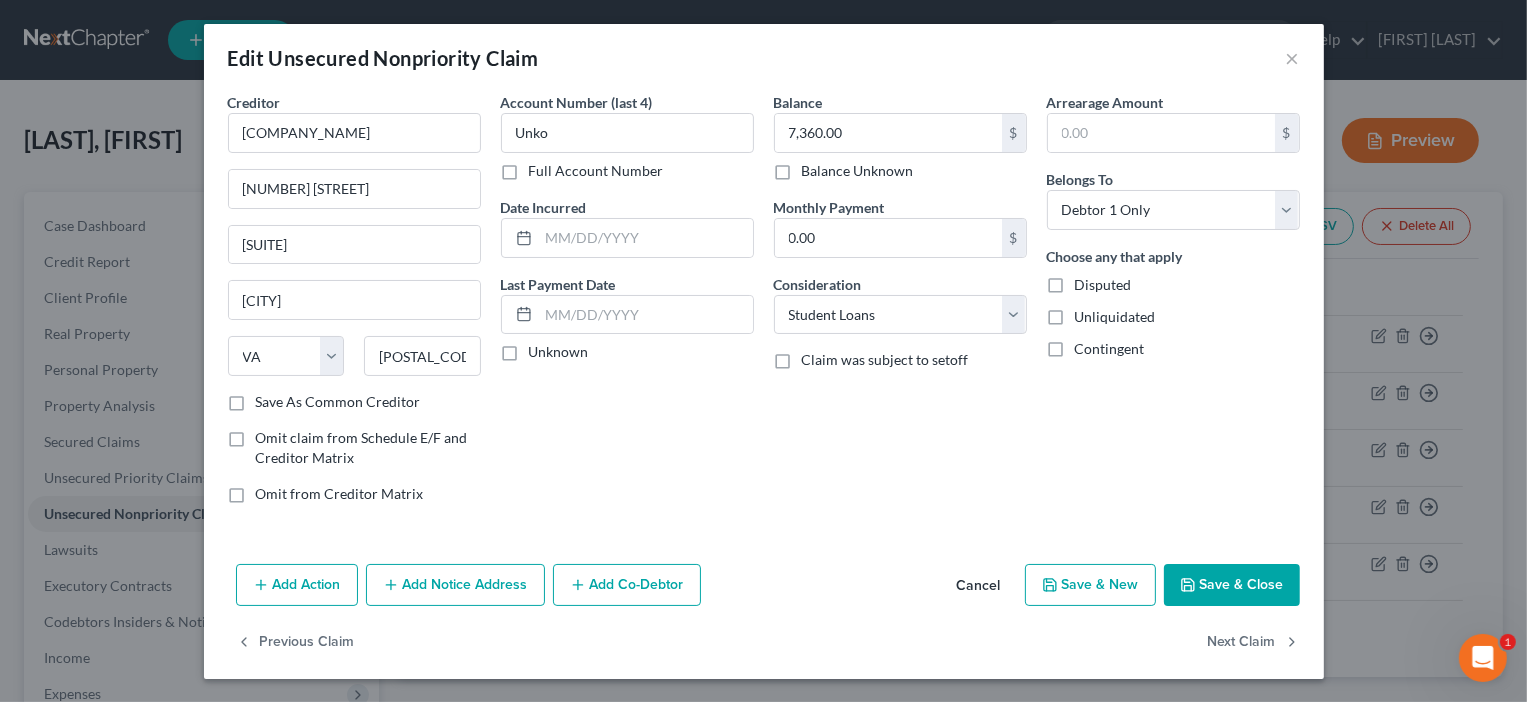 click on "Full Account Number" at bounding box center [596, 171] 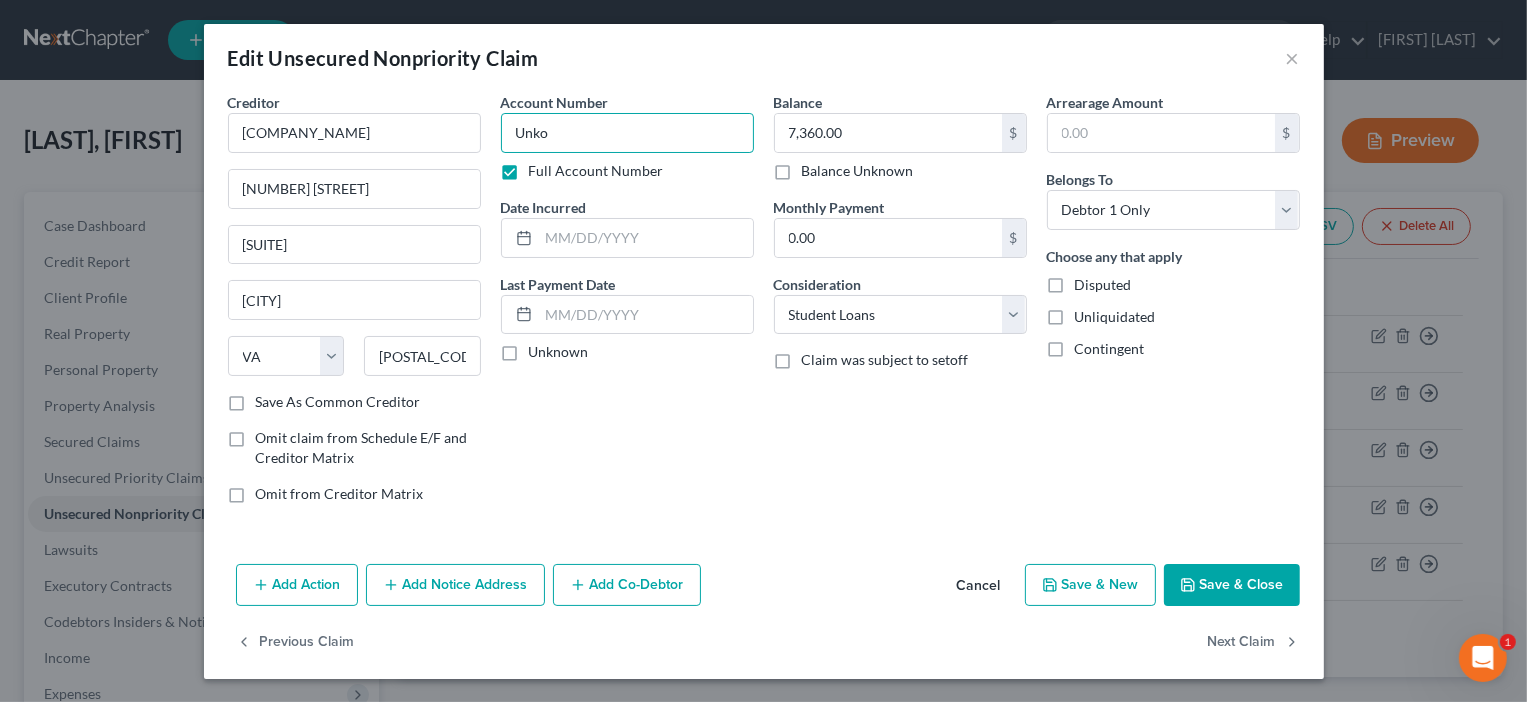 click on "Unko" at bounding box center [627, 133] 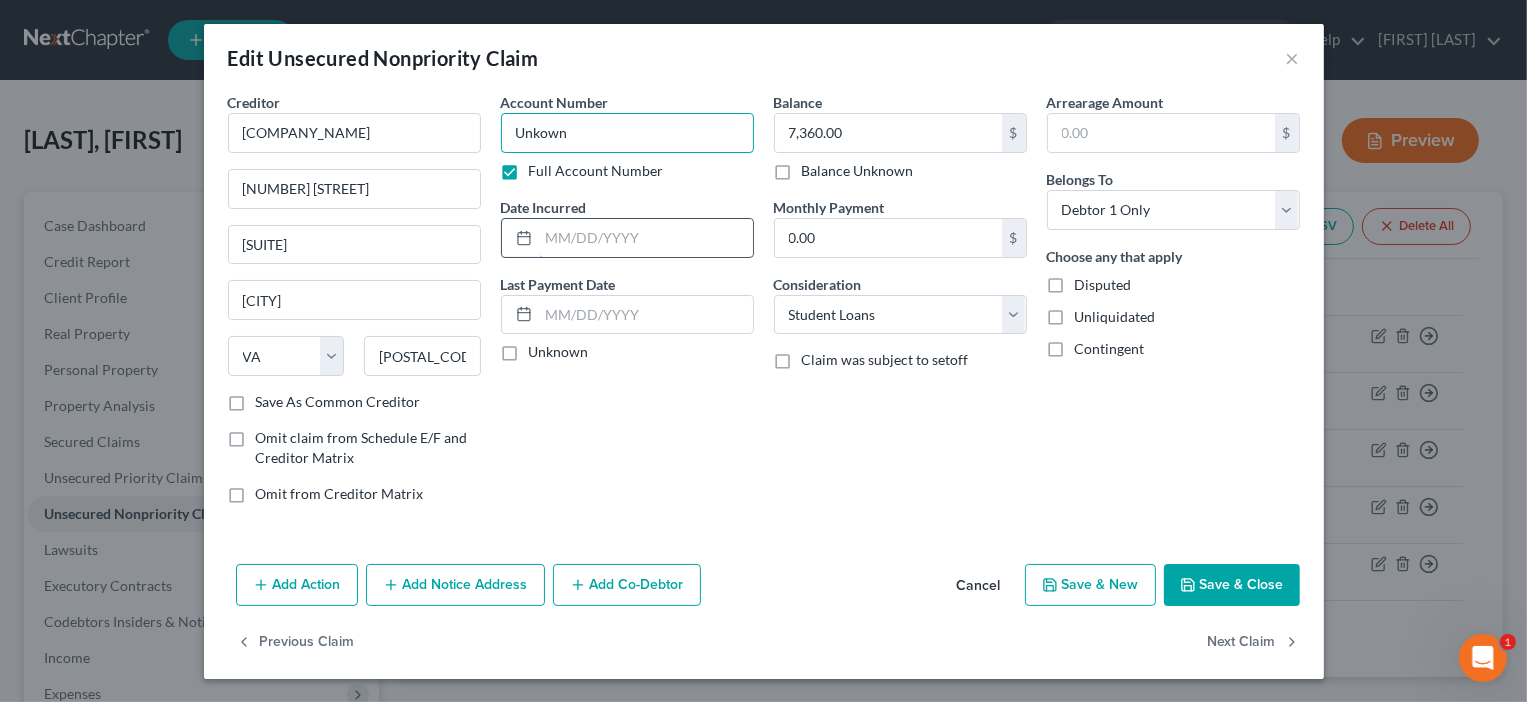type on "Unkown" 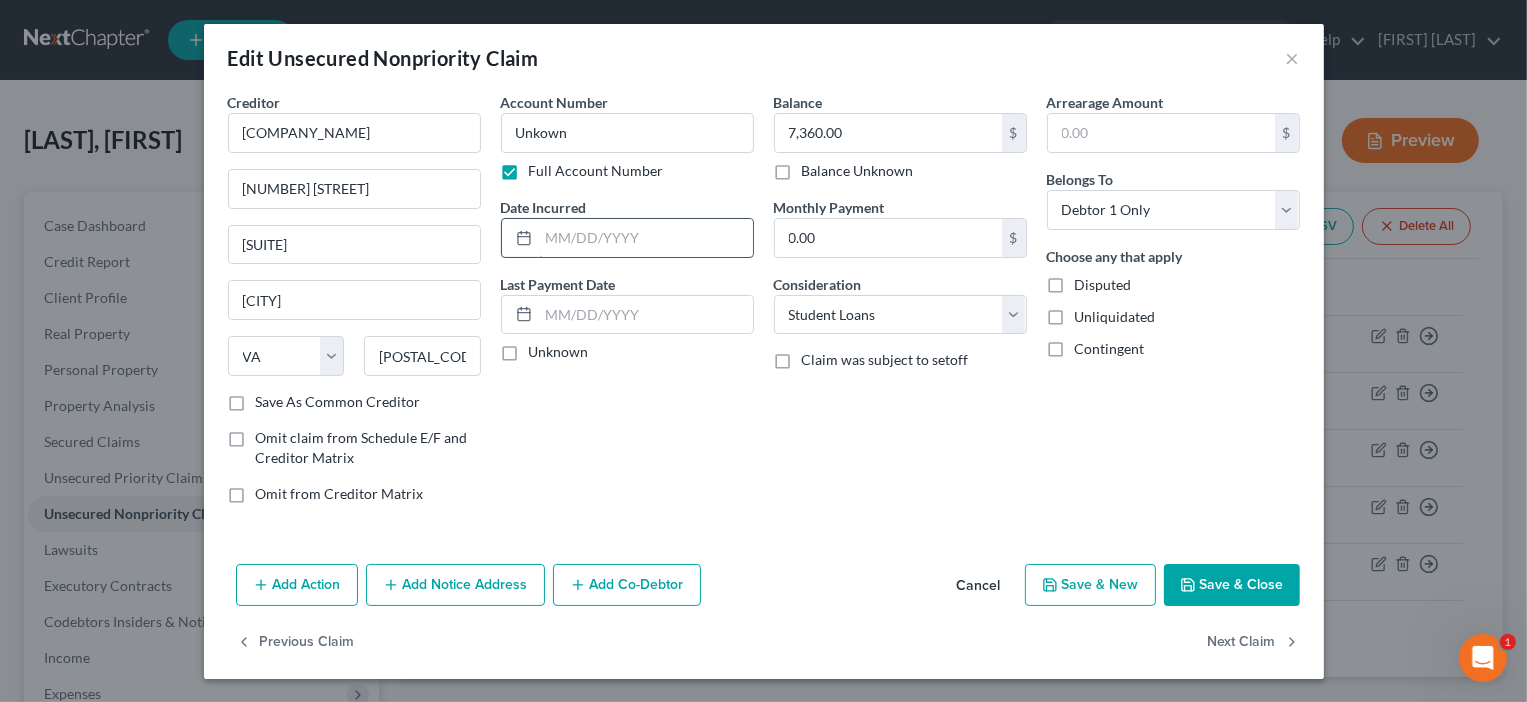 click at bounding box center (646, 238) 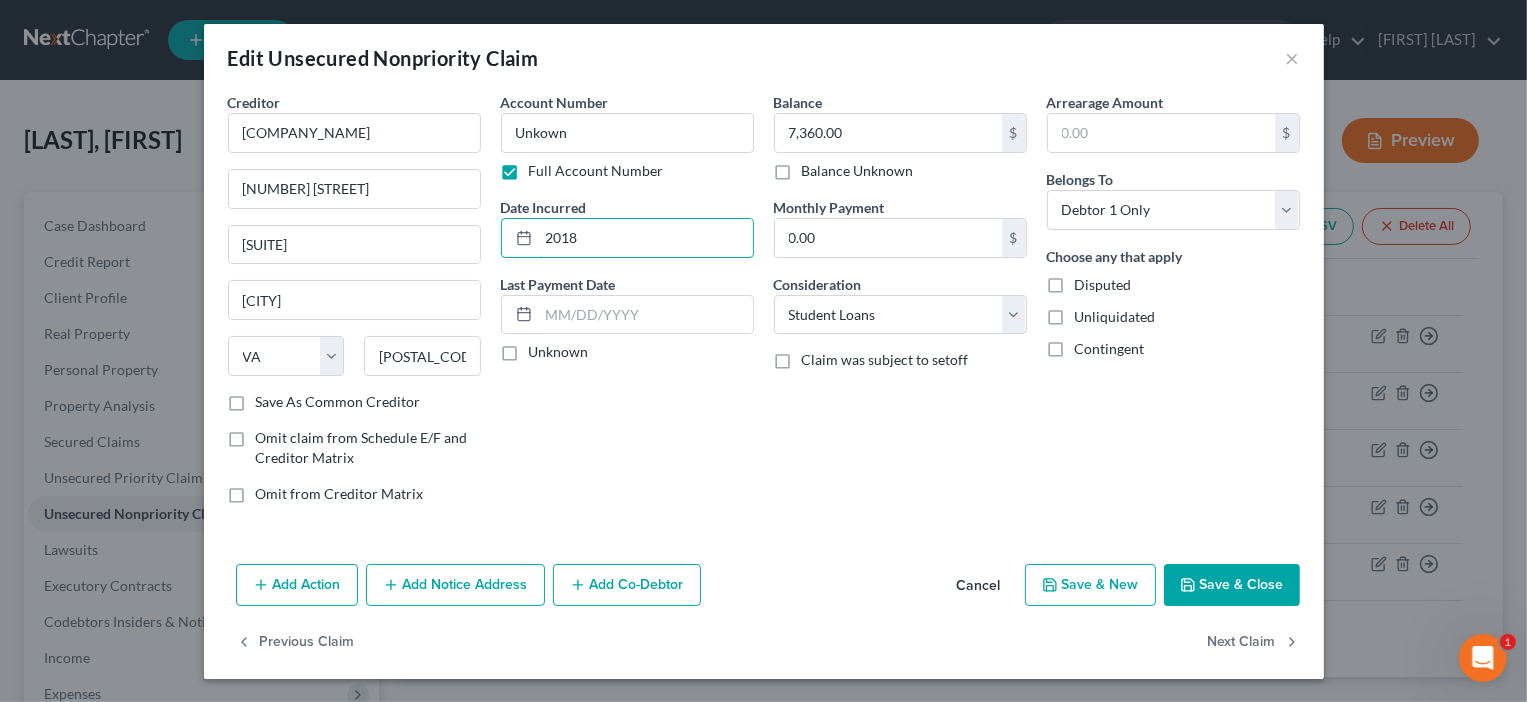 type on "2018" 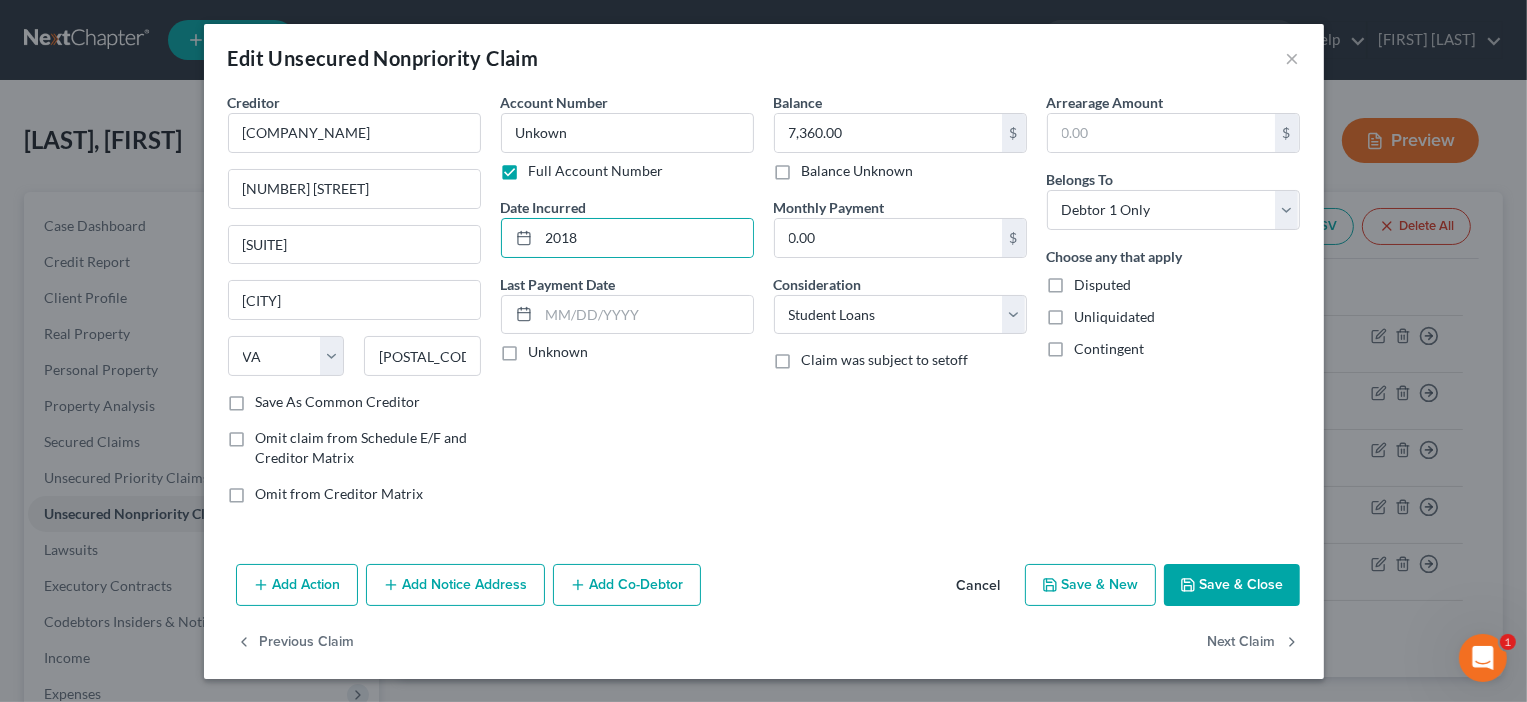 click on "Save & Close" at bounding box center (1232, 585) 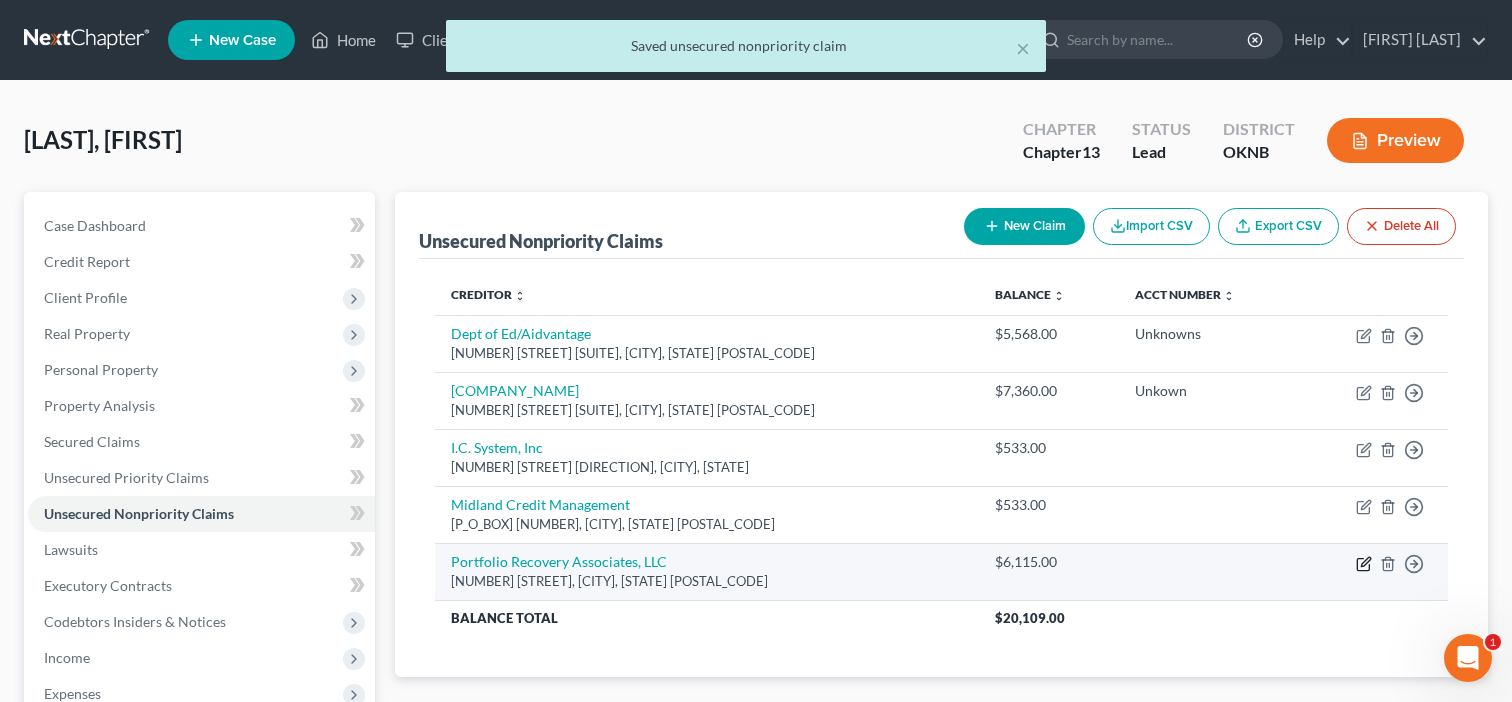click 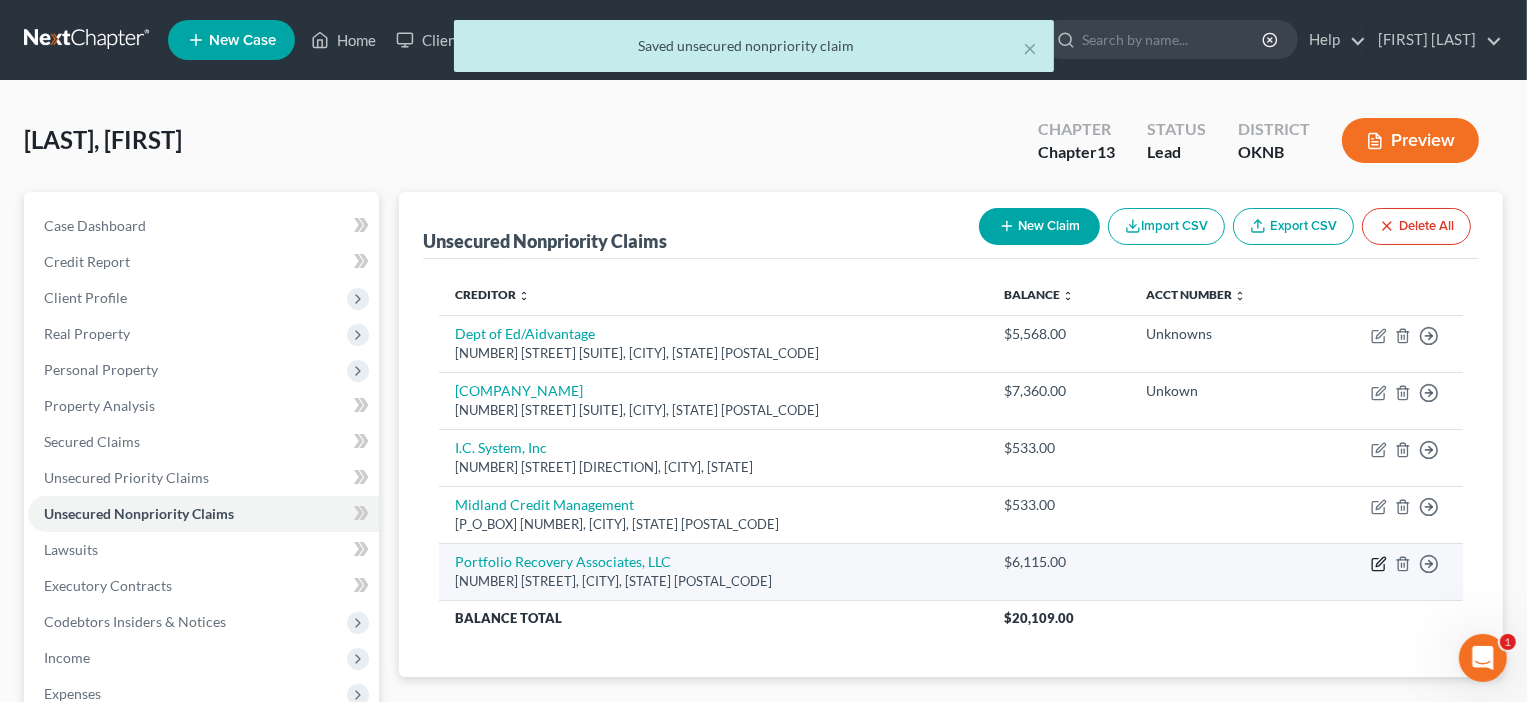 select on "48" 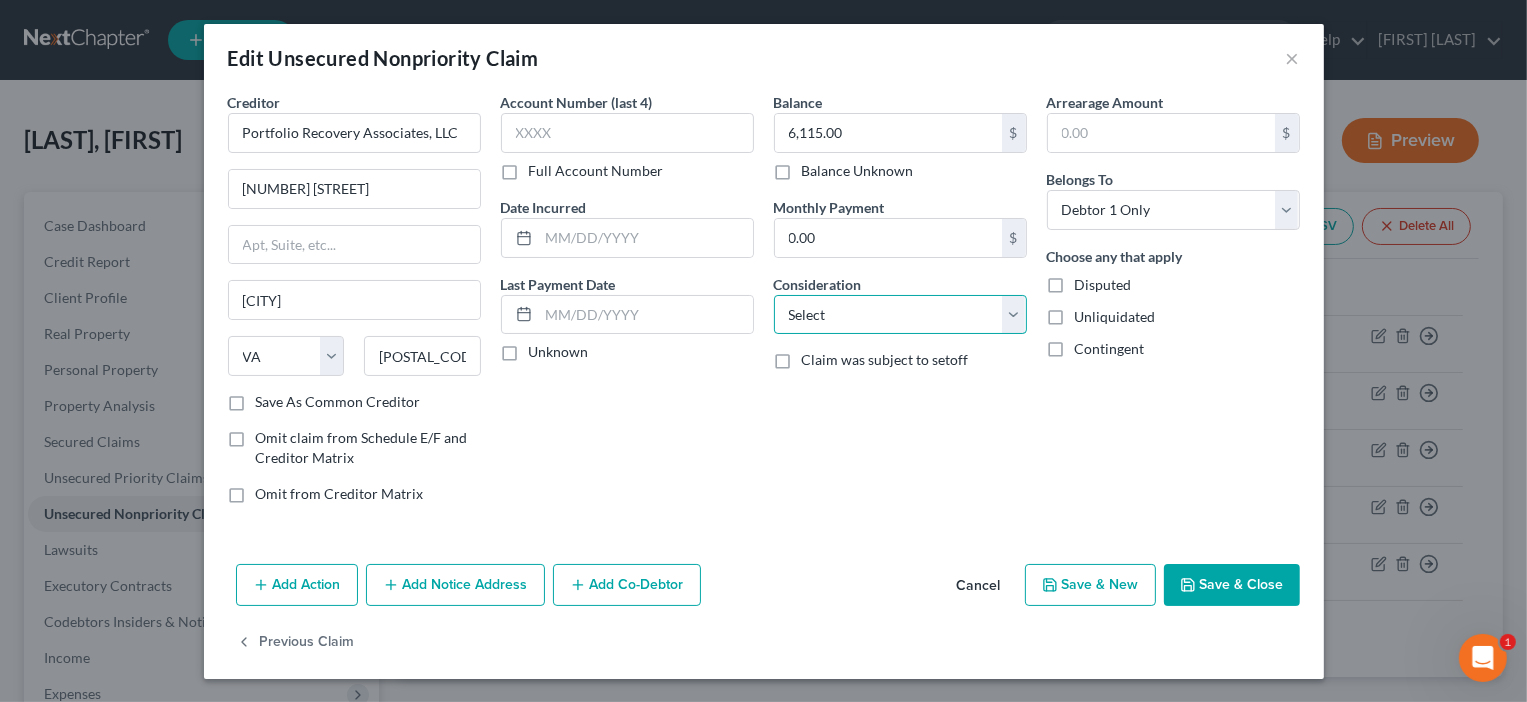 click on "Select Cable / Satellite Services Collection Agency Credit Card Debt Debt Counseling / Attorneys Deficiency Balance Domestic Support Obligations Home / Car Repairs Income Taxes Judgment Liens Medical Services Monies Loaned / Advanced Mortgage Obligation From Divorce Or Separation Obligation To Pensions Other Overdrawn Bank Account Promised To Help Pay Creditors Student Loans Suppliers And Vendors Telephone / Internet Services Utility Services" at bounding box center [900, 315] 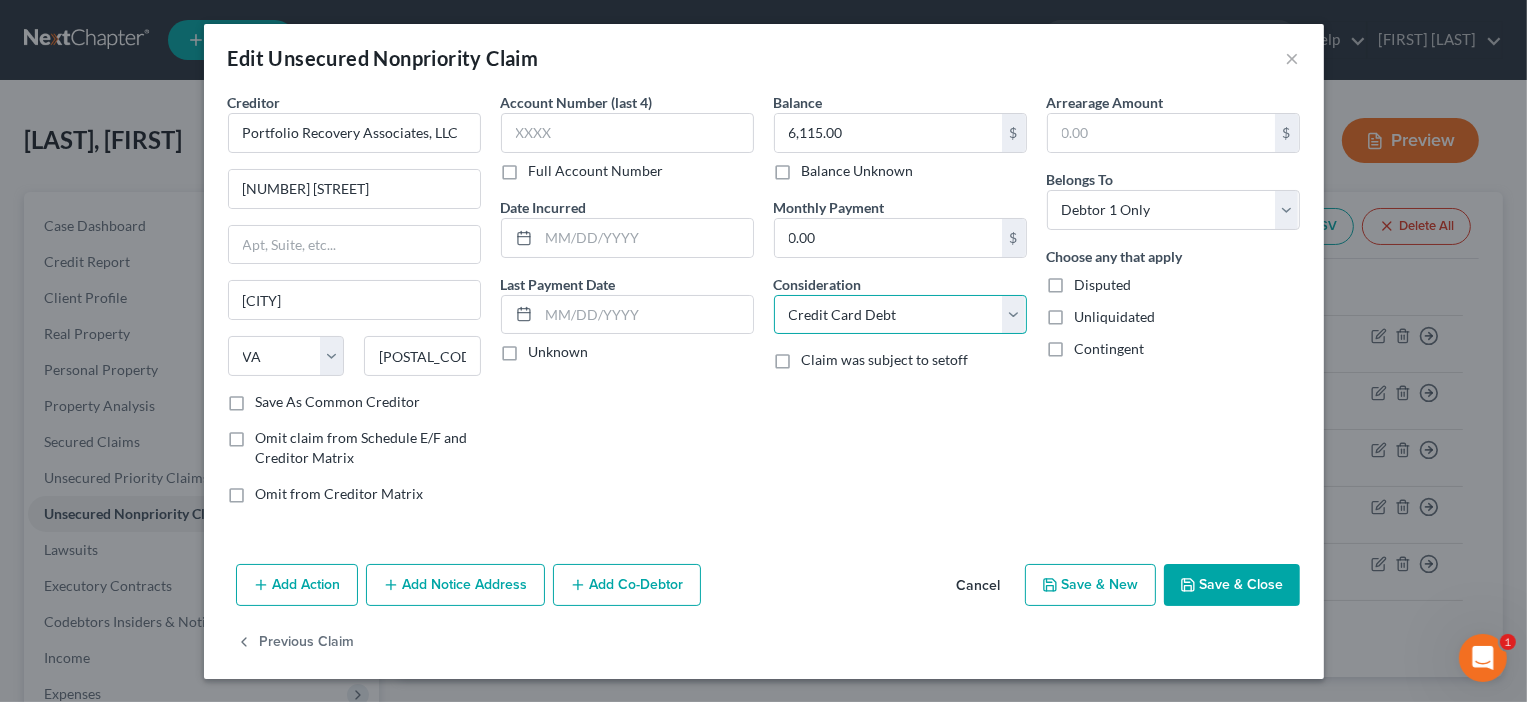 click on "Select Cable / Satellite Services Collection Agency Credit Card Debt Debt Counseling / Attorneys Deficiency Balance Domestic Support Obligations Home / Car Repairs Income Taxes Judgment Liens Medical Services Monies Loaned / Advanced Mortgage Obligation From Divorce Or Separation Obligation To Pensions Other Overdrawn Bank Account Promised To Help Pay Creditors Student Loans Suppliers And Vendors Telephone / Internet Services Utility Services" at bounding box center (900, 315) 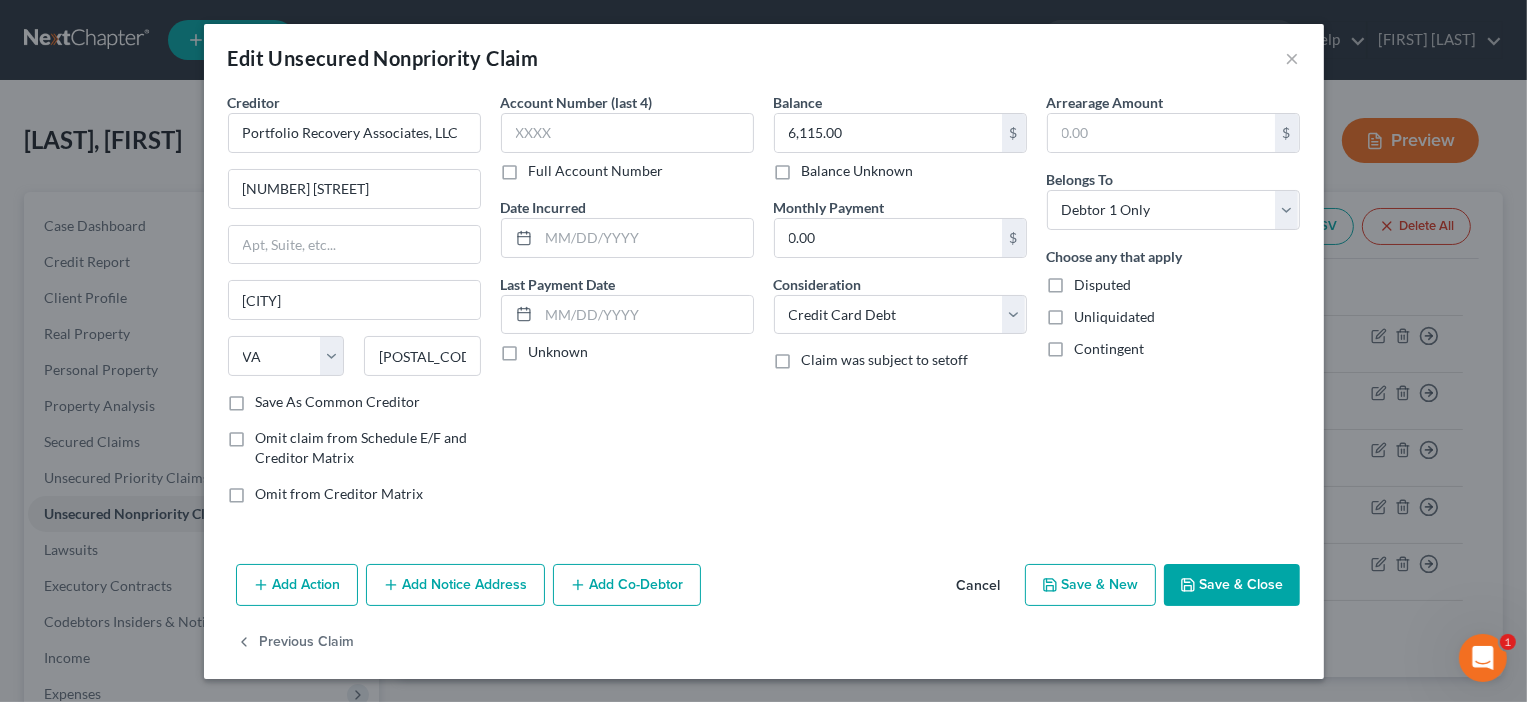 click on "Save & Close" at bounding box center (1232, 585) 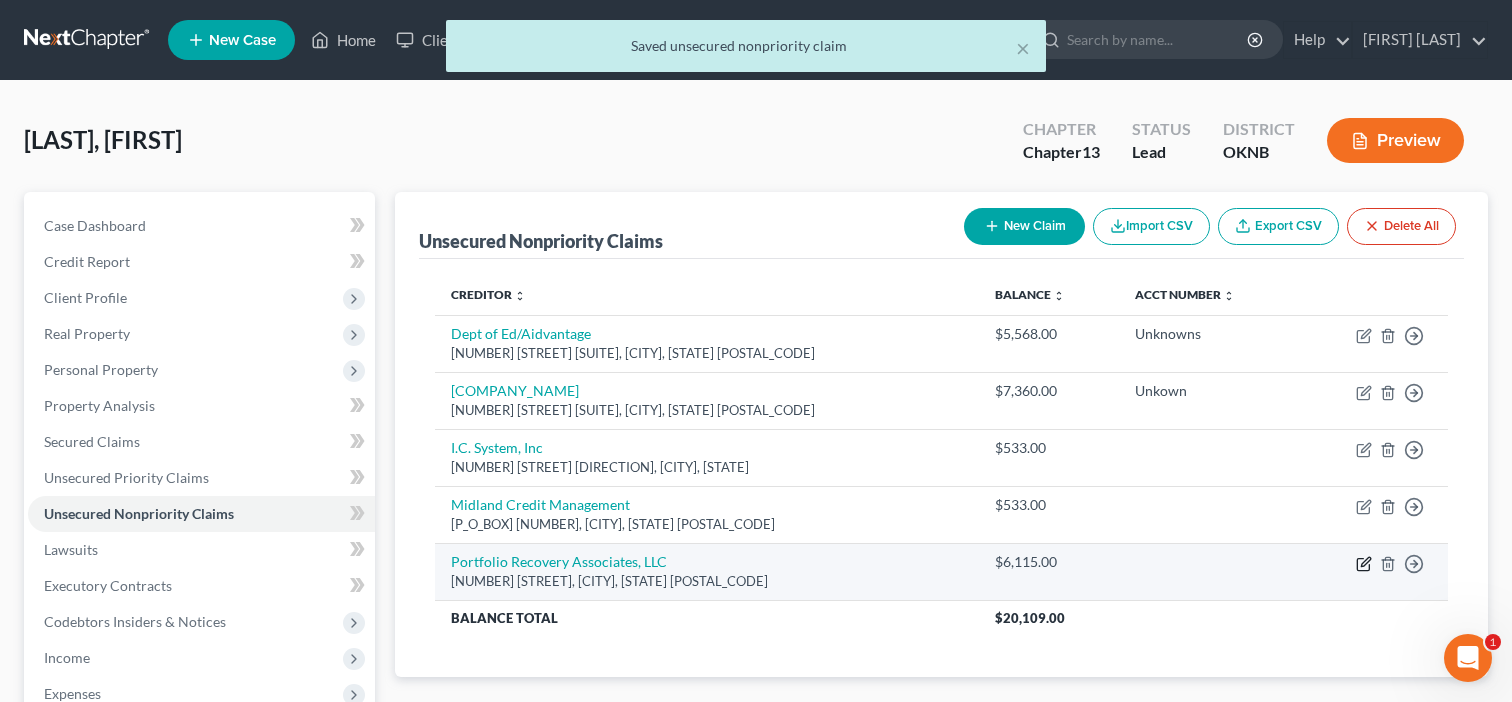 click 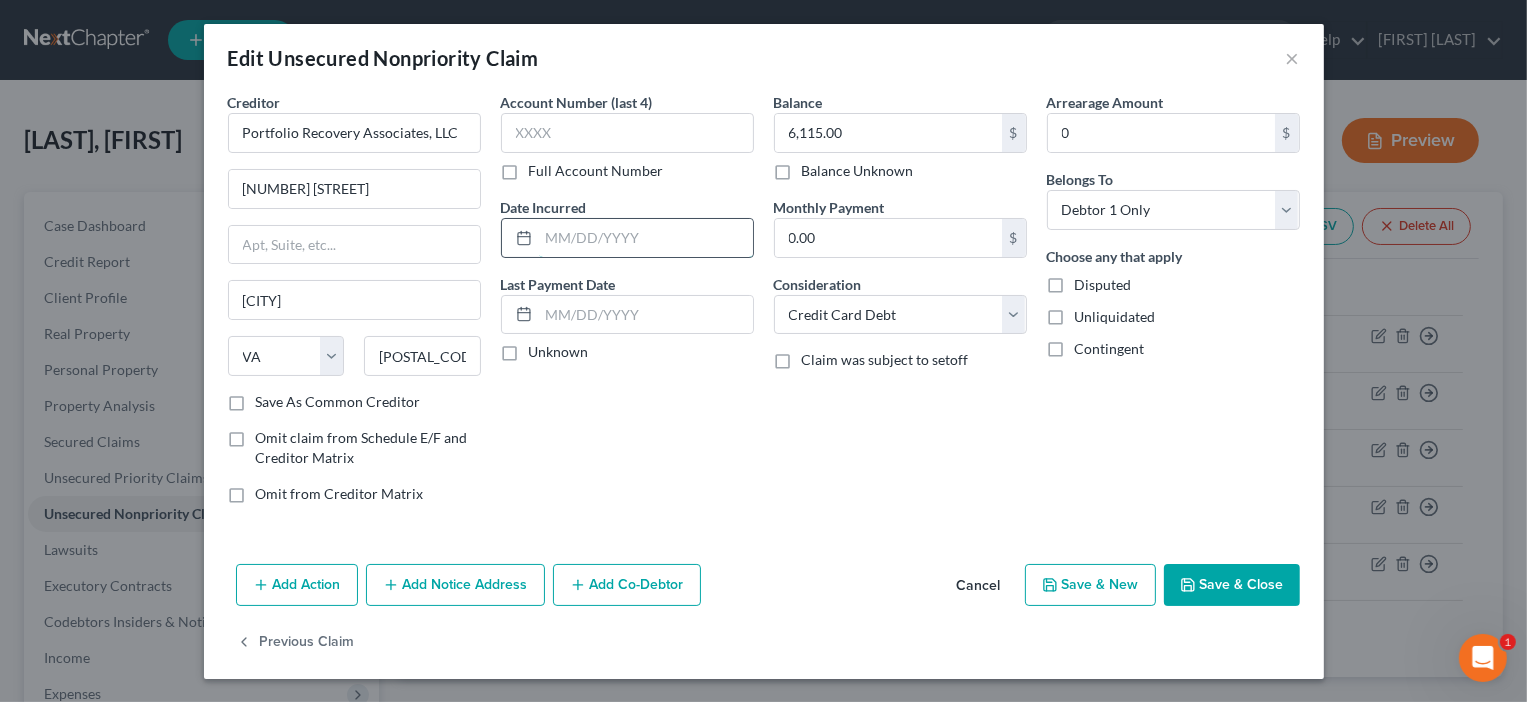 click at bounding box center (646, 238) 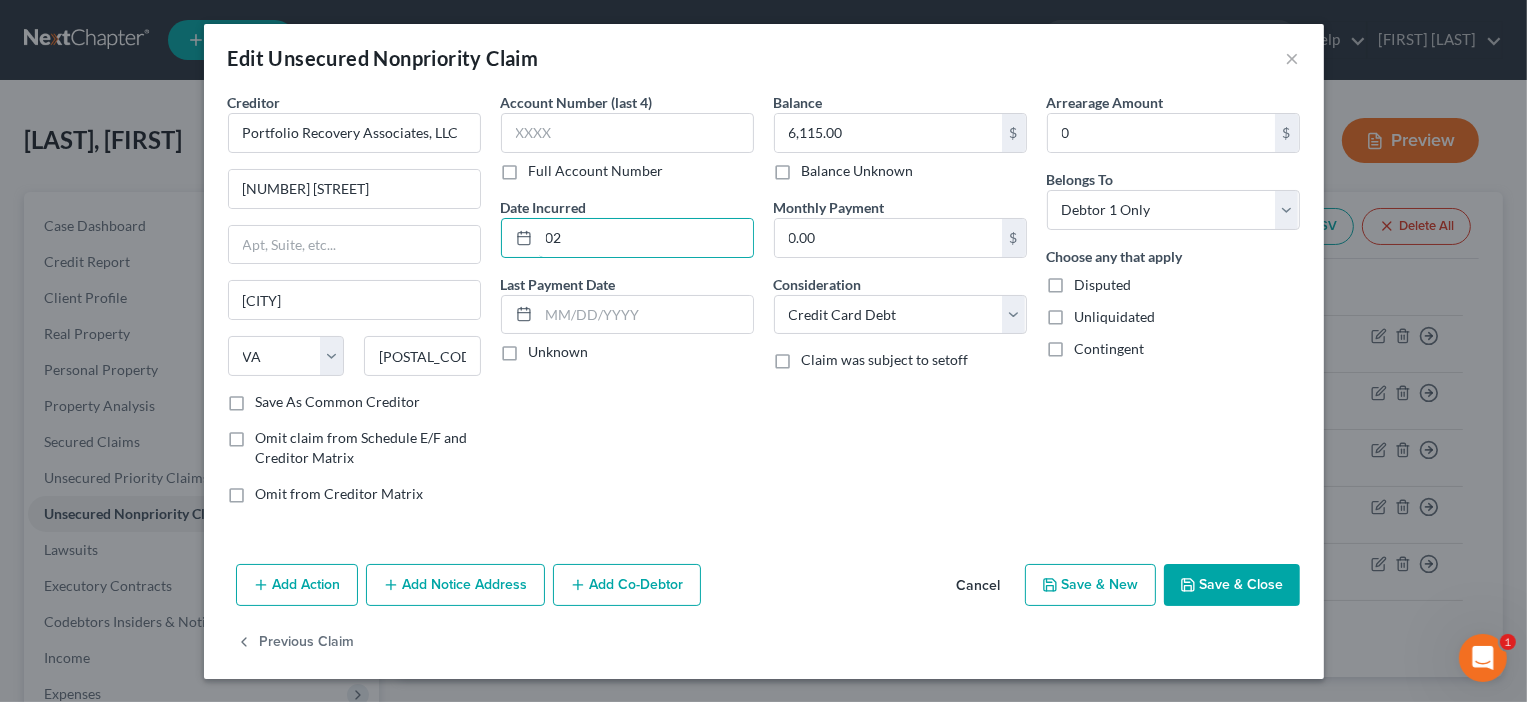 type on "0" 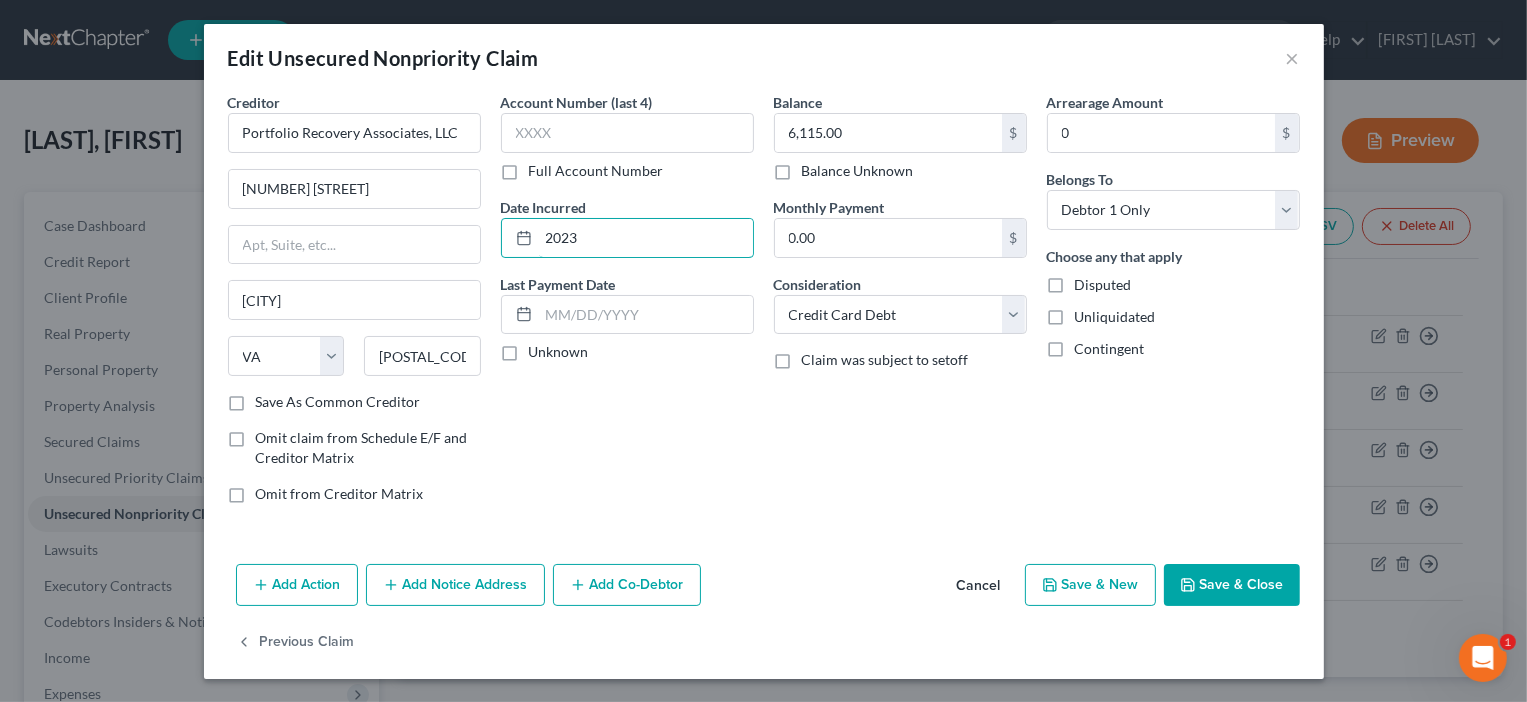 type on "2023" 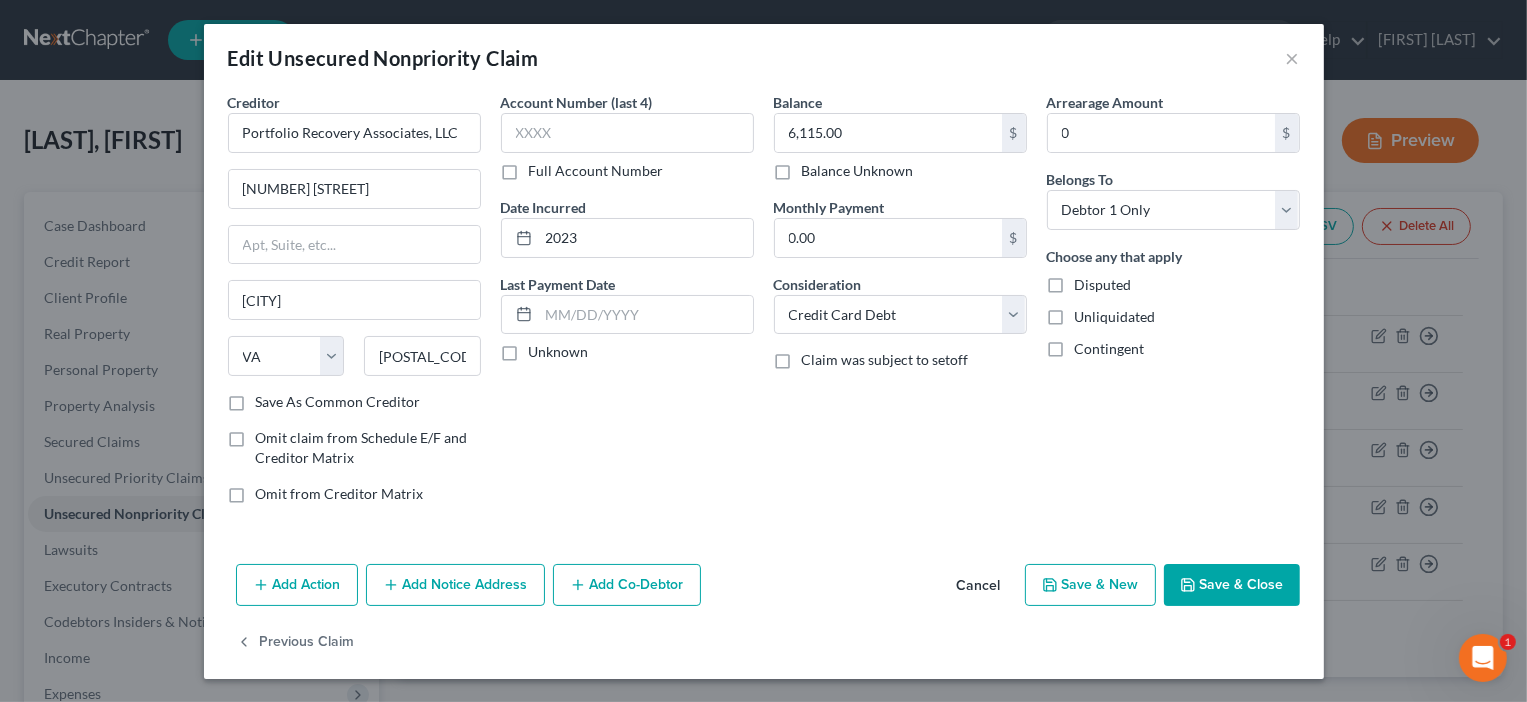 click on "Save & Close" at bounding box center [1232, 585] 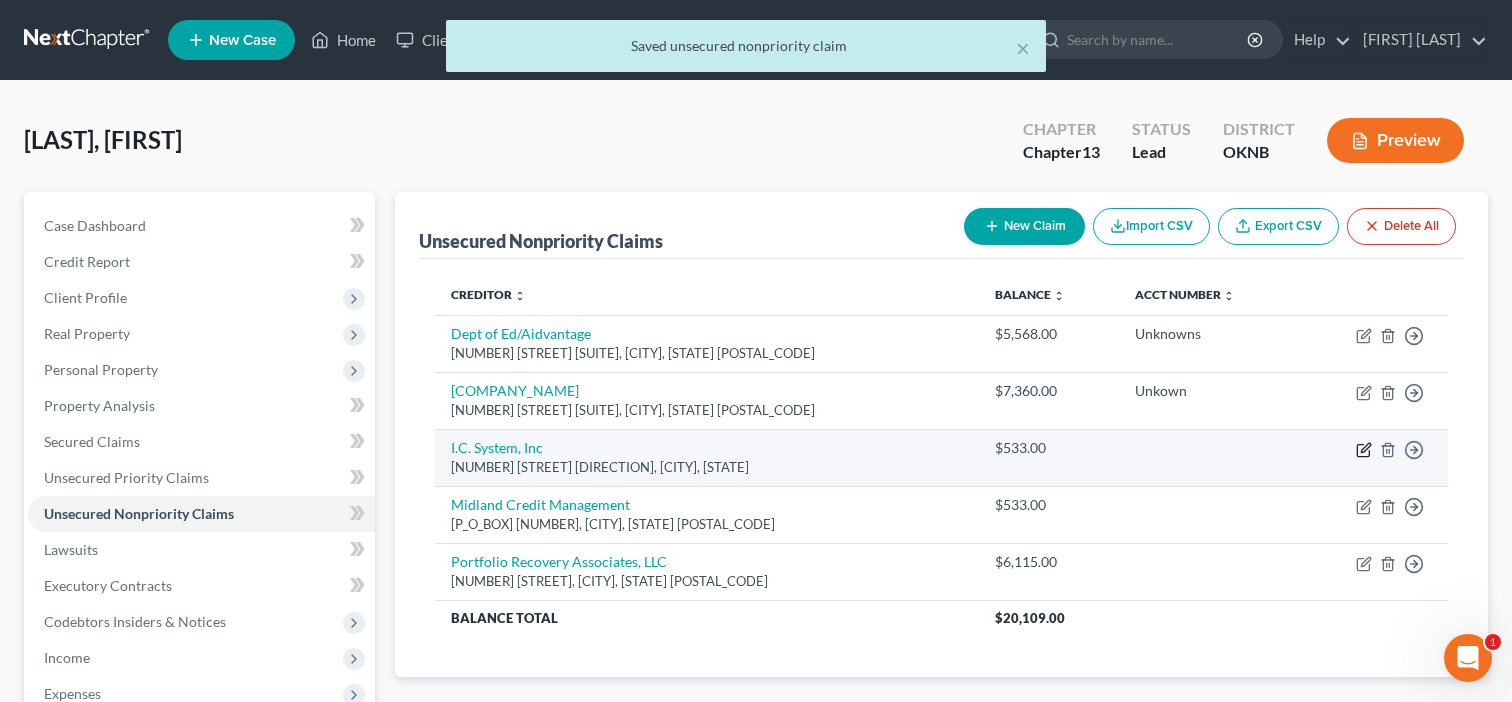 click 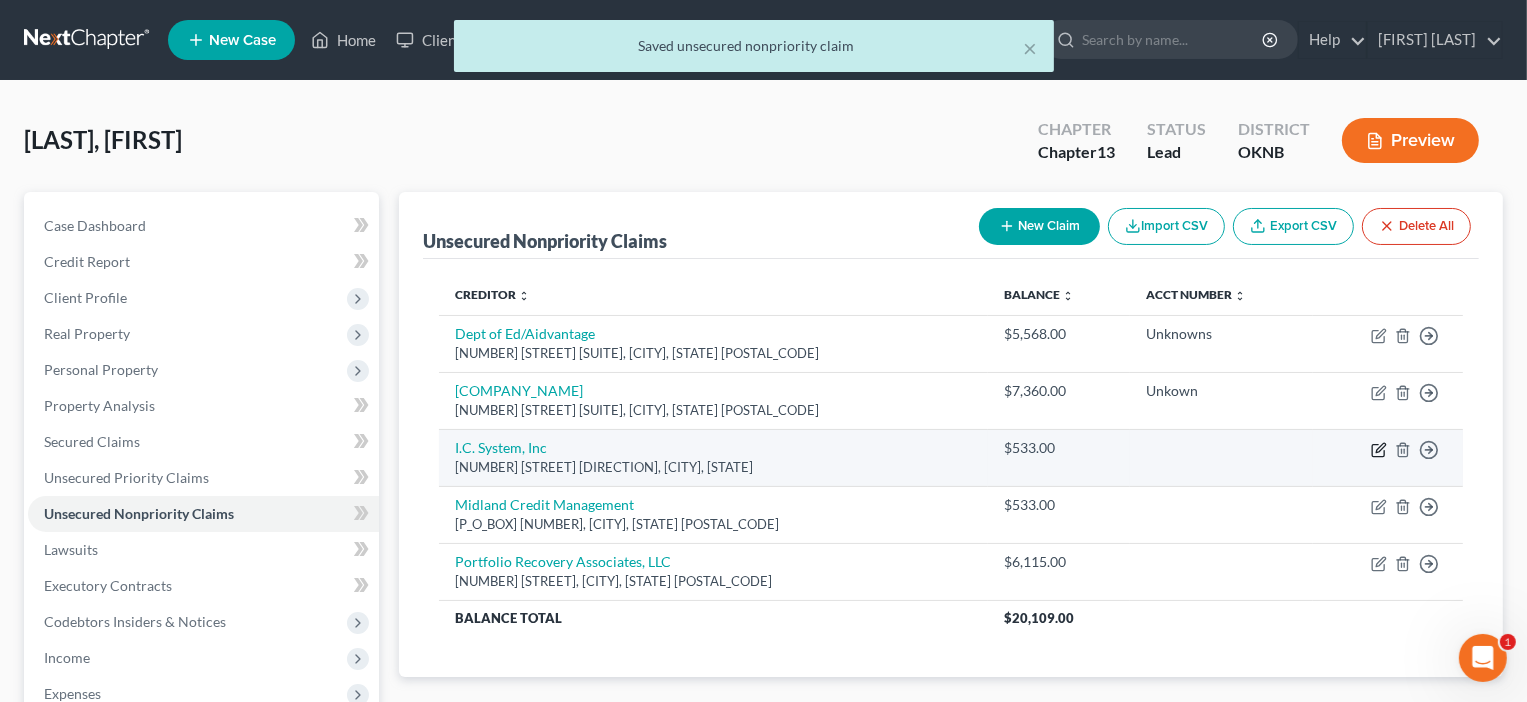 select on "24" 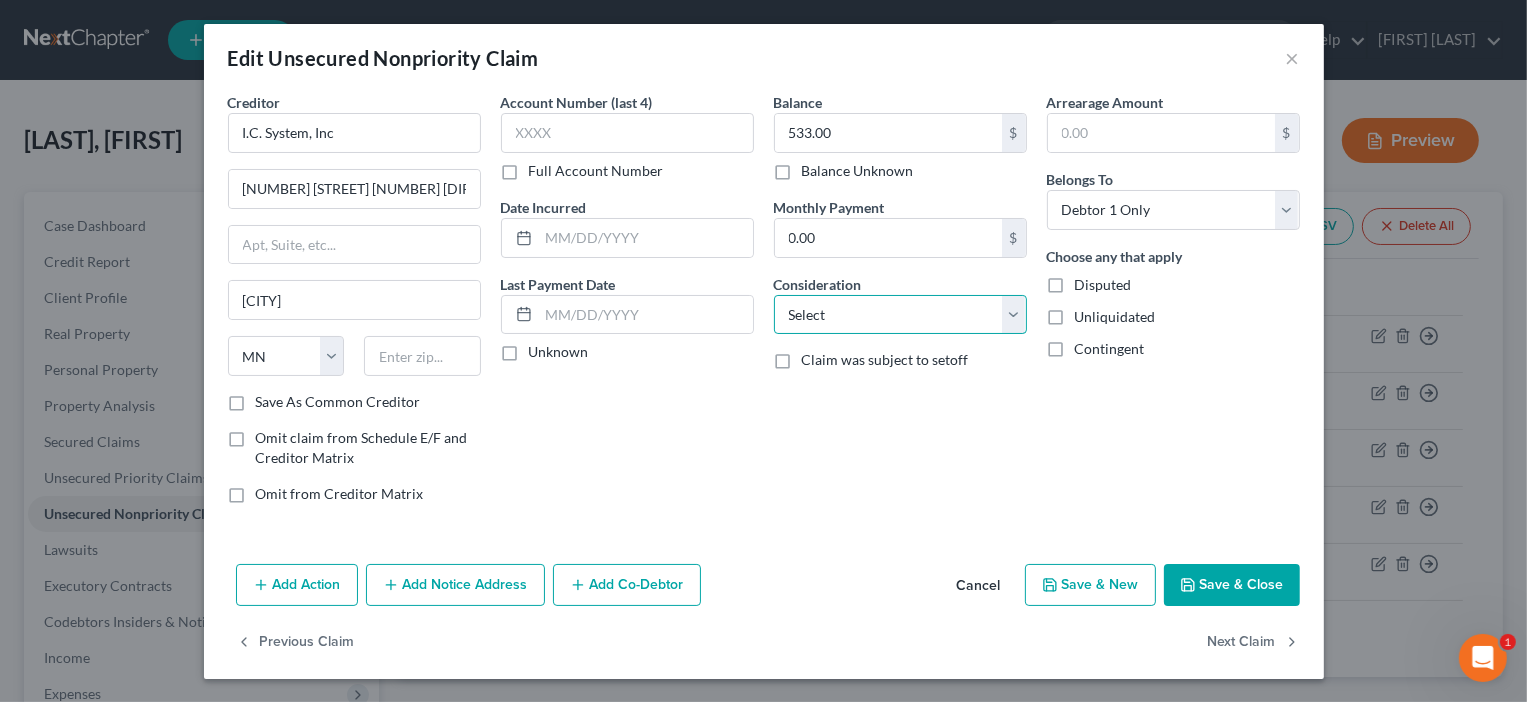 click on "Select Cable / Satellite Services Collection Agency Credit Card Debt Debt Counseling / Attorneys Deficiency Balance Domestic Support Obligations Home / Car Repairs Income Taxes Judgment Liens Medical Services Monies Loaned / Advanced Mortgage Obligation From Divorce Or Separation Obligation To Pensions Other Overdrawn Bank Account Promised To Help Pay Creditors Student Loans Suppliers And Vendors Telephone / Internet Services Utility Services" at bounding box center (900, 315) 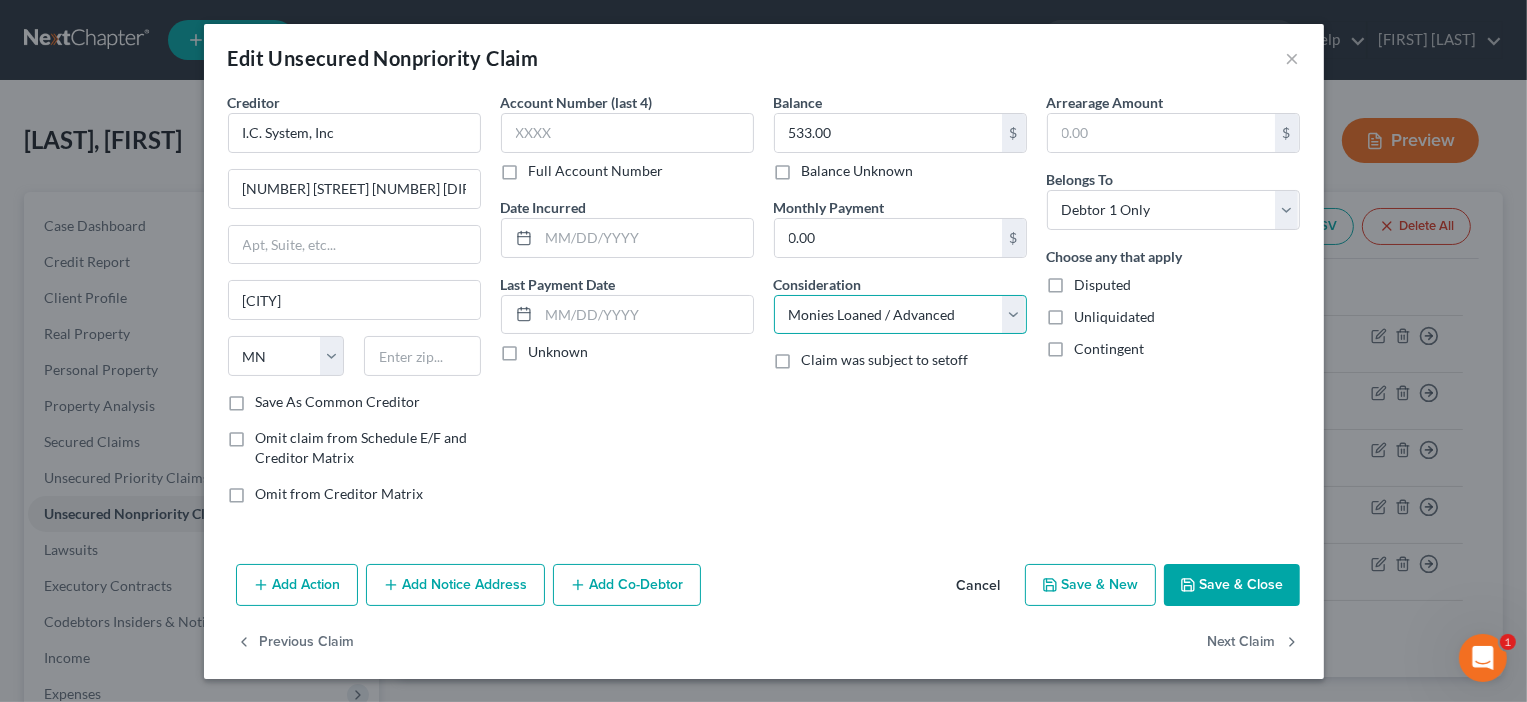 click on "Select Cable / Satellite Services Collection Agency Credit Card Debt Debt Counseling / Attorneys Deficiency Balance Domestic Support Obligations Home / Car Repairs Income Taxes Judgment Liens Medical Services Monies Loaned / Advanced Mortgage Obligation From Divorce Or Separation Obligation To Pensions Other Overdrawn Bank Account Promised To Help Pay Creditors Student Loans Suppliers And Vendors Telephone / Internet Services Utility Services" at bounding box center (900, 315) 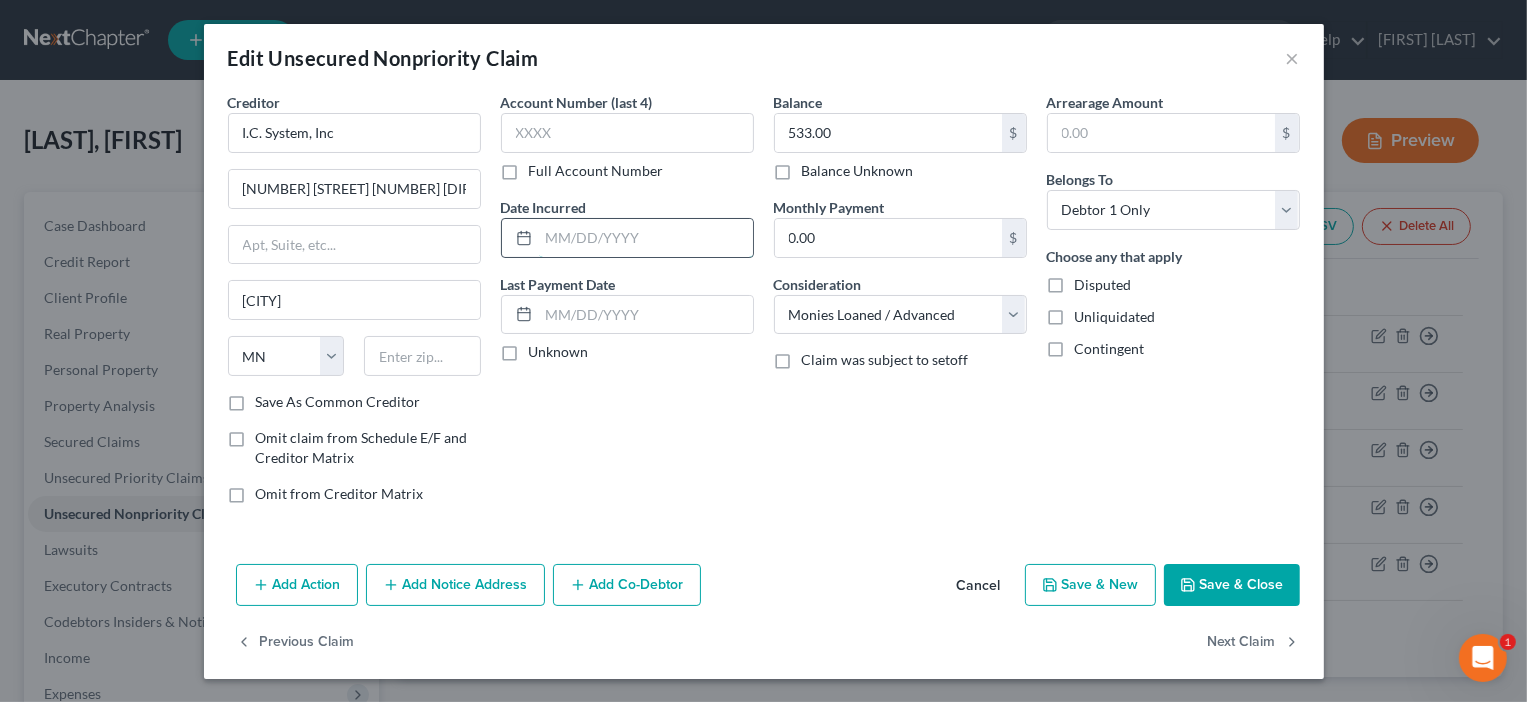 click at bounding box center (646, 238) 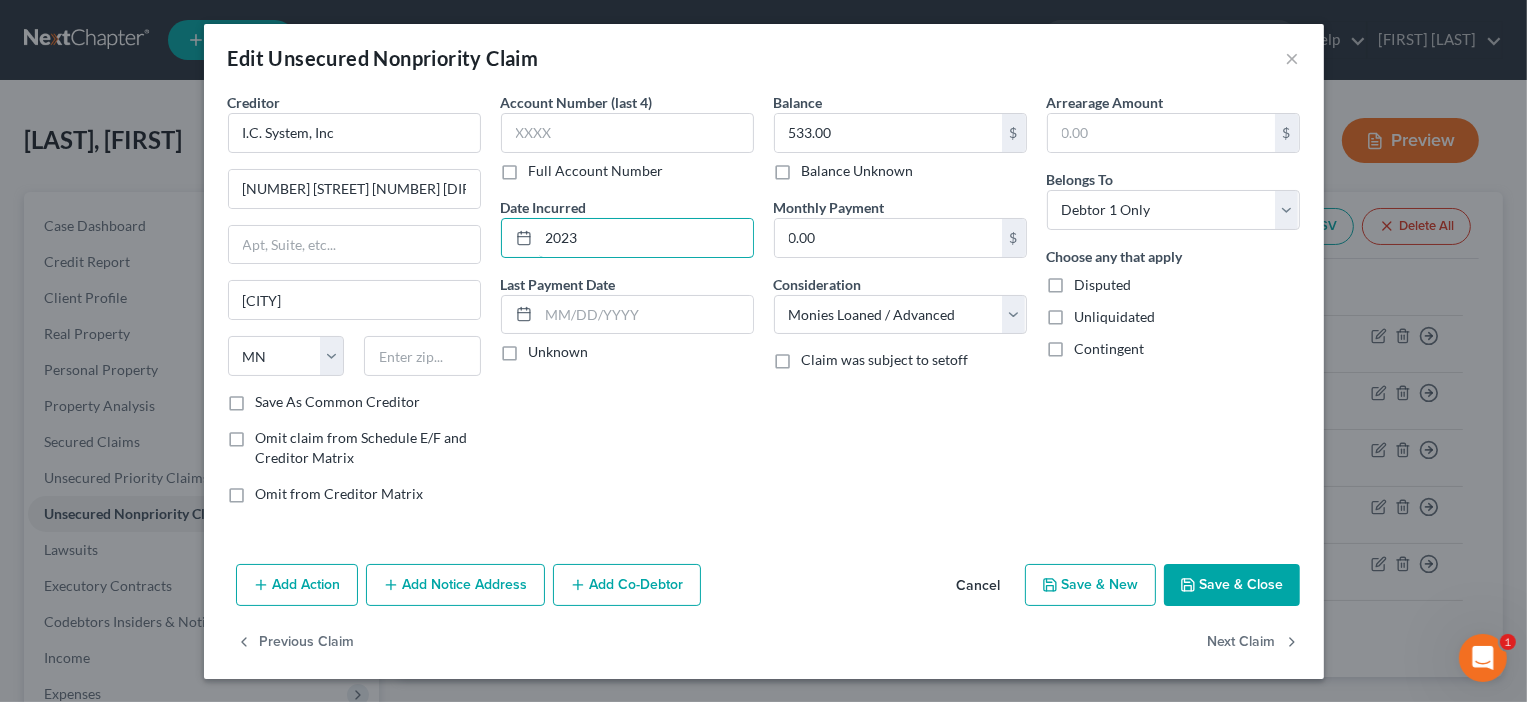 type on "2023" 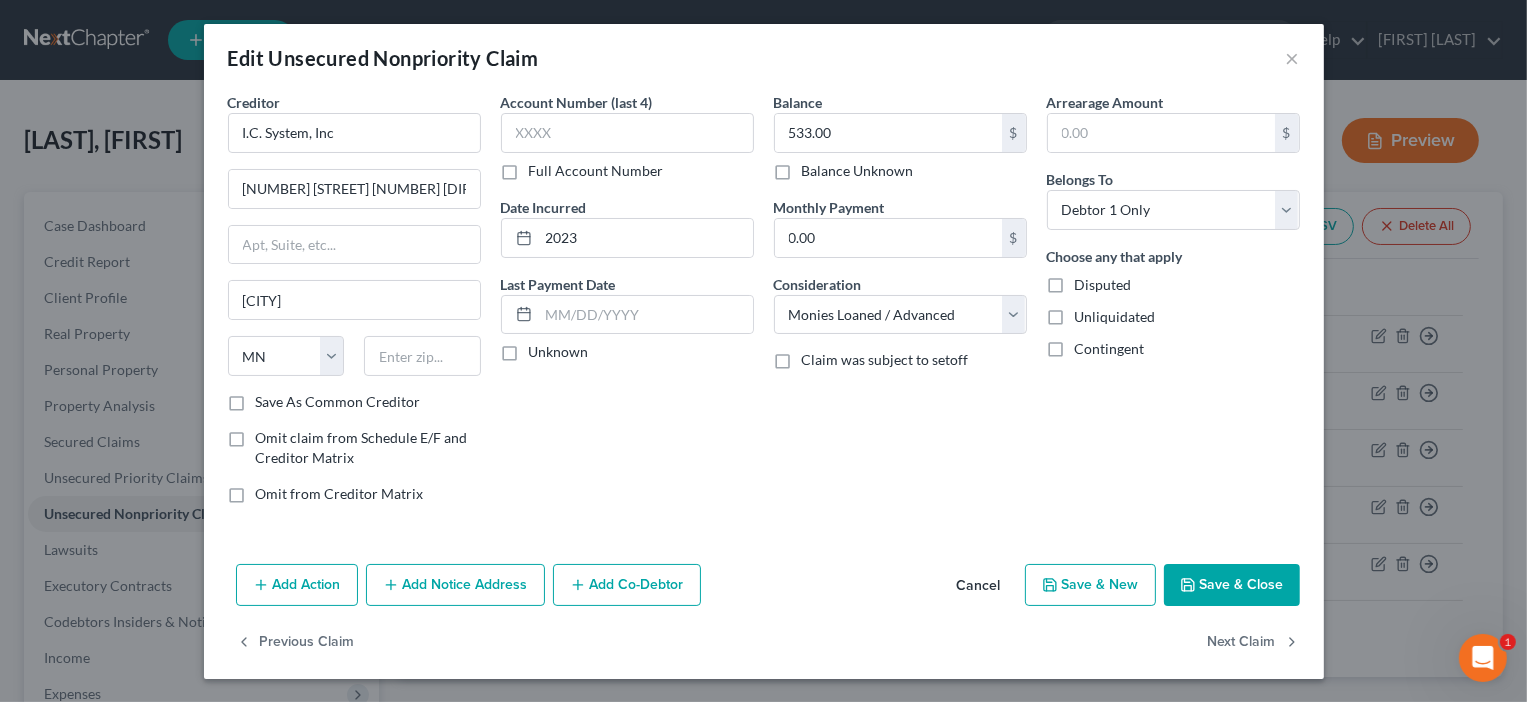 click on "Save & Close" at bounding box center (1232, 585) 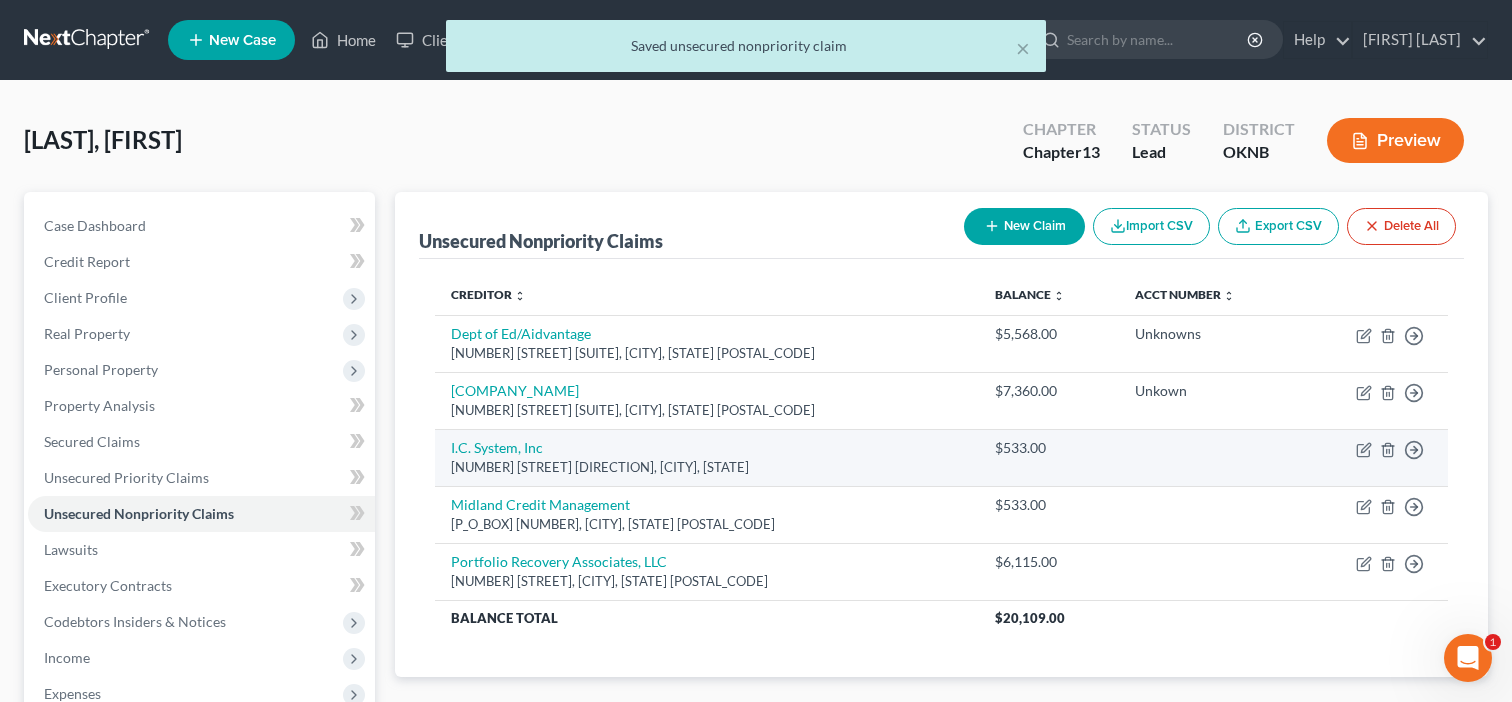 click on "$533.00" at bounding box center [1049, 448] 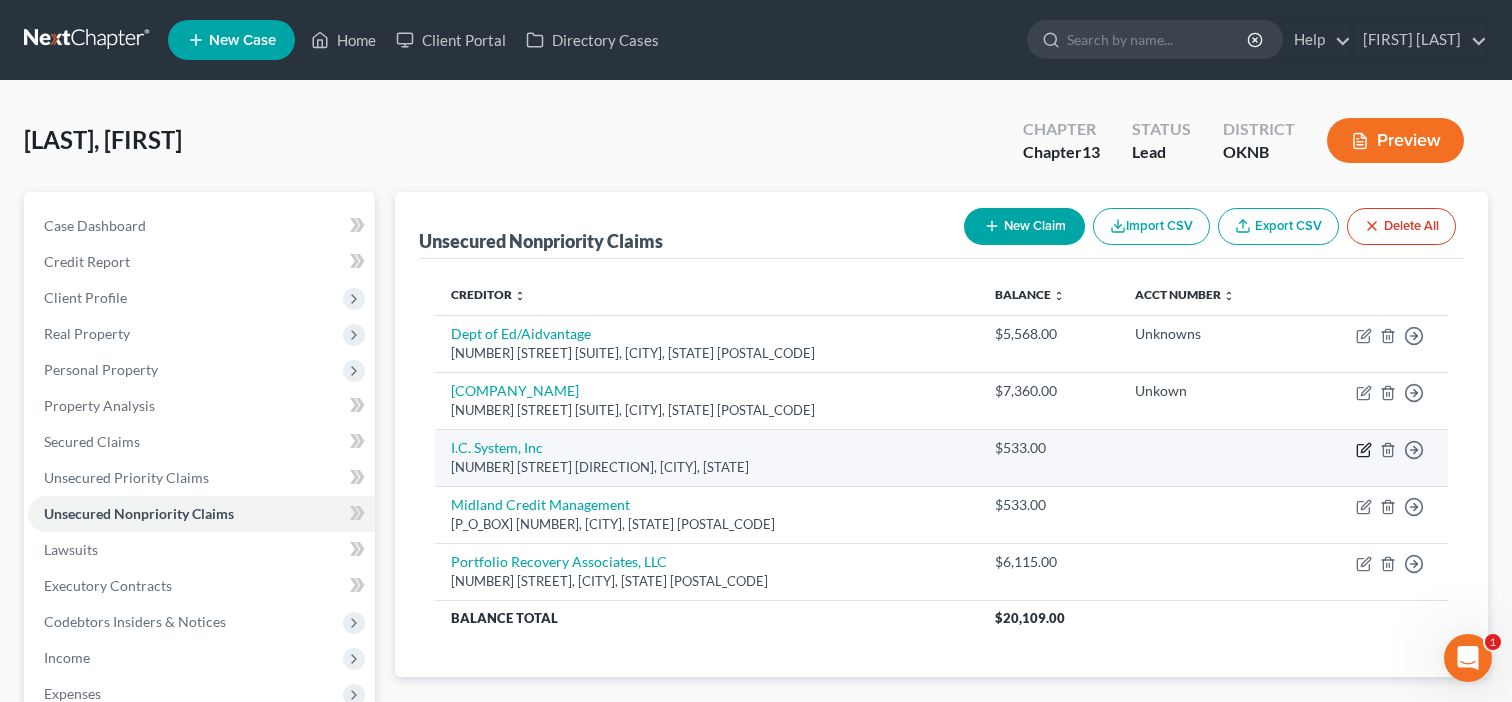 click 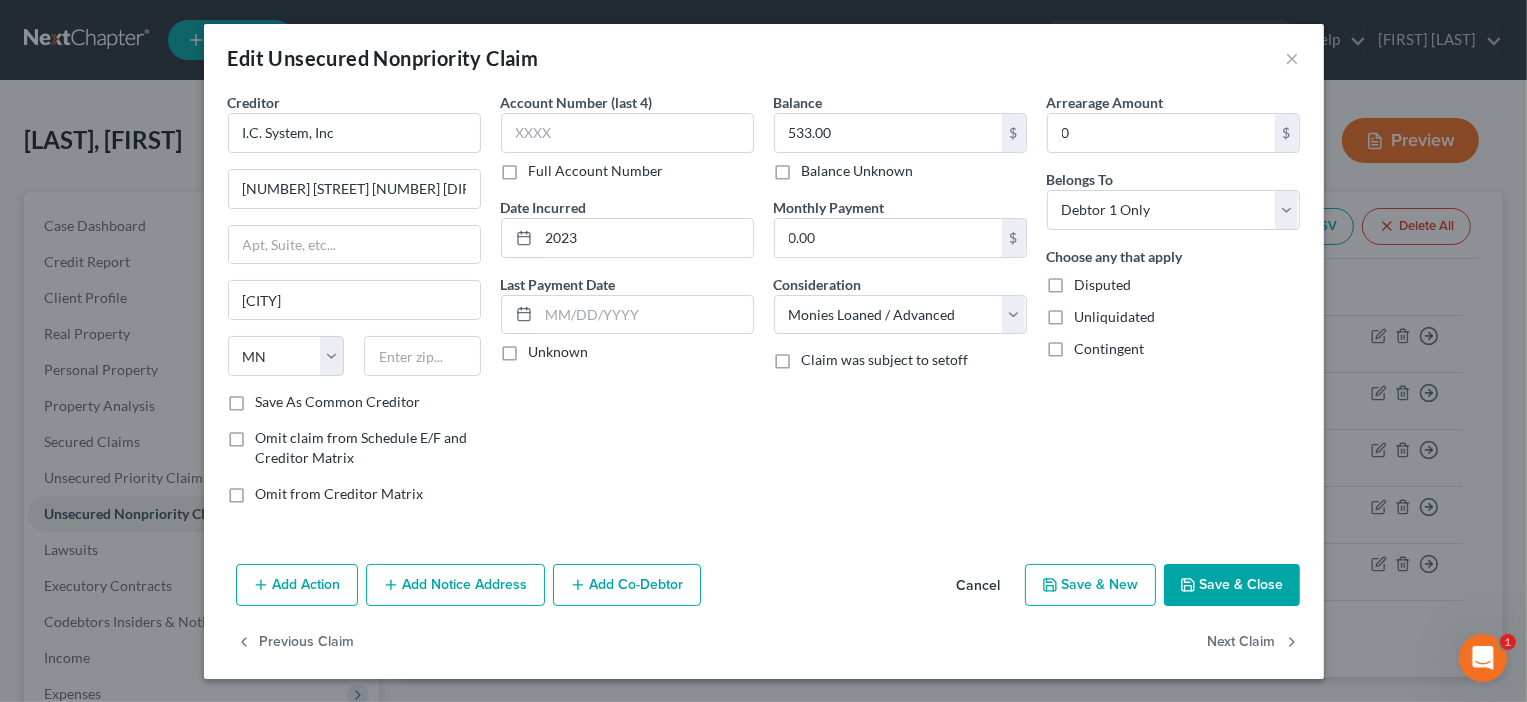click on "Full Account Number" at bounding box center (596, 171) 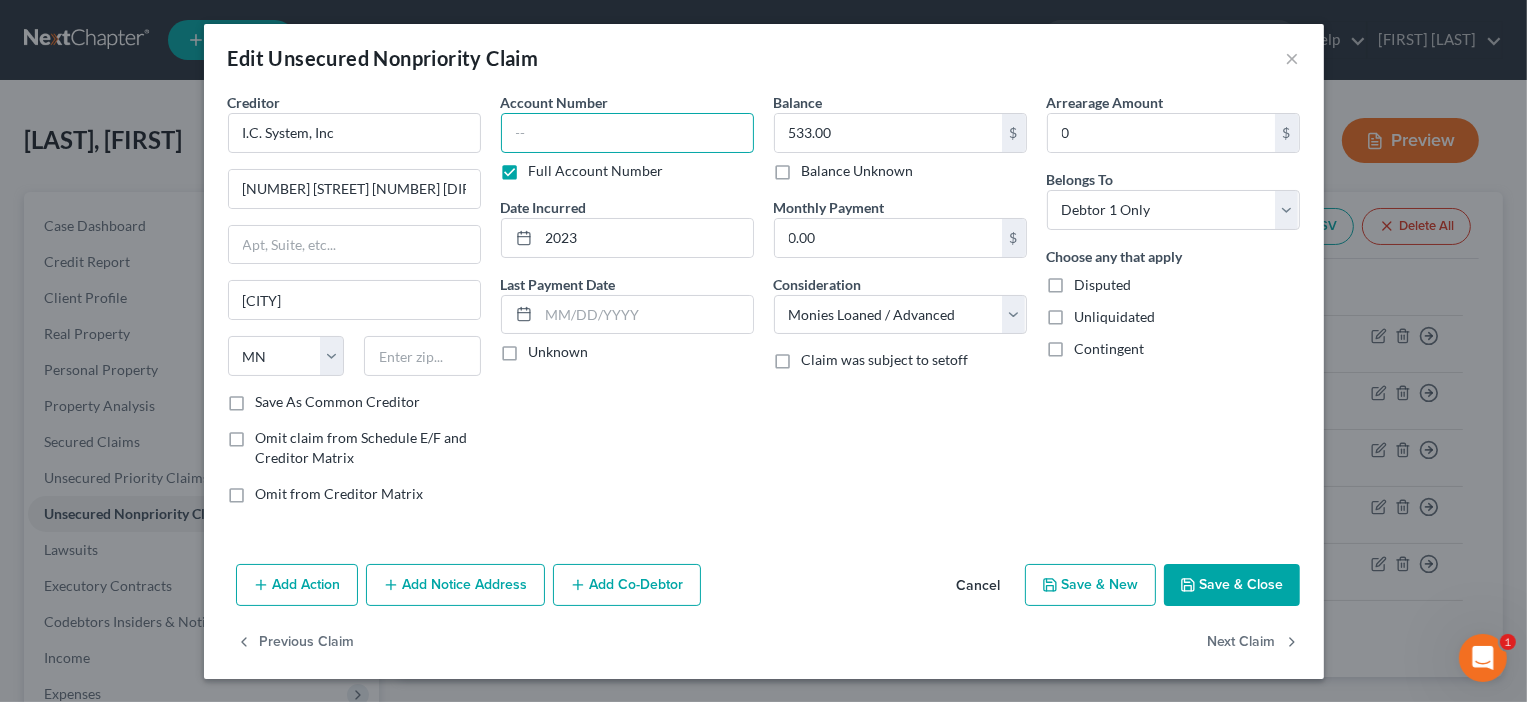 click at bounding box center [627, 133] 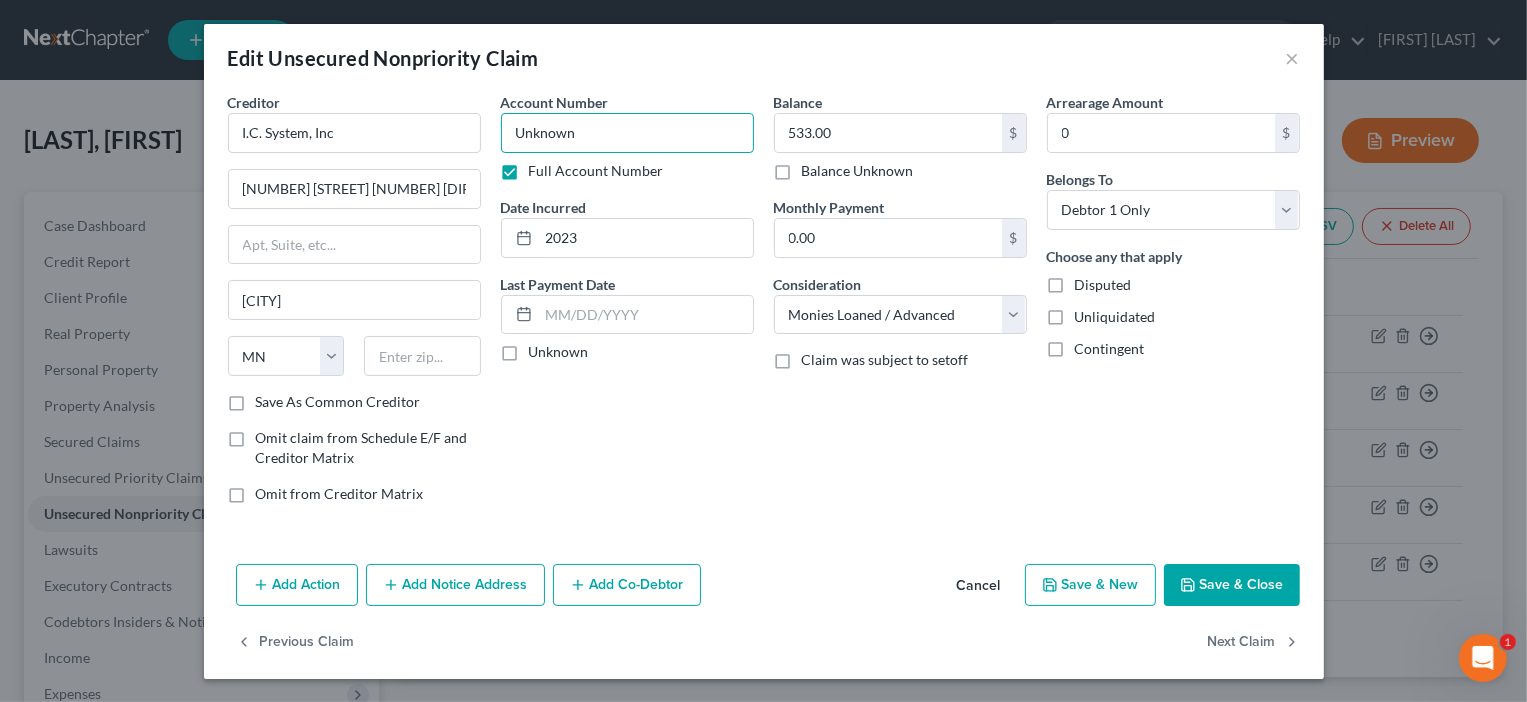 type on "Unknown" 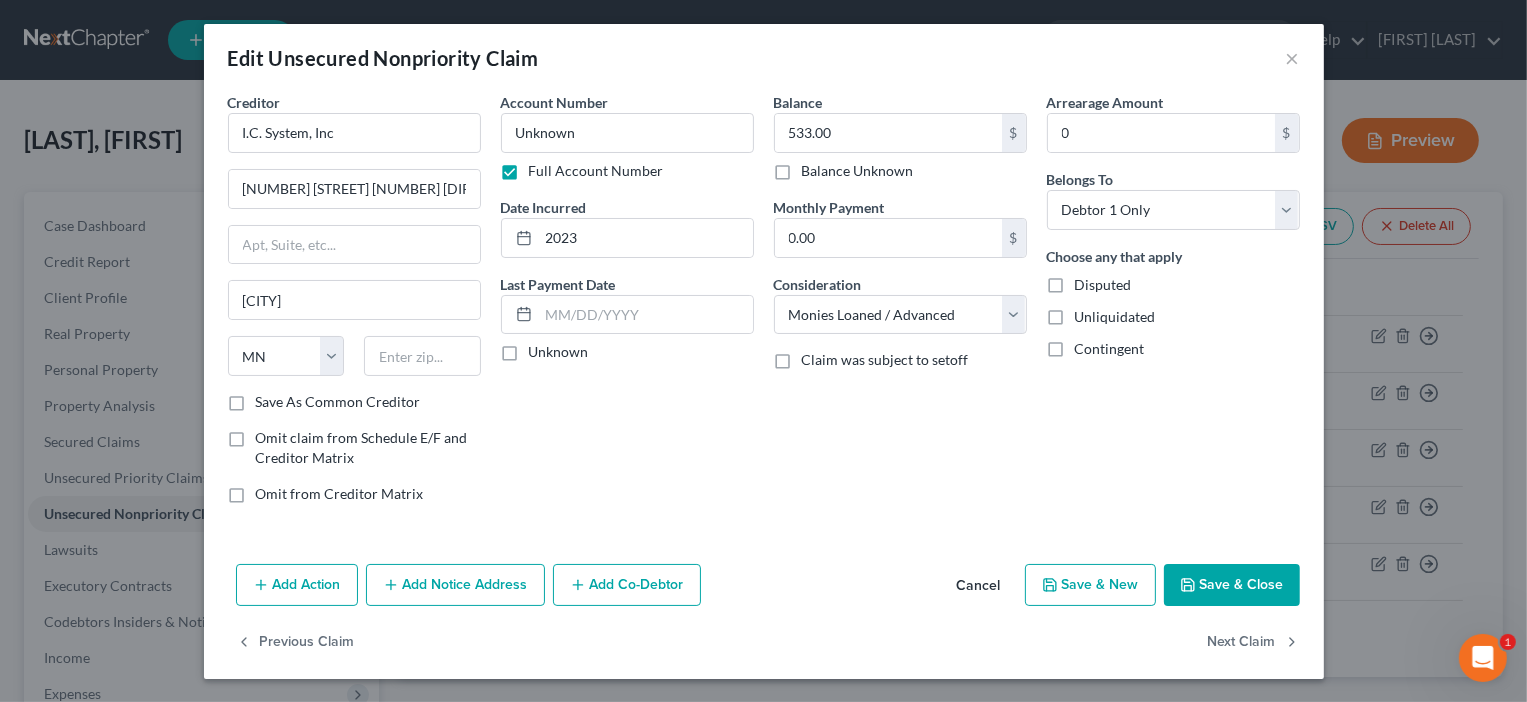 drag, startPoint x: 1216, startPoint y: 573, endPoint x: 1276, endPoint y: 595, distance: 63.90618 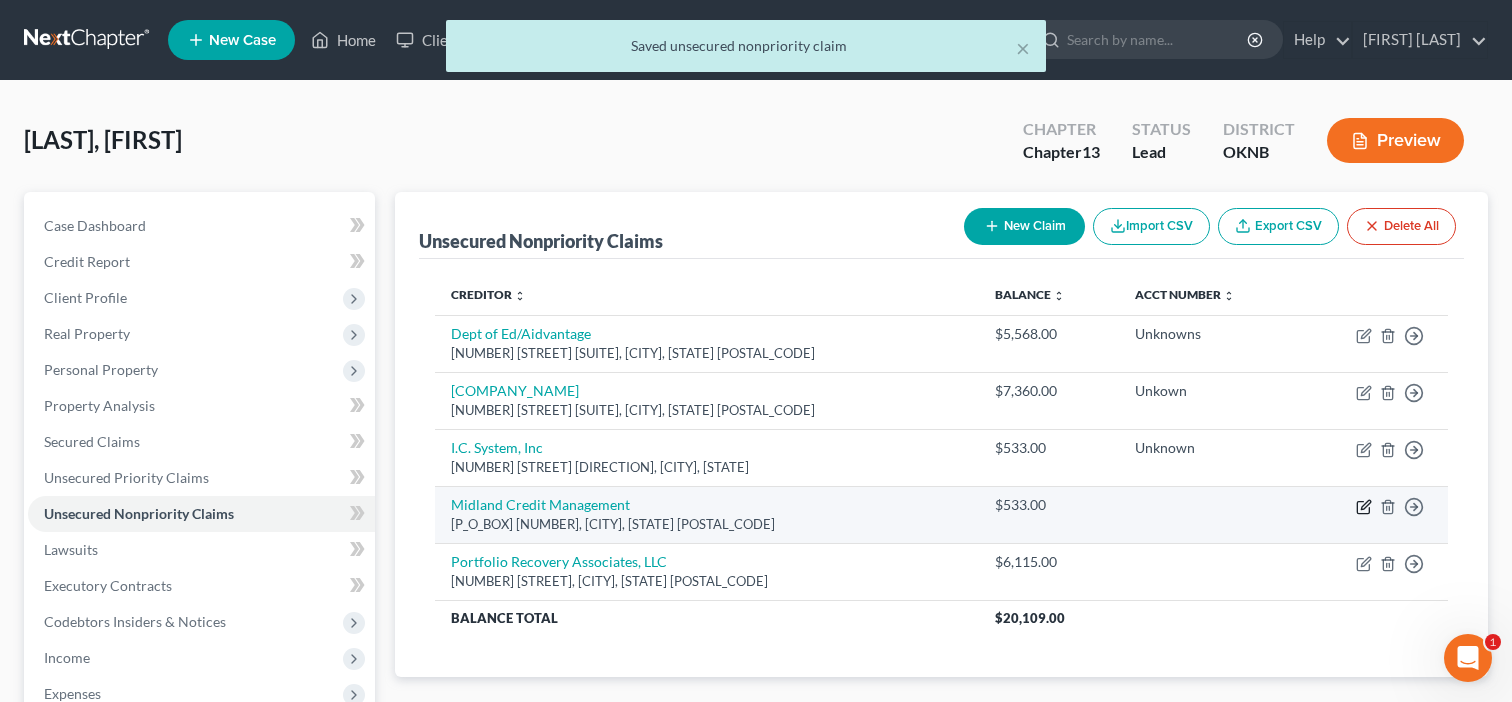 click 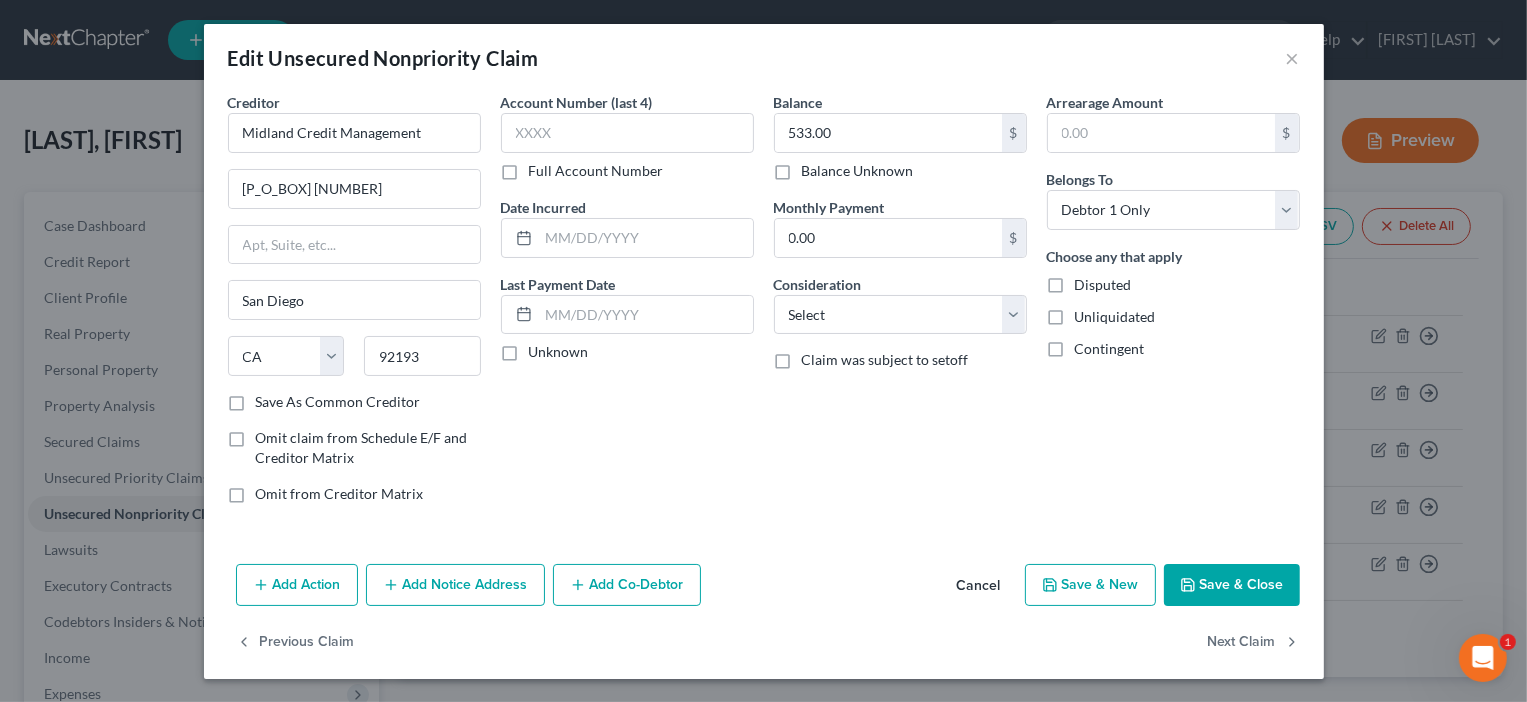 click on "Full Account Number" at bounding box center [596, 171] 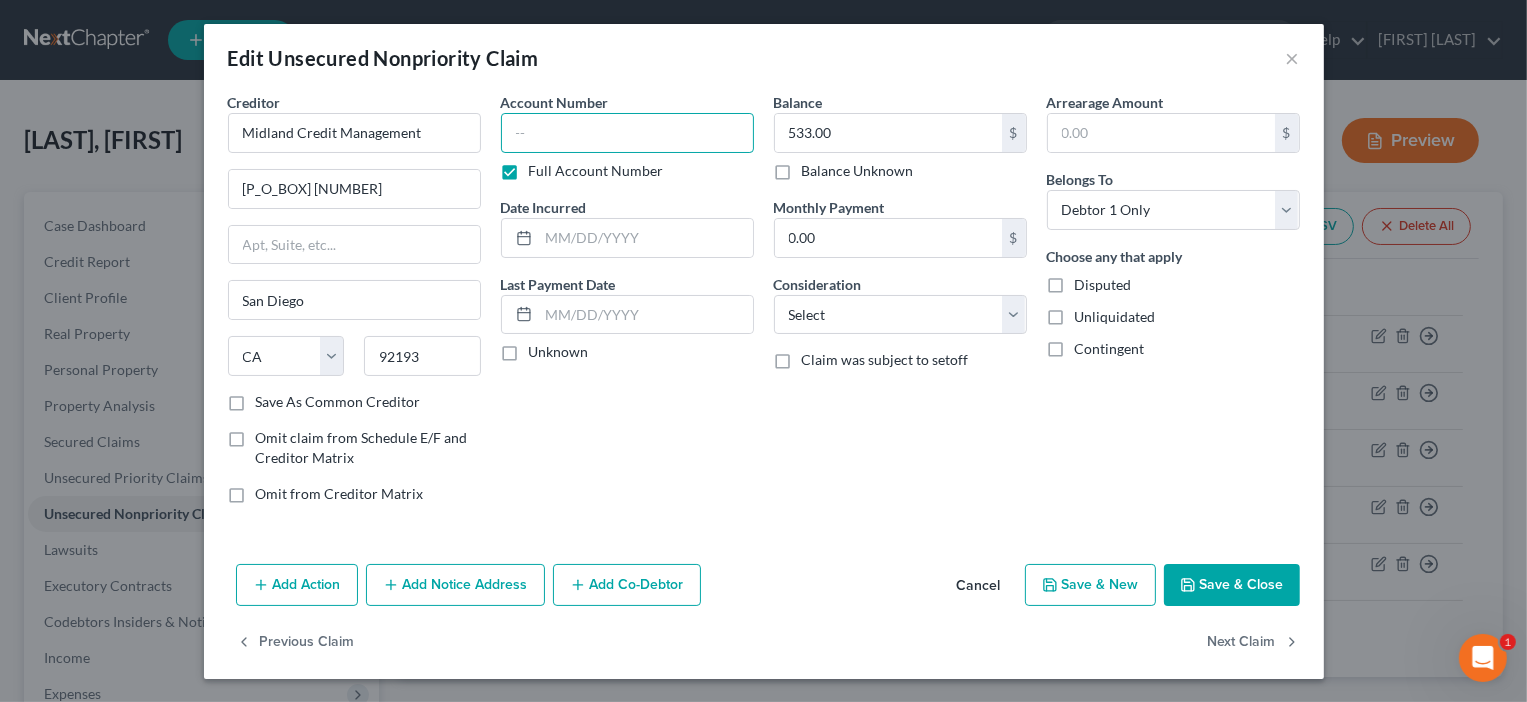 click at bounding box center (627, 133) 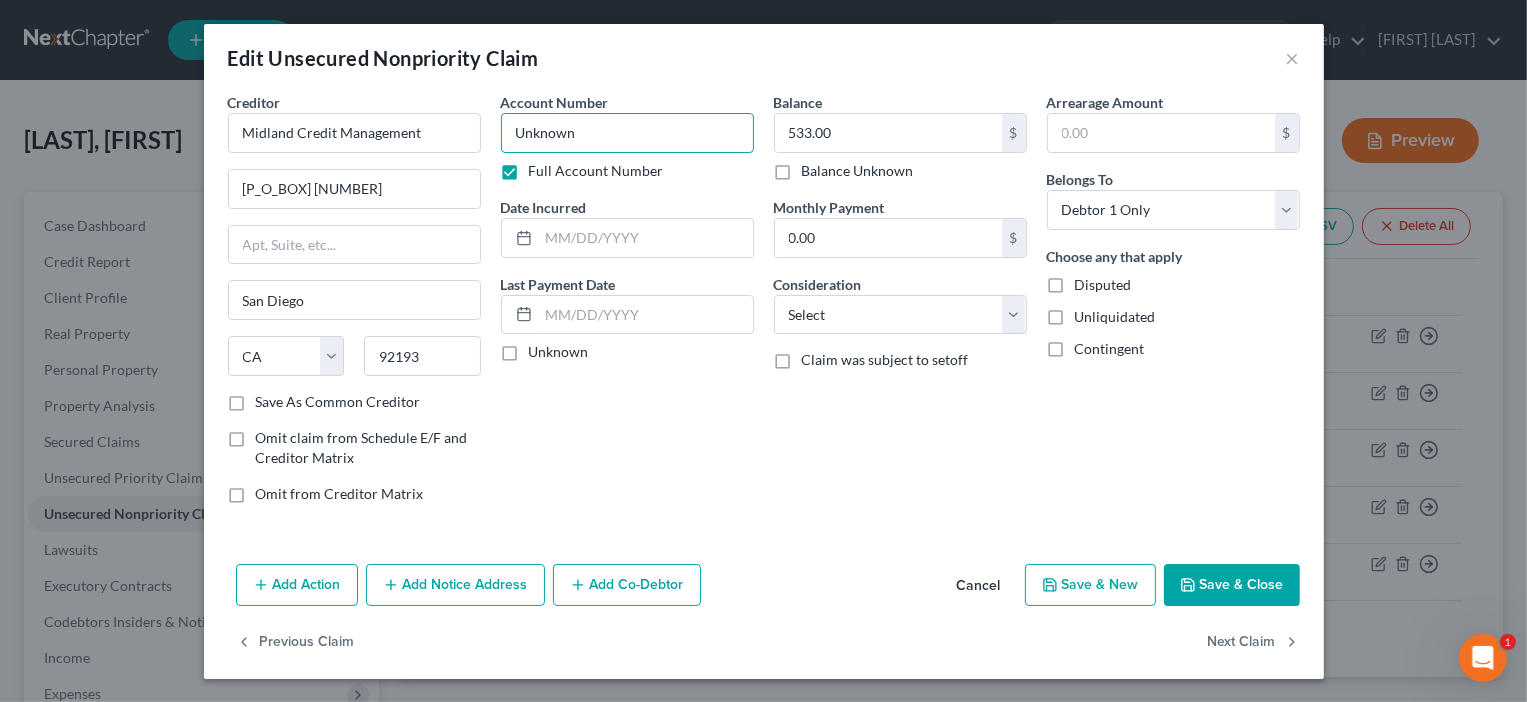 type on "Unknown" 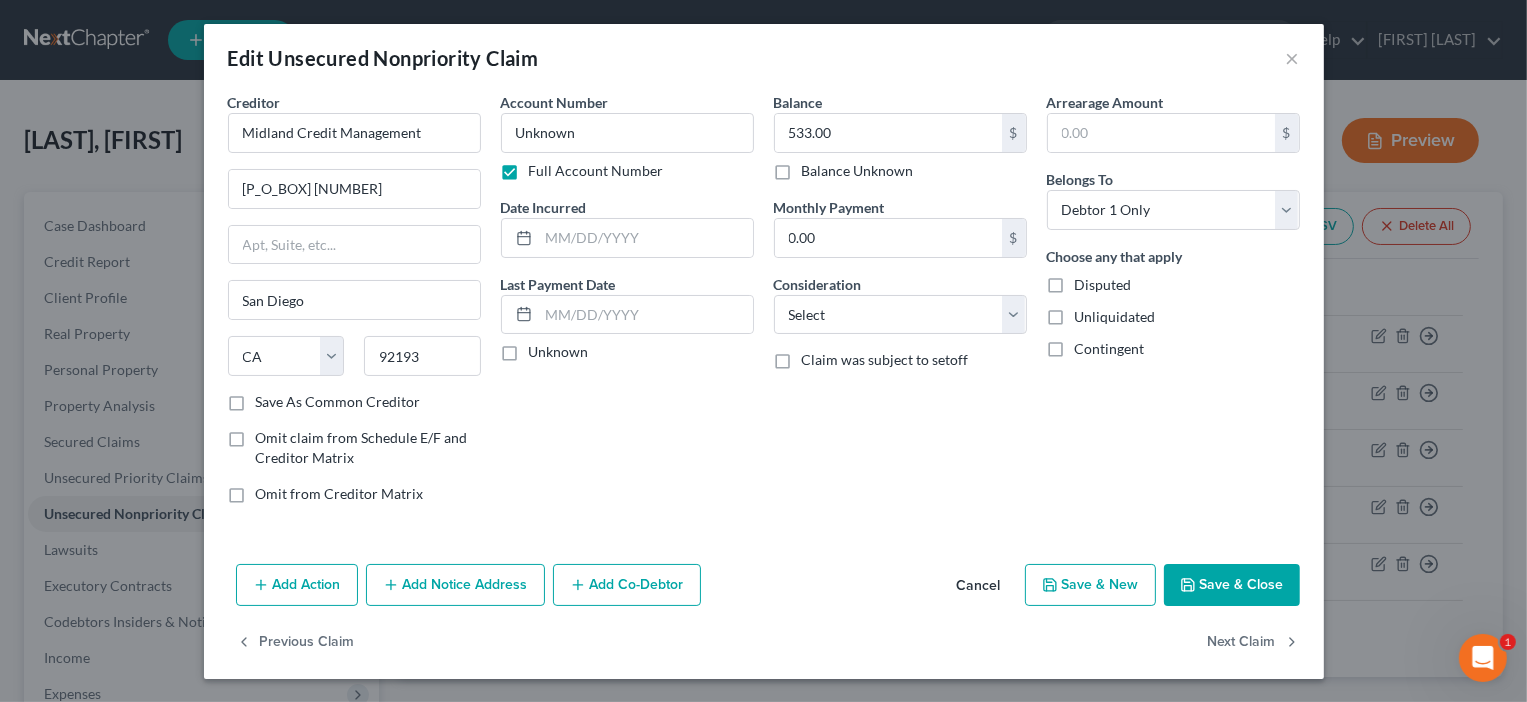 click on "Save & Close" at bounding box center [1232, 585] 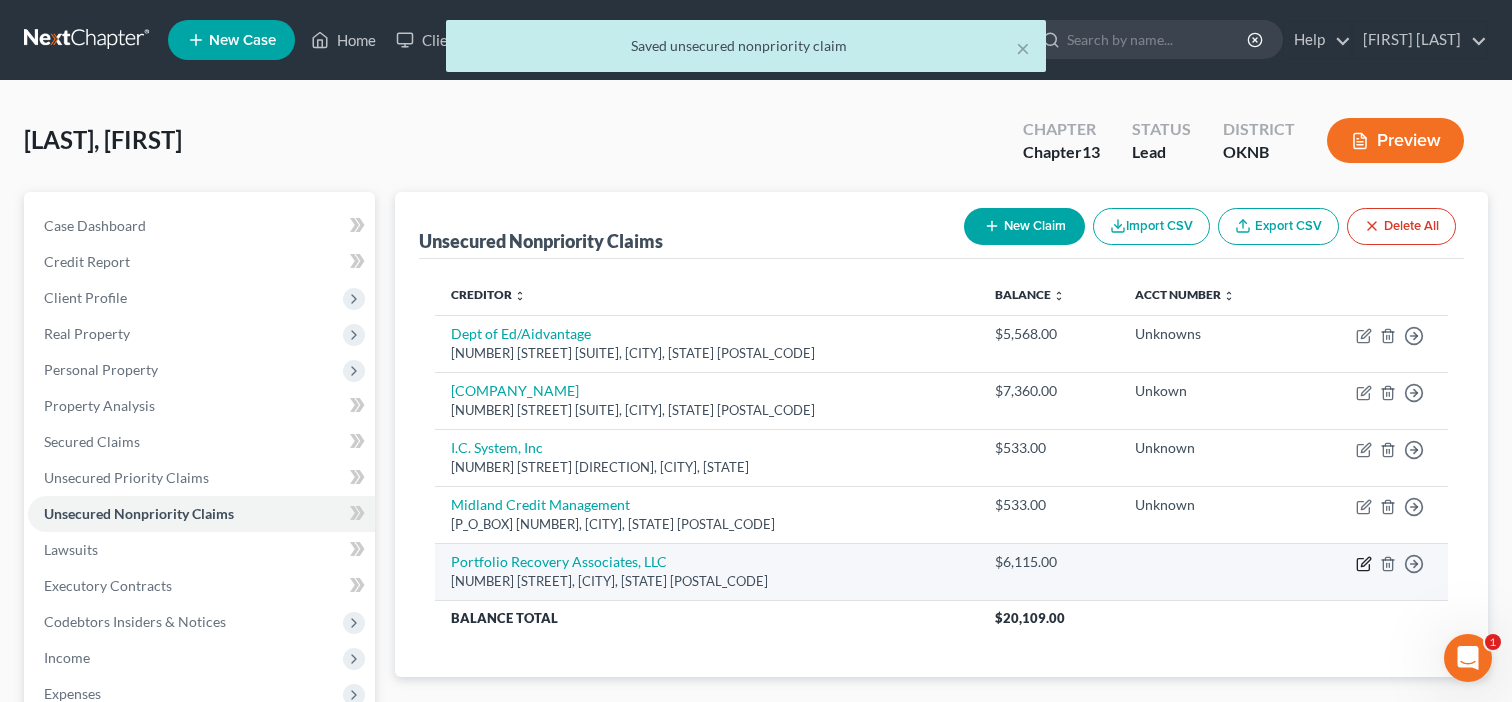 click 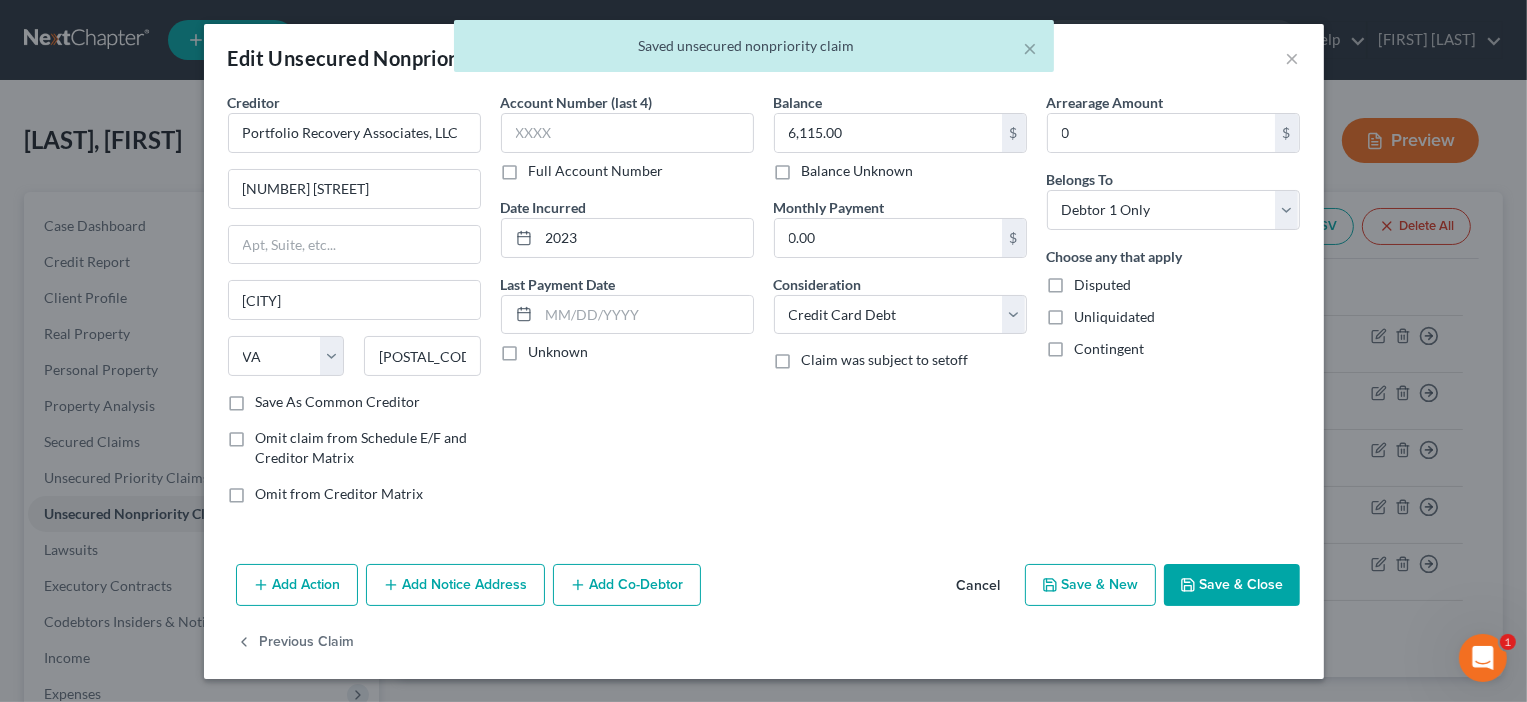 click on "Full Account Number" at bounding box center [596, 171] 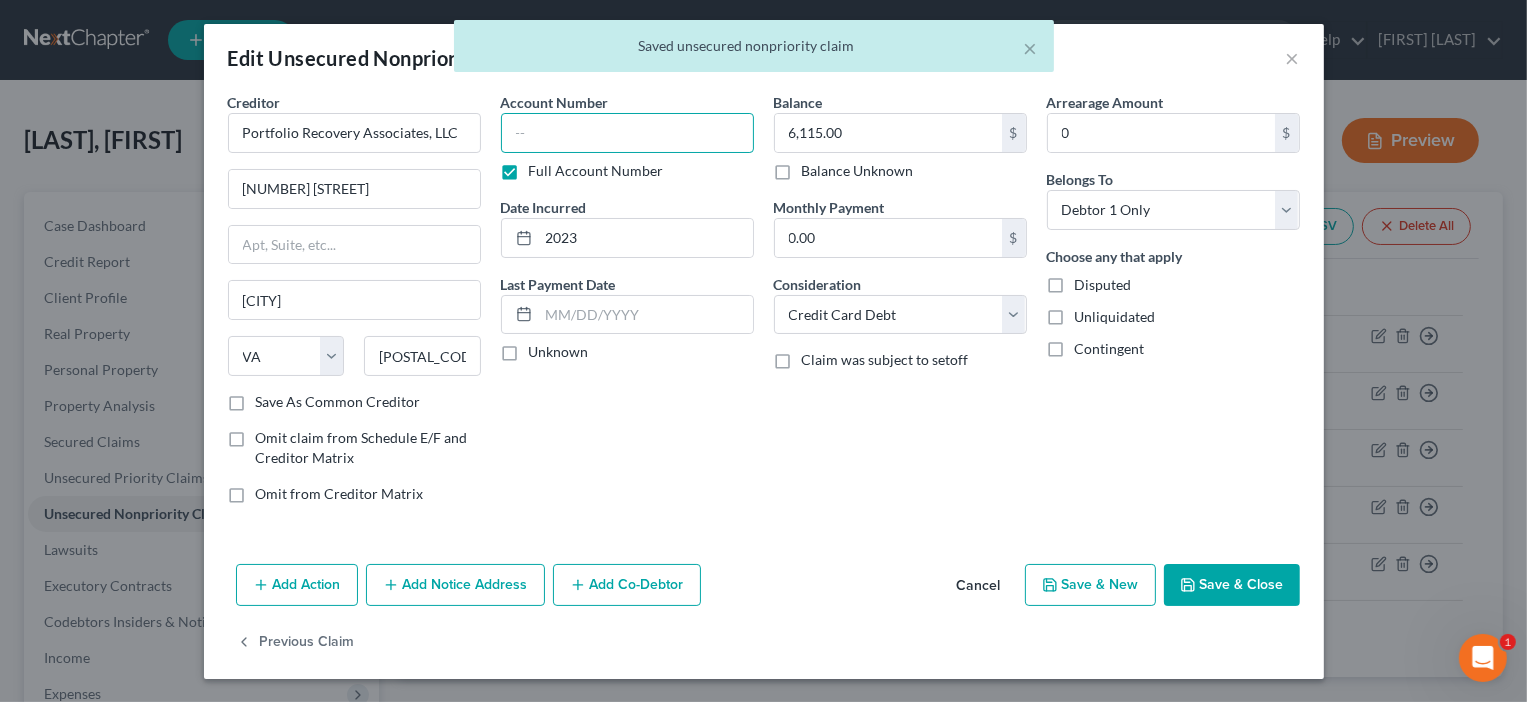 click at bounding box center [627, 133] 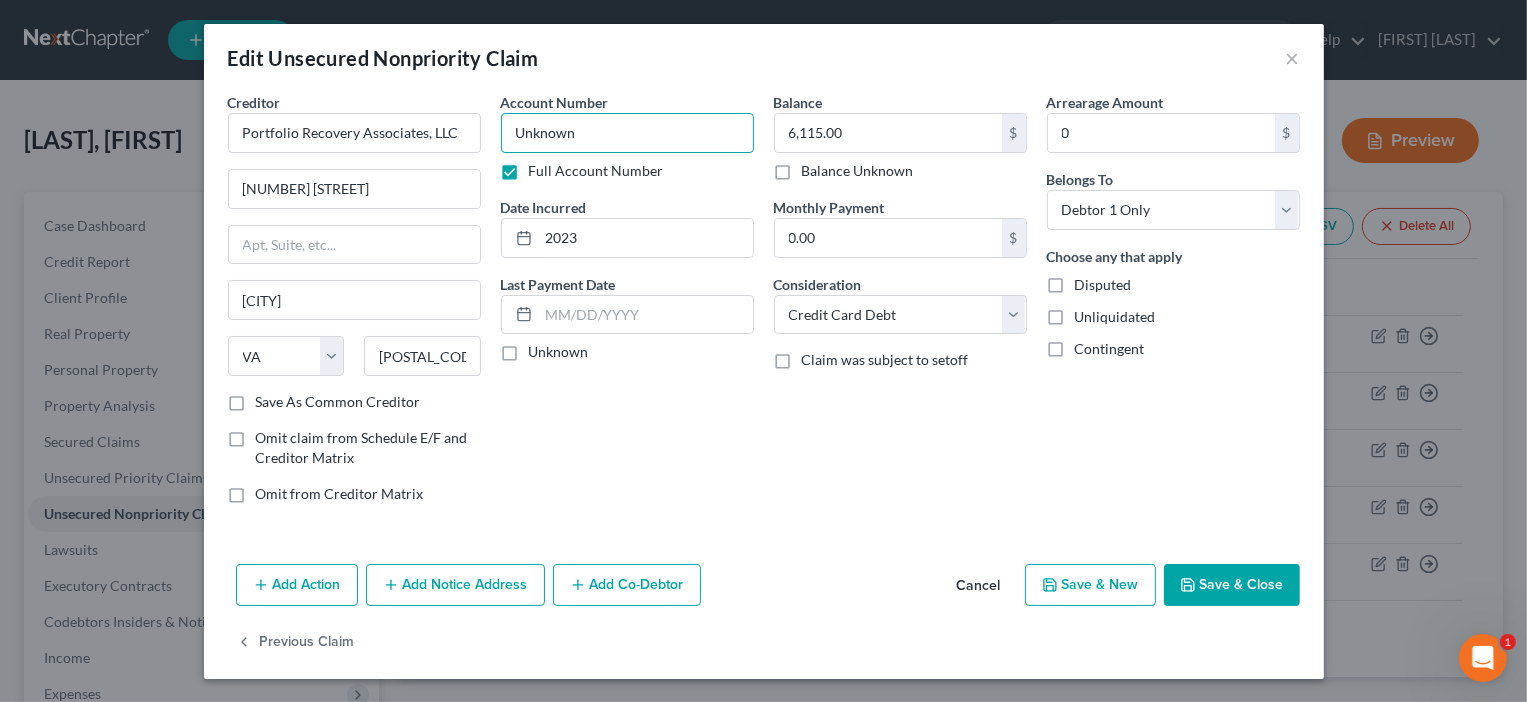 type on "Unknown" 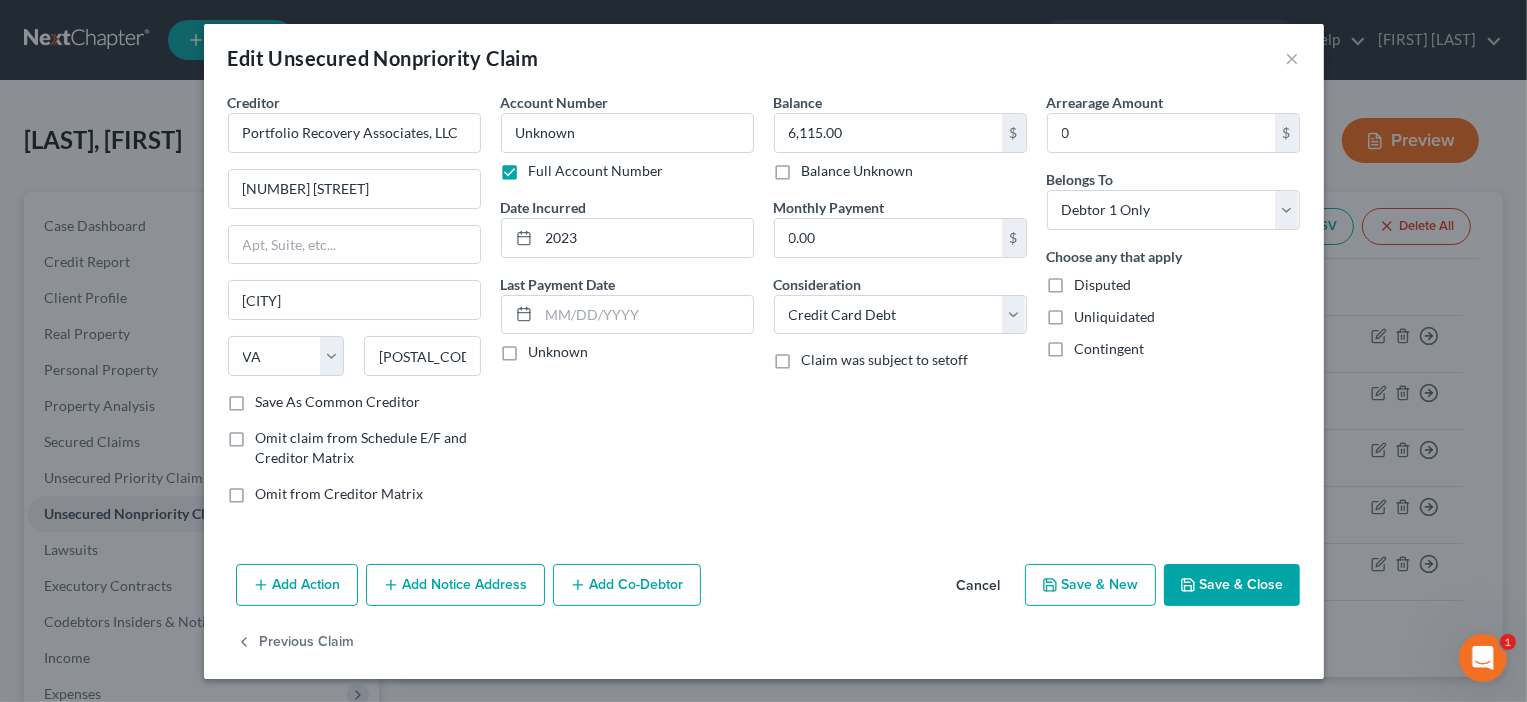 click on "Save & Close" at bounding box center [1232, 585] 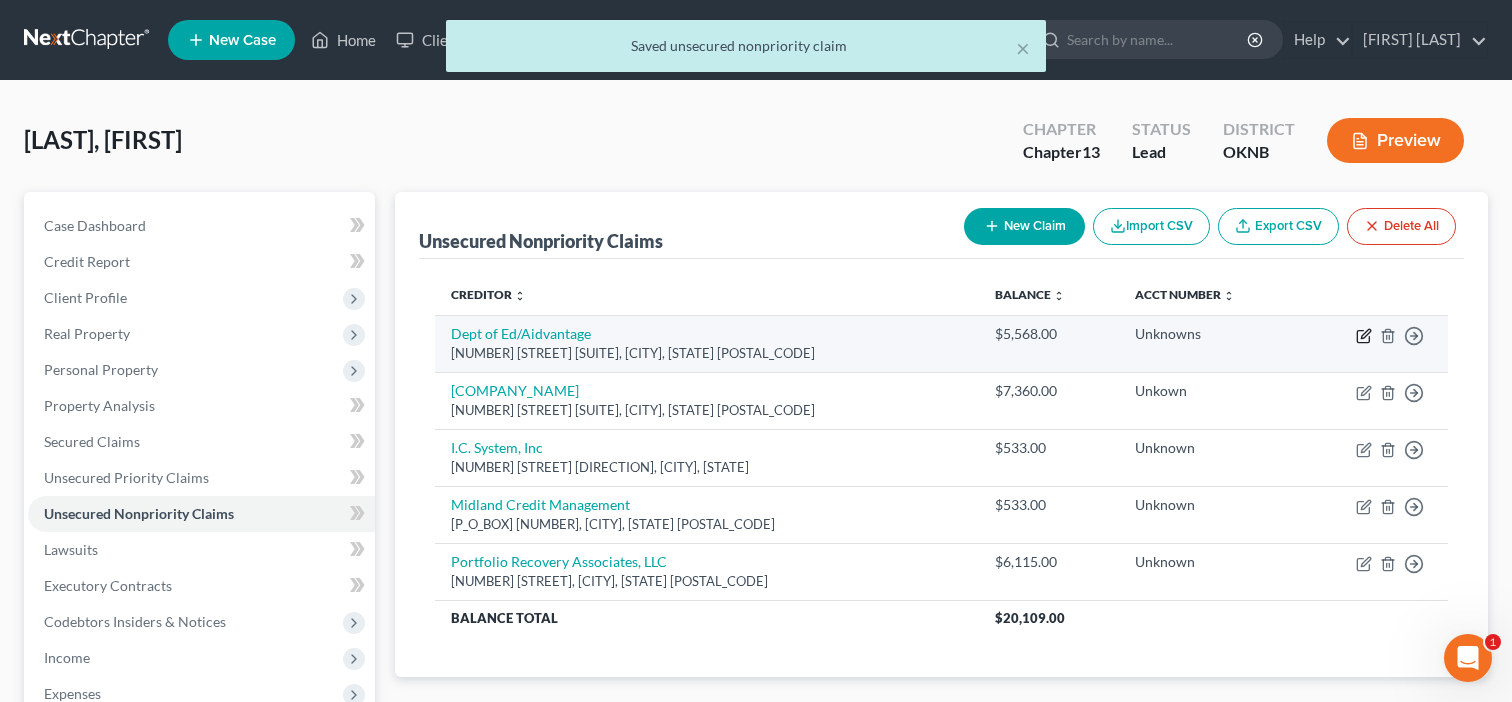 click 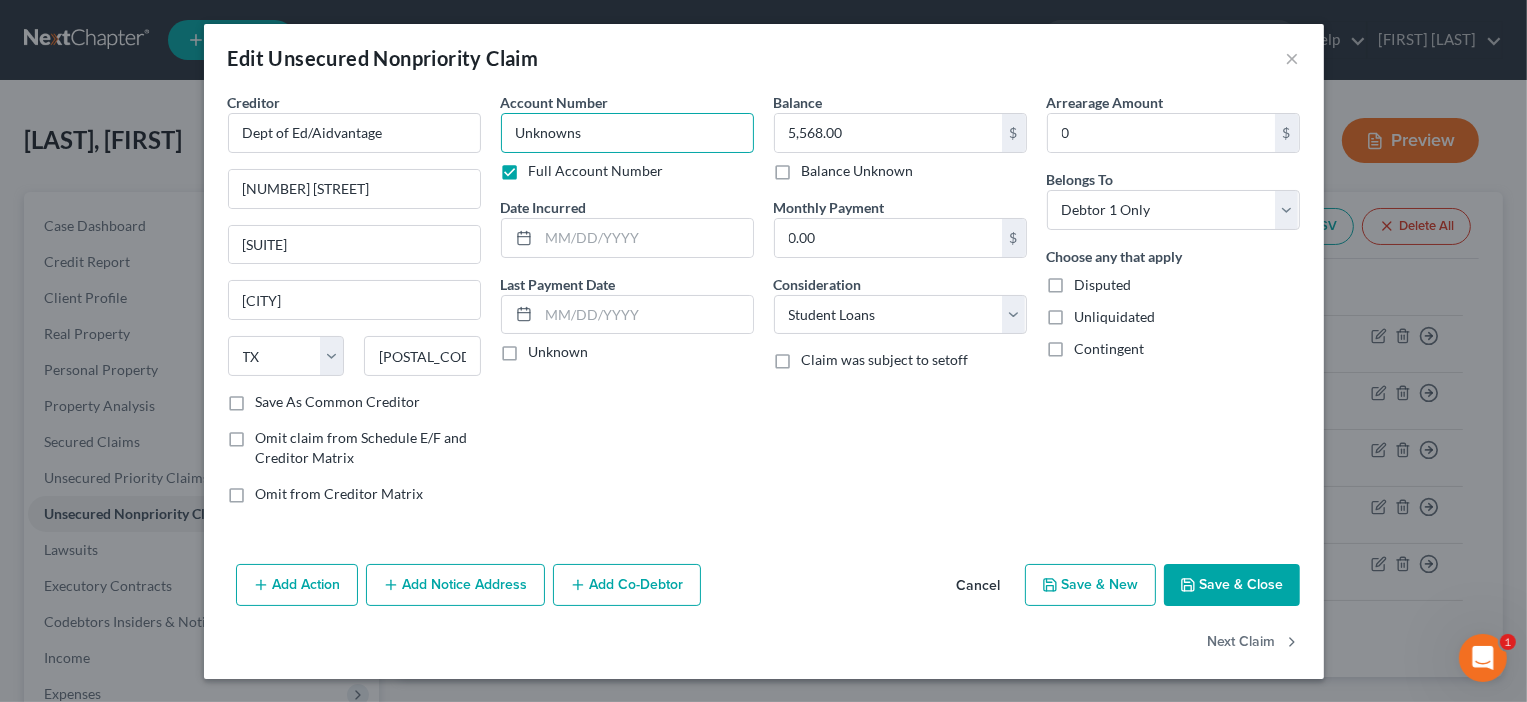click on "Unknowns" at bounding box center [627, 133] 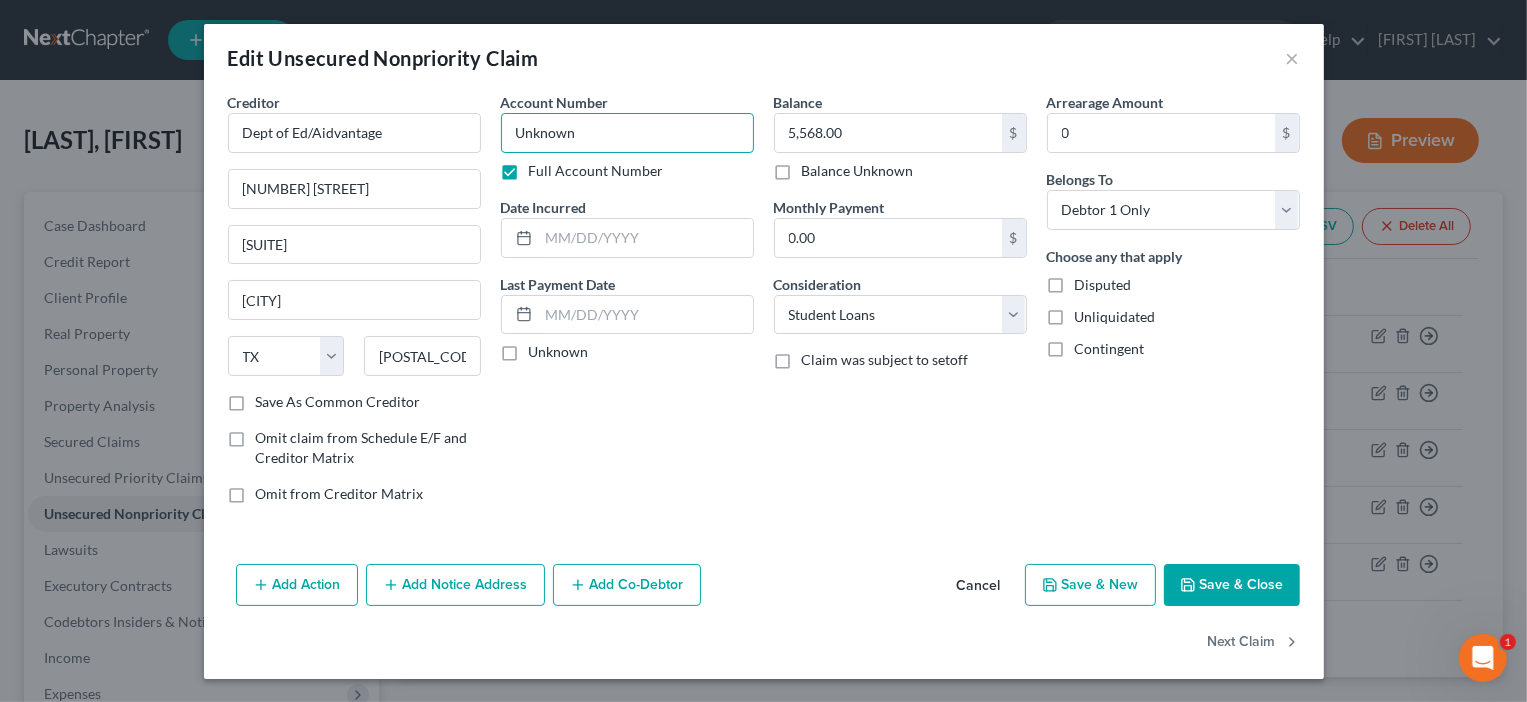 type on "Unknown" 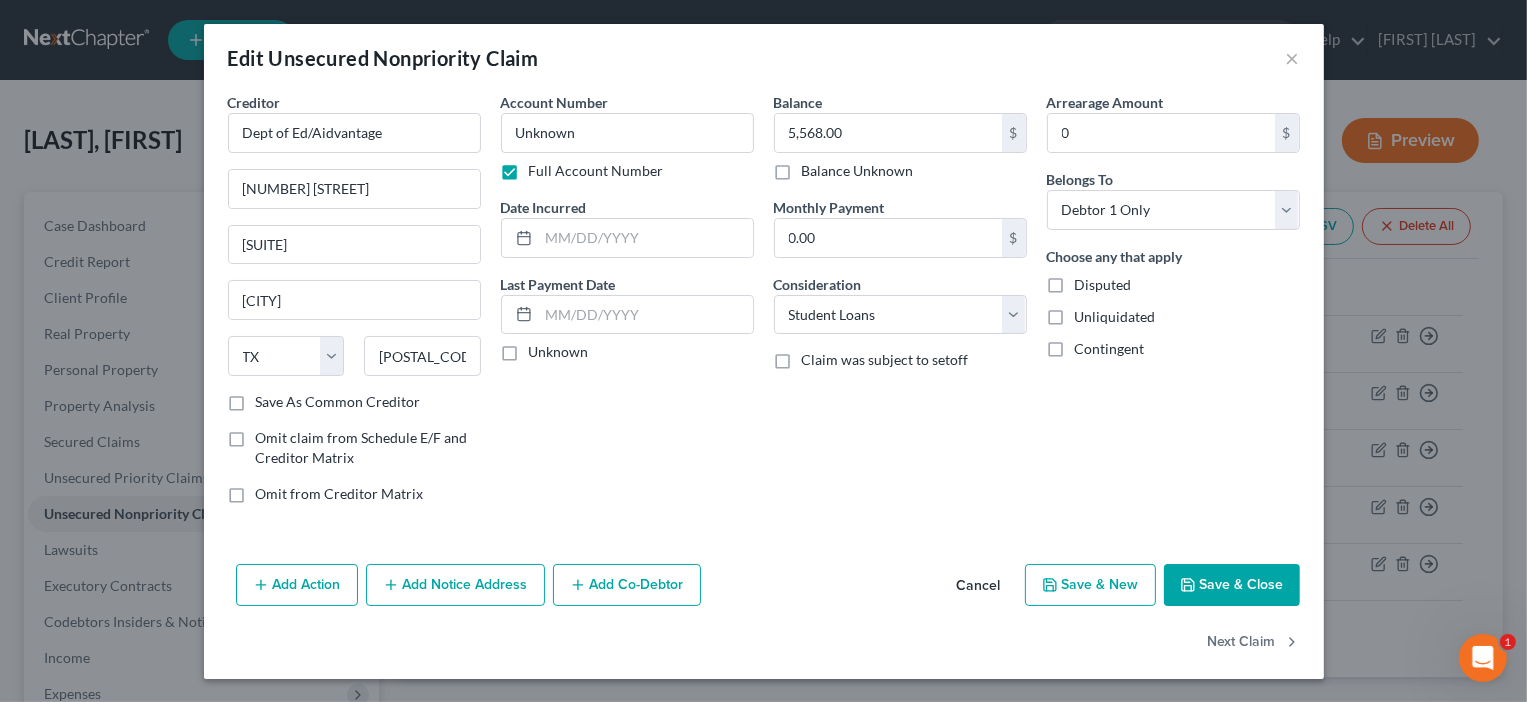 click on "Save & Close" at bounding box center (1232, 585) 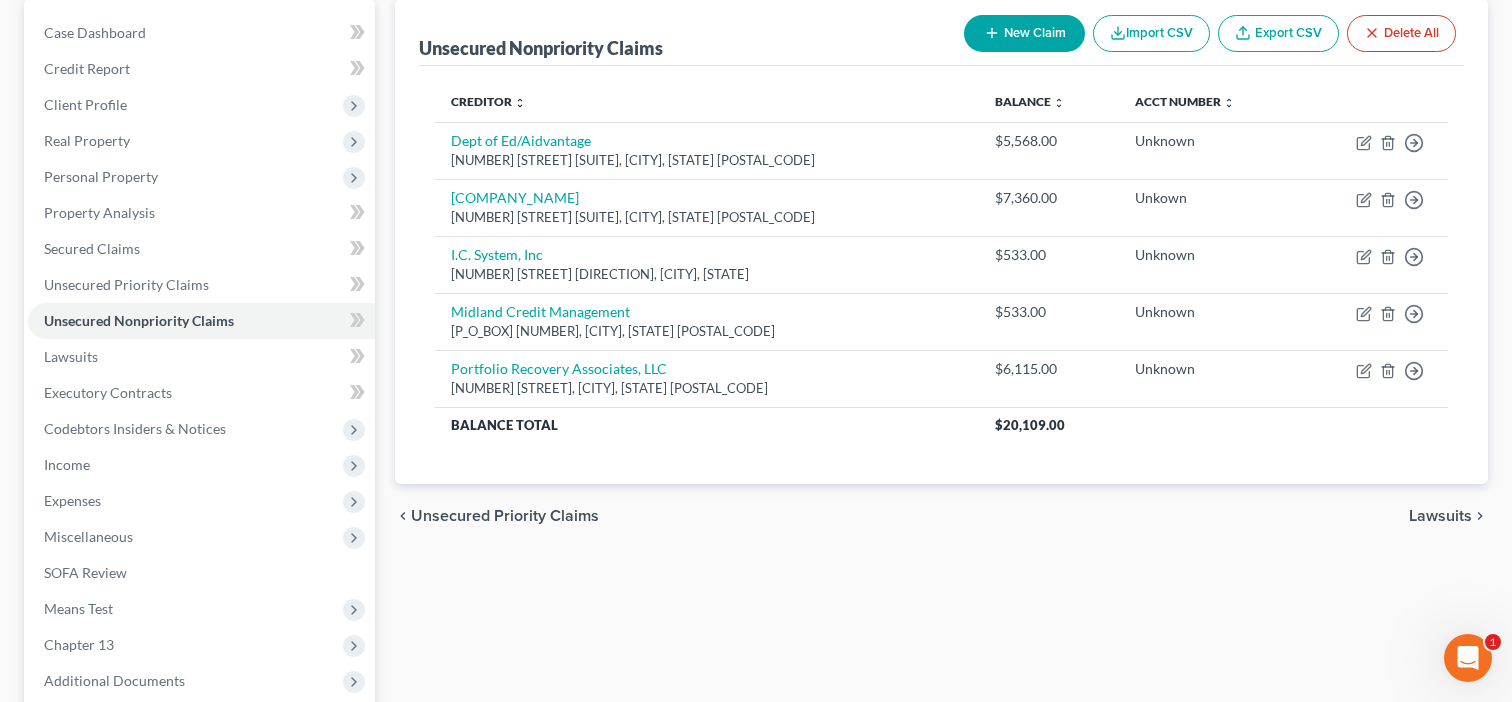 scroll, scrollTop: 396, scrollLeft: 0, axis: vertical 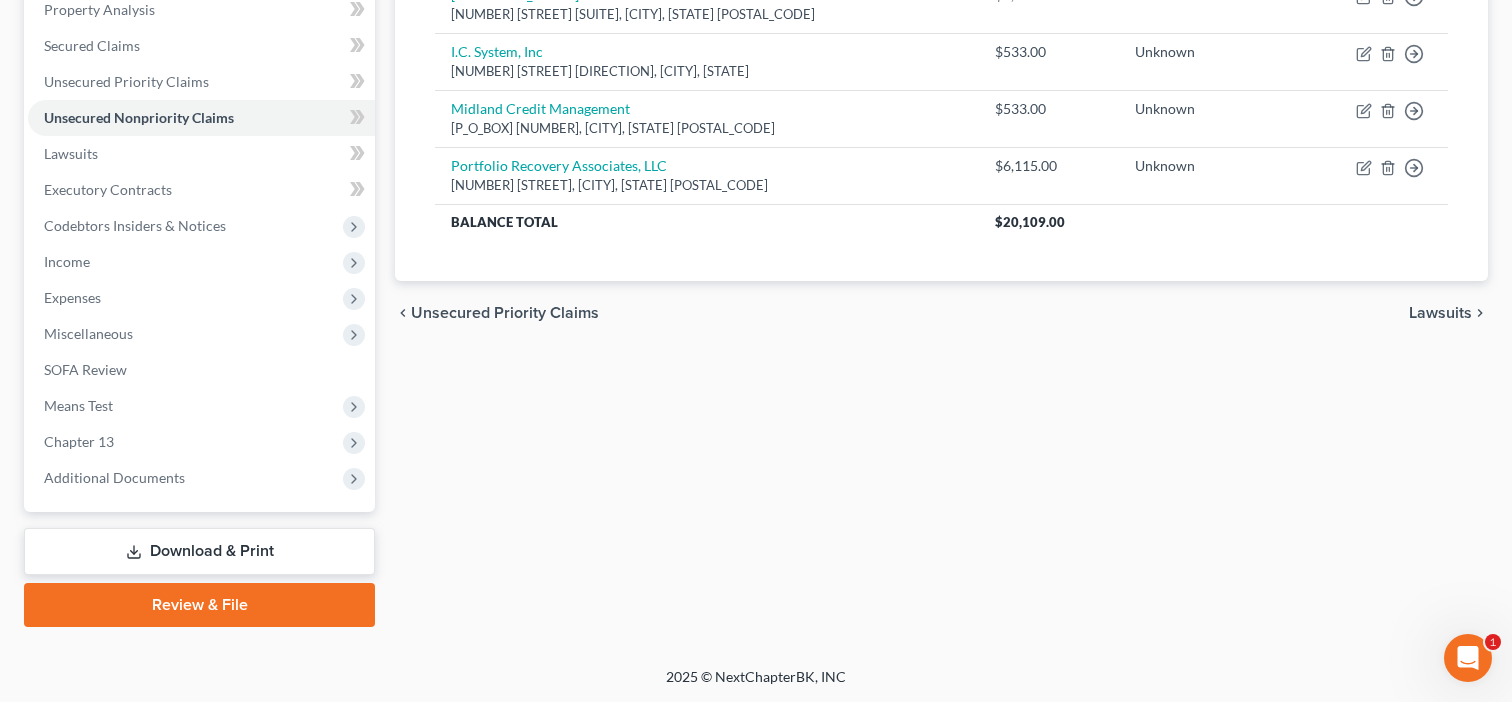 click on "Download & Print" at bounding box center (199, 551) 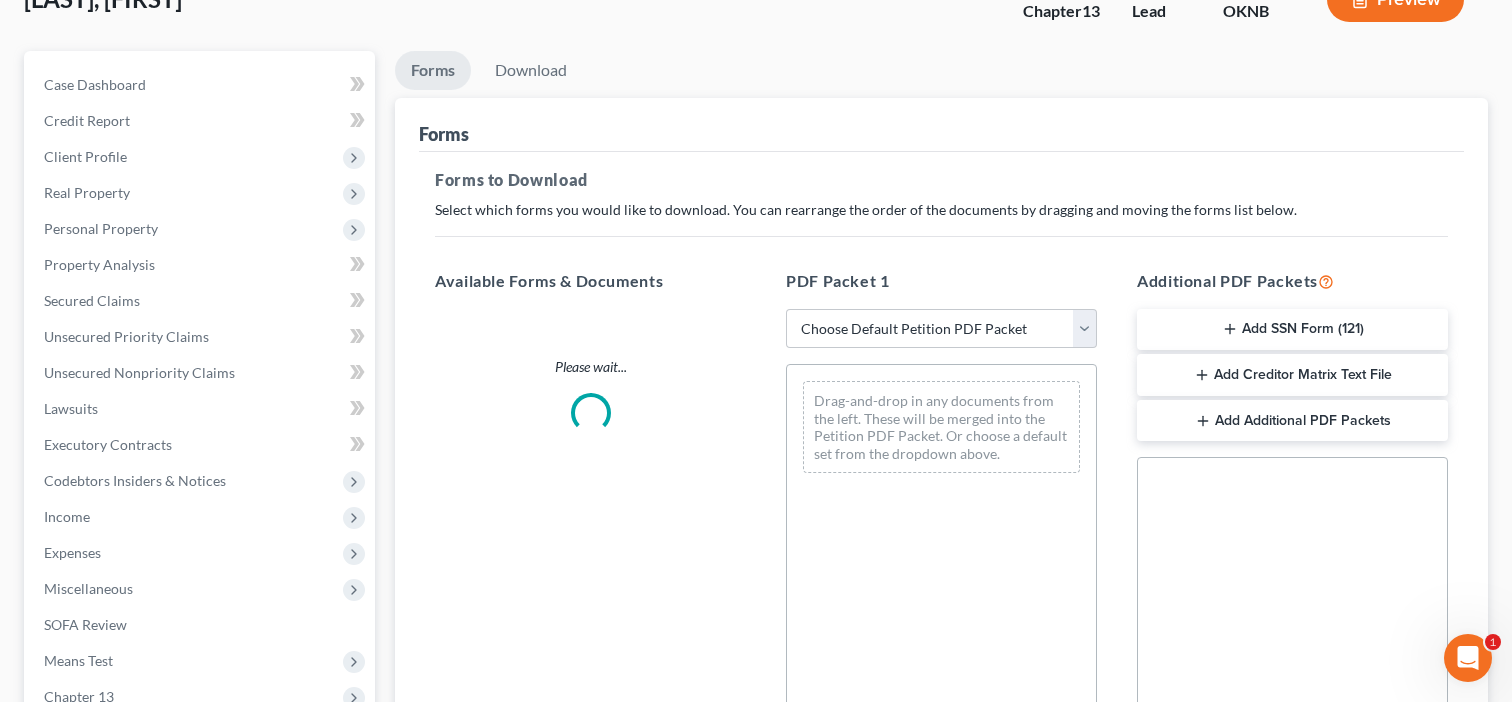 scroll, scrollTop: 0, scrollLeft: 0, axis: both 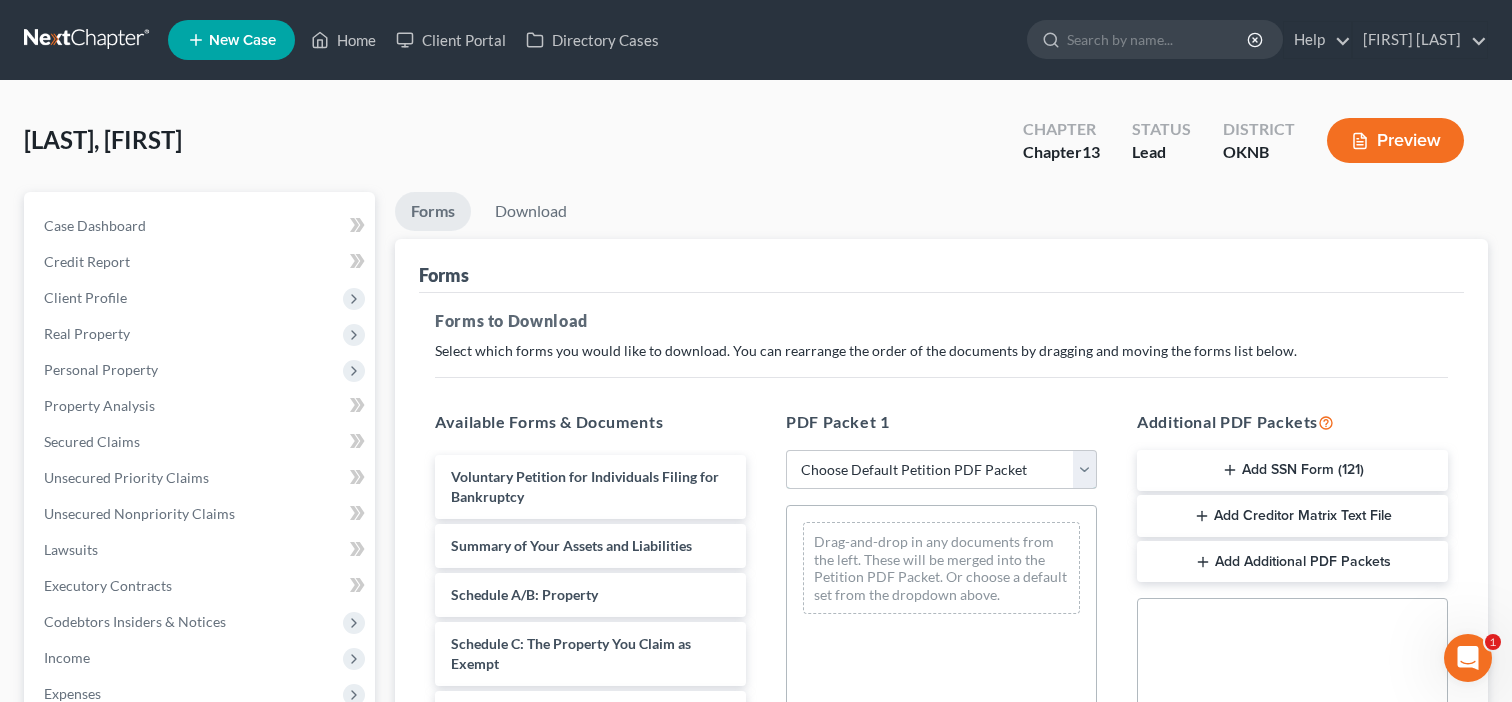 click on "[FIRST] [LAST]" at bounding box center (941, 470) 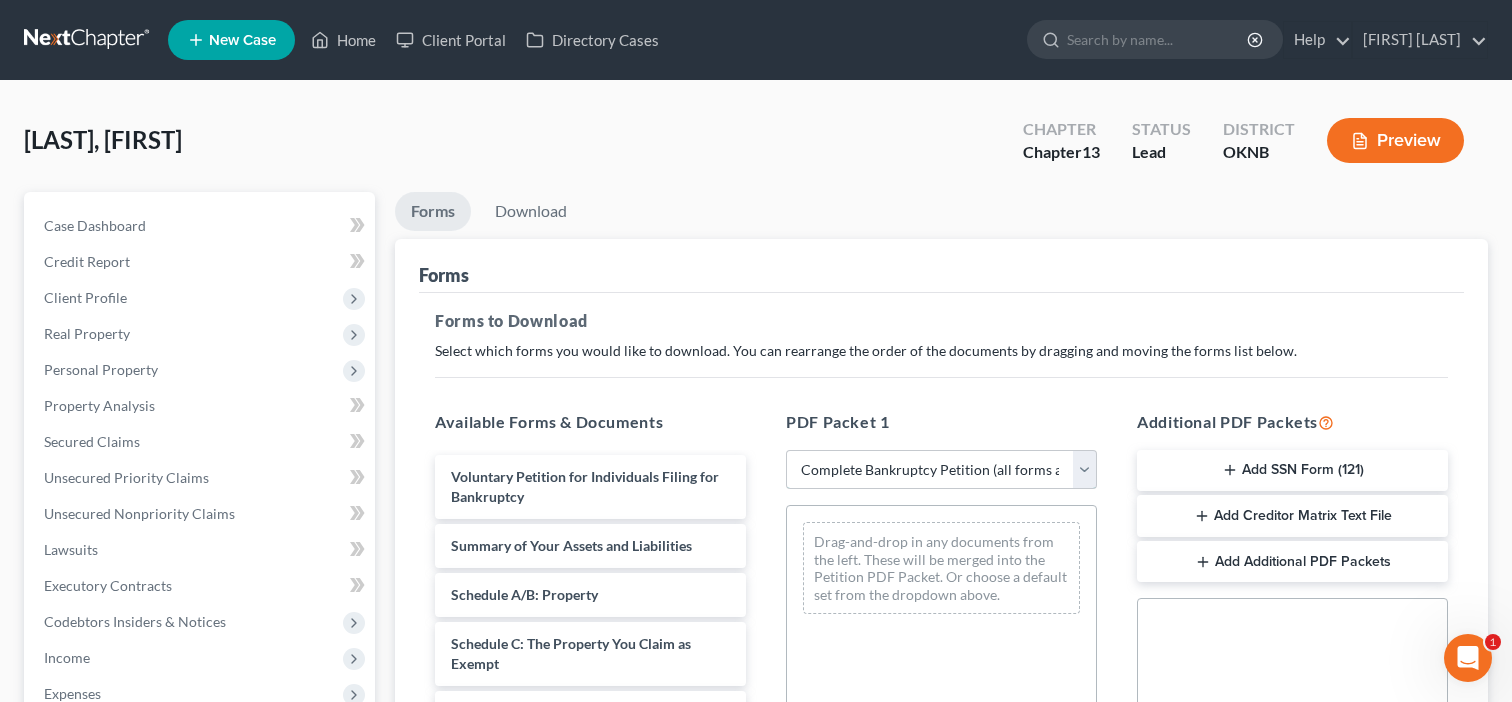 click on "[FIRST] [LAST]" at bounding box center [941, 470] 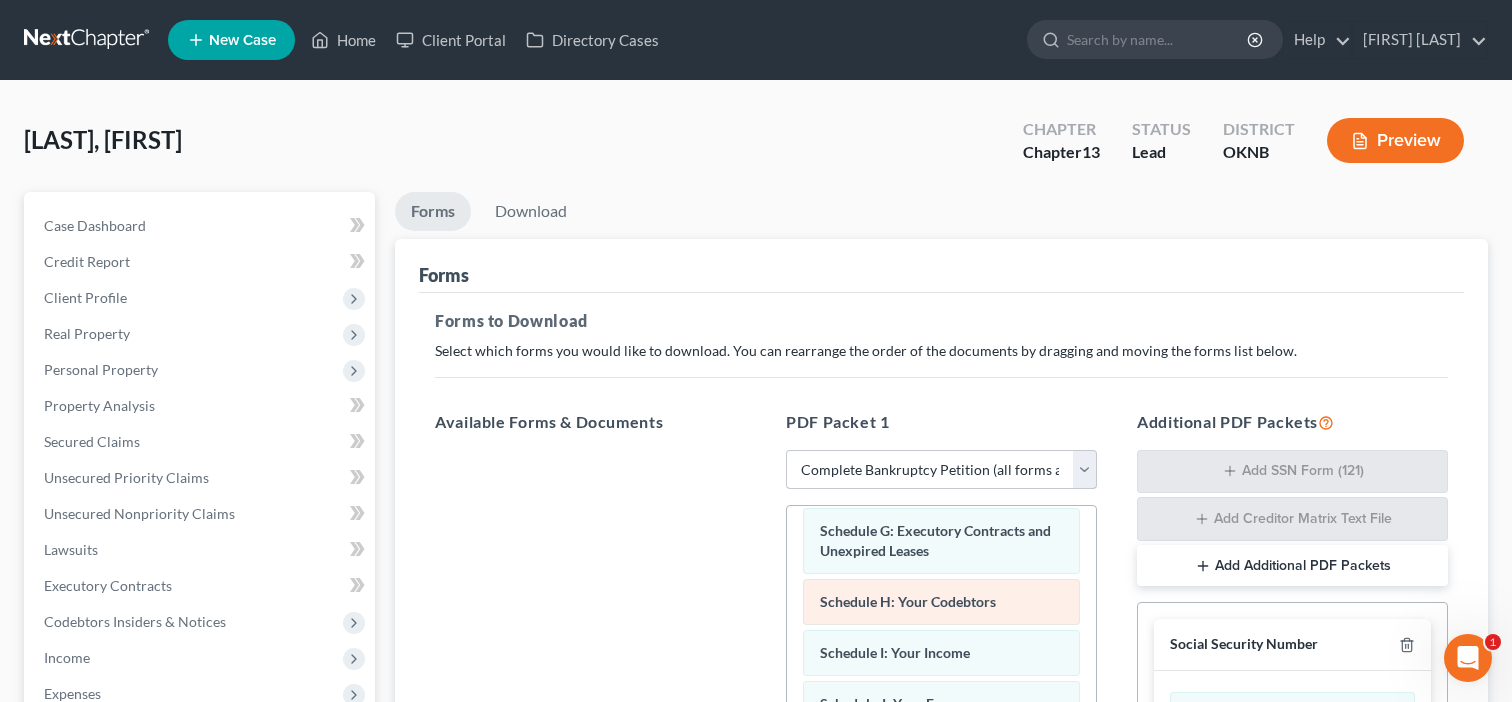 scroll, scrollTop: 675, scrollLeft: 0, axis: vertical 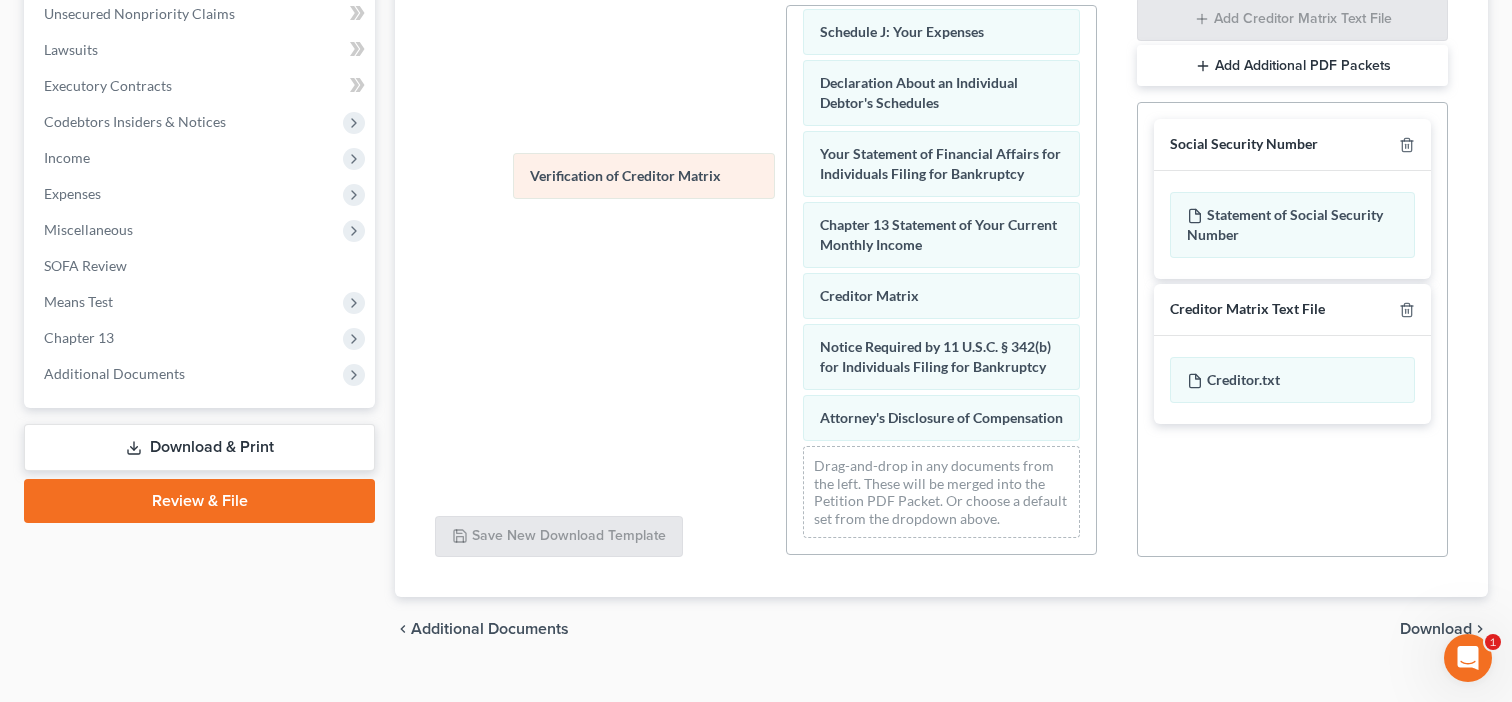 drag, startPoint x: 925, startPoint y: 261, endPoint x: 636, endPoint y: 177, distance: 300.96014 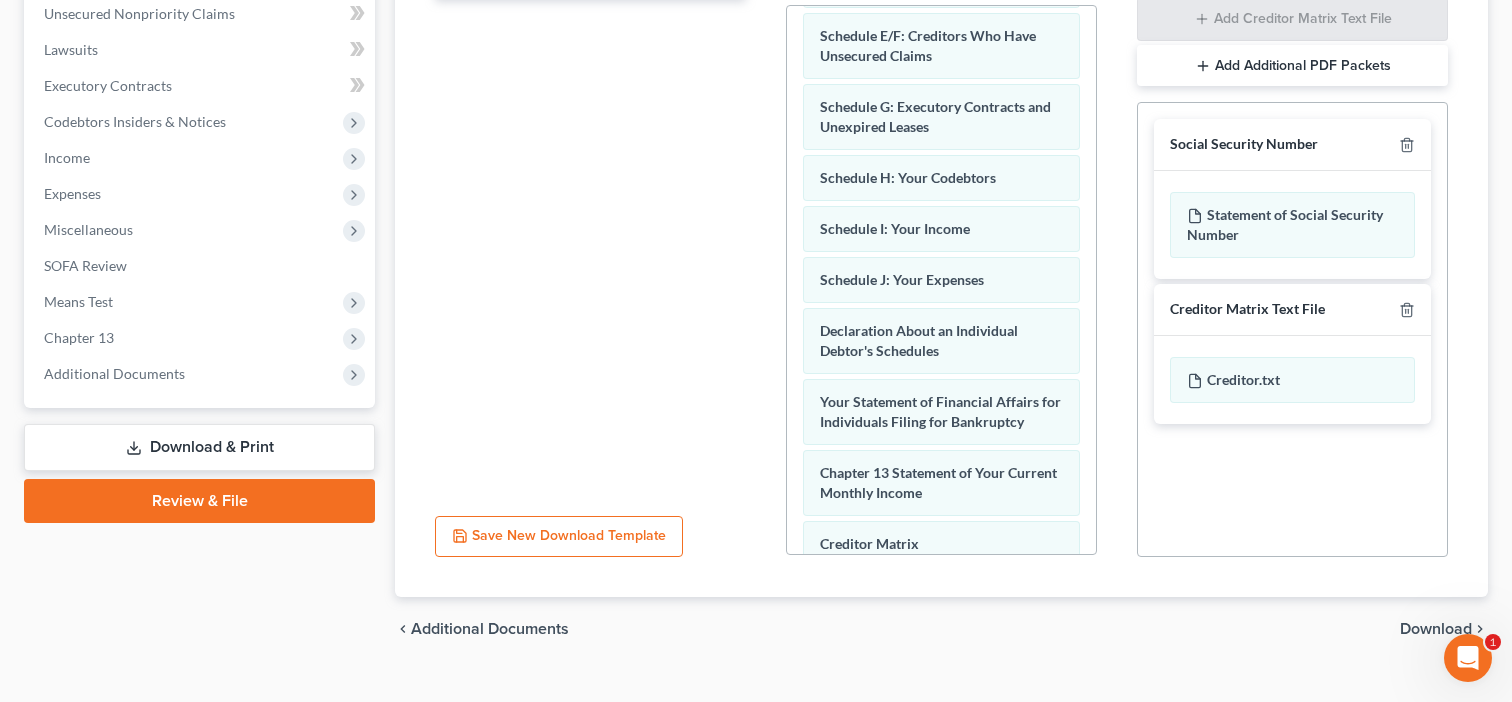 scroll, scrollTop: 0, scrollLeft: 0, axis: both 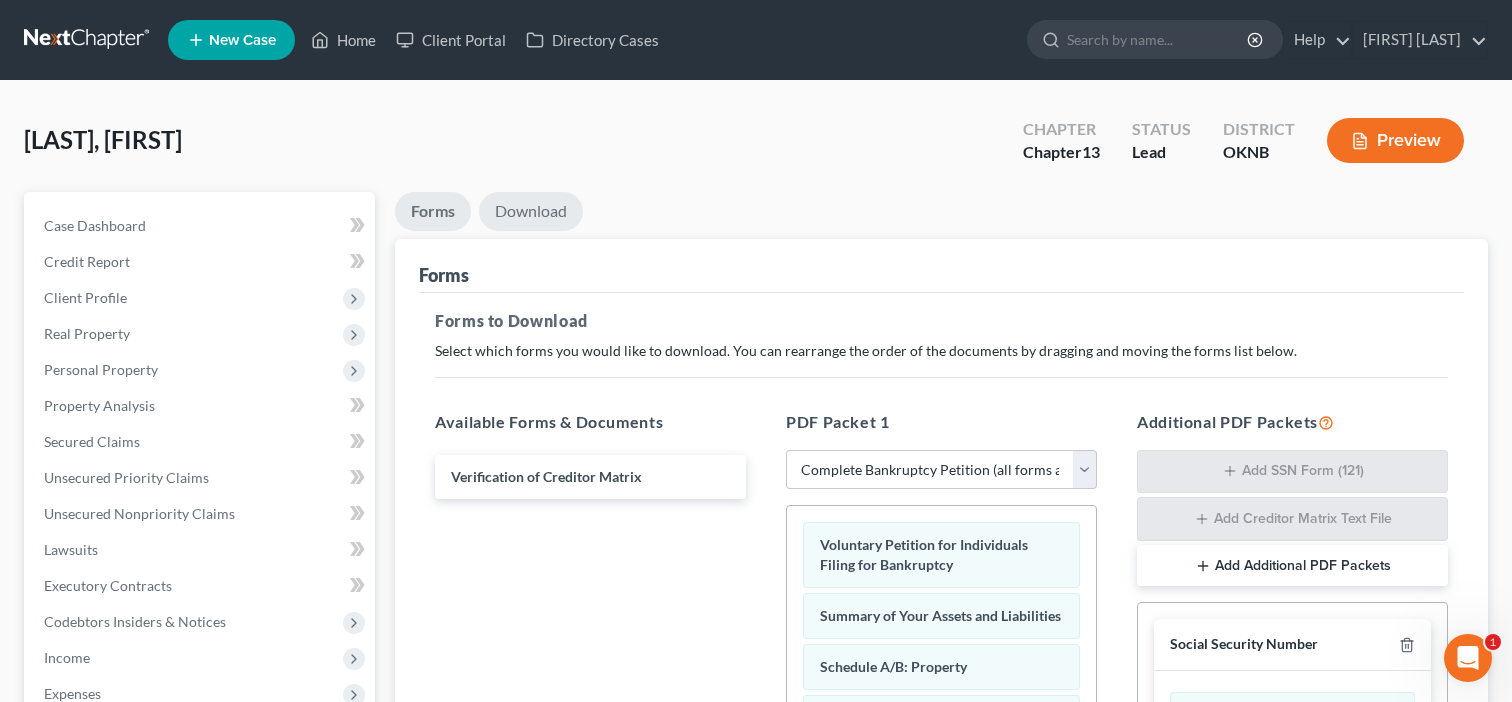 click on "Download" at bounding box center [531, 211] 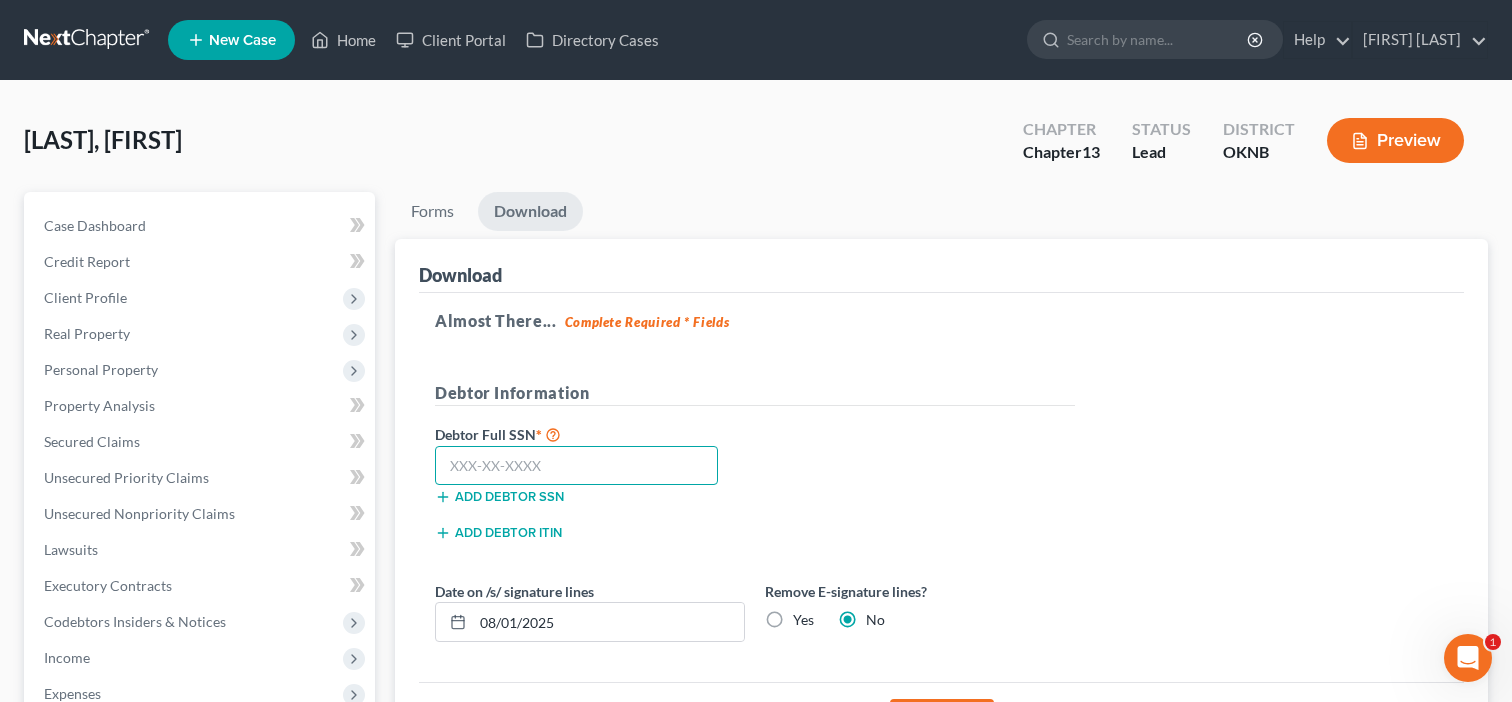click at bounding box center (576, 466) 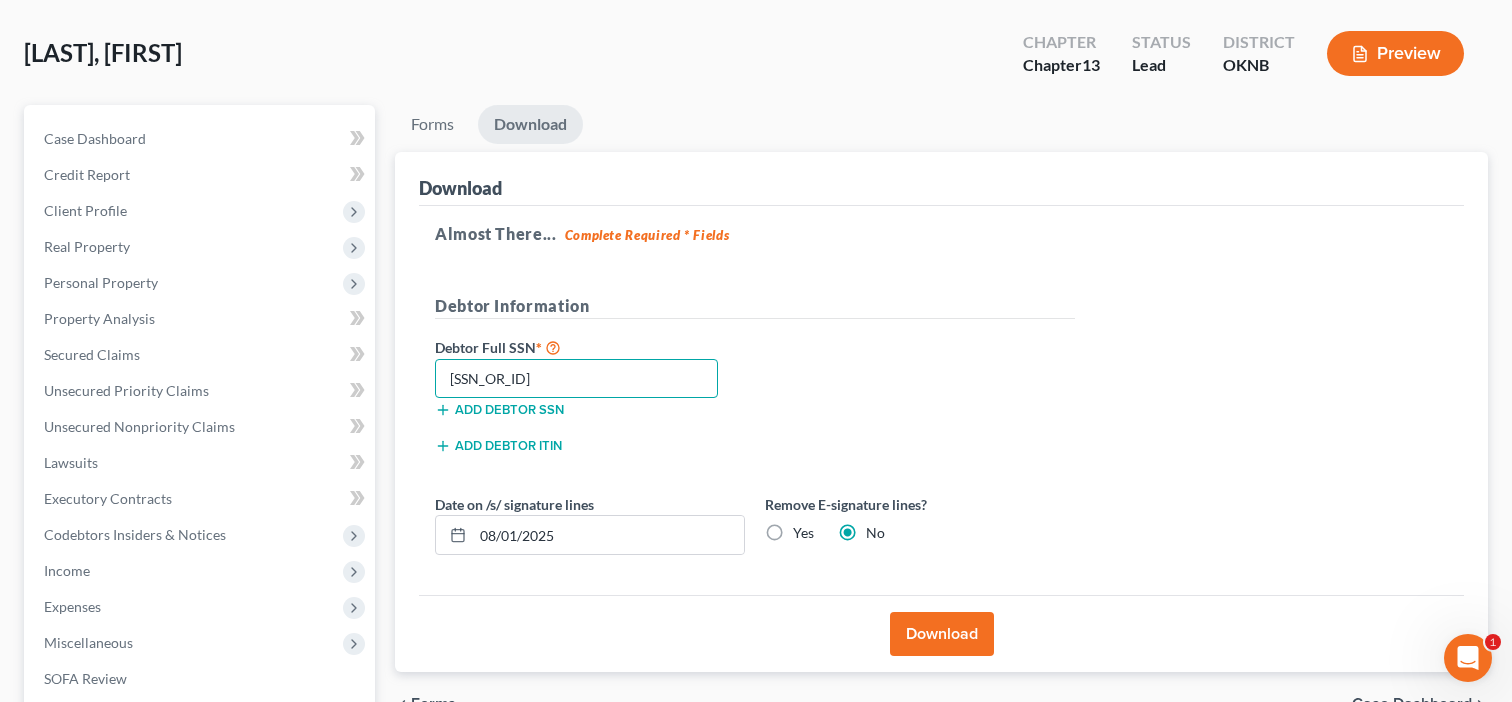 scroll, scrollTop: 200, scrollLeft: 0, axis: vertical 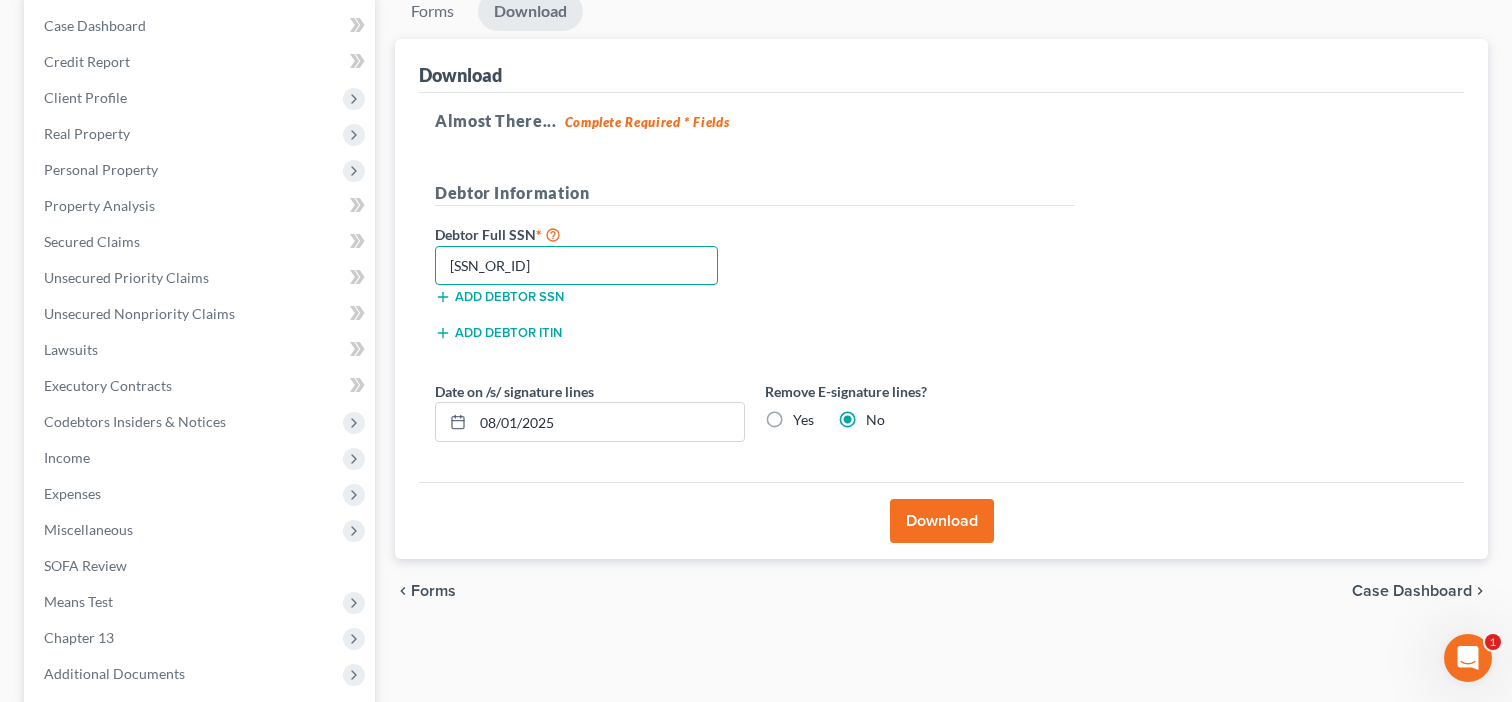 type on "[SSN_OR_ID]" 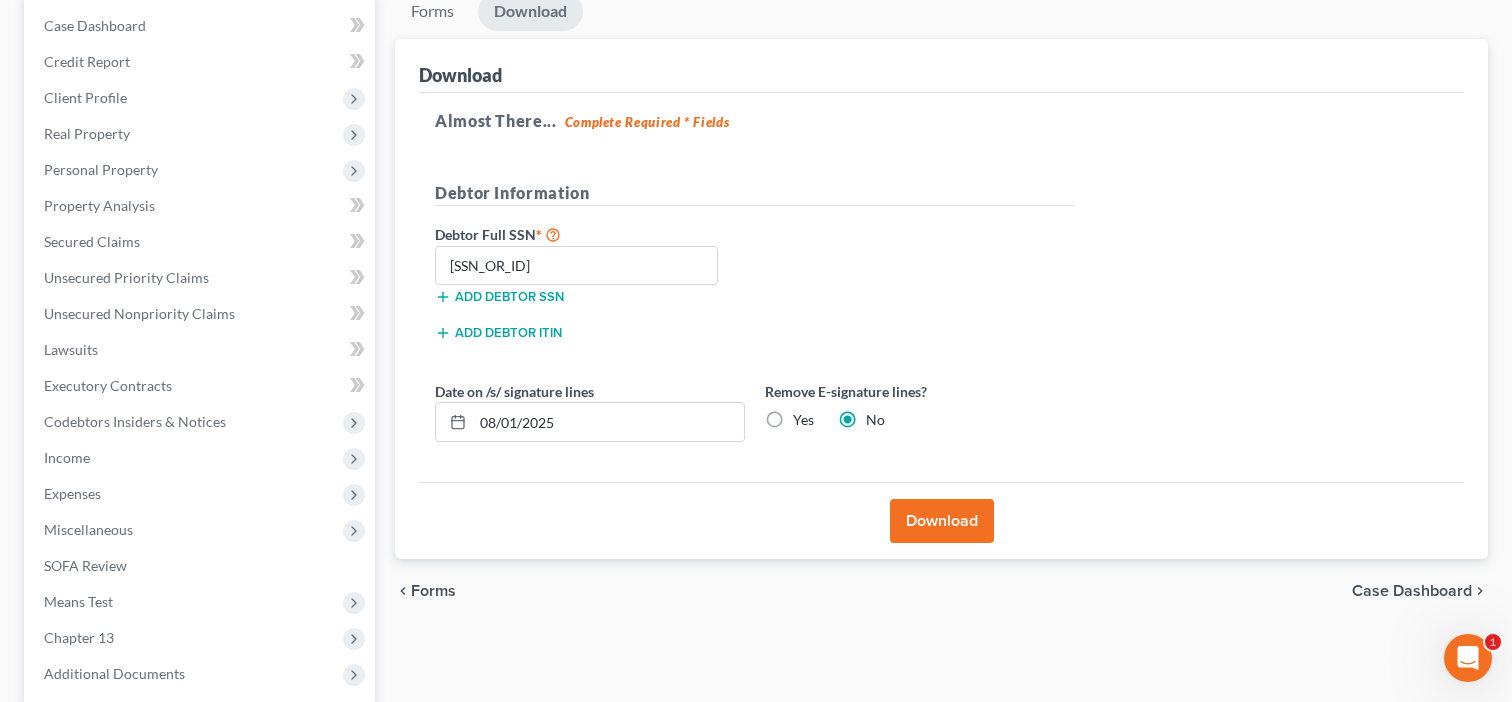 click on "Download" at bounding box center (942, 521) 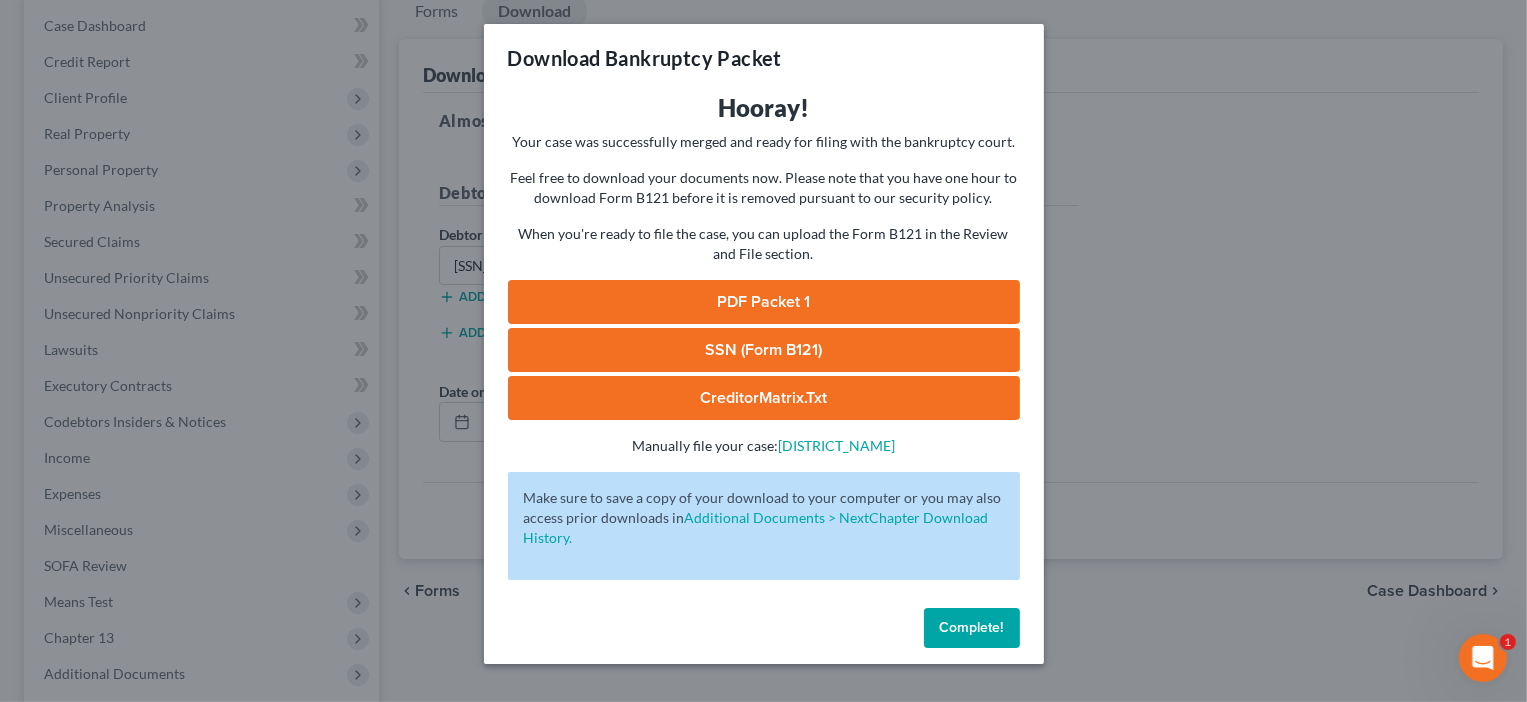 click on "Complete!" at bounding box center [972, 627] 